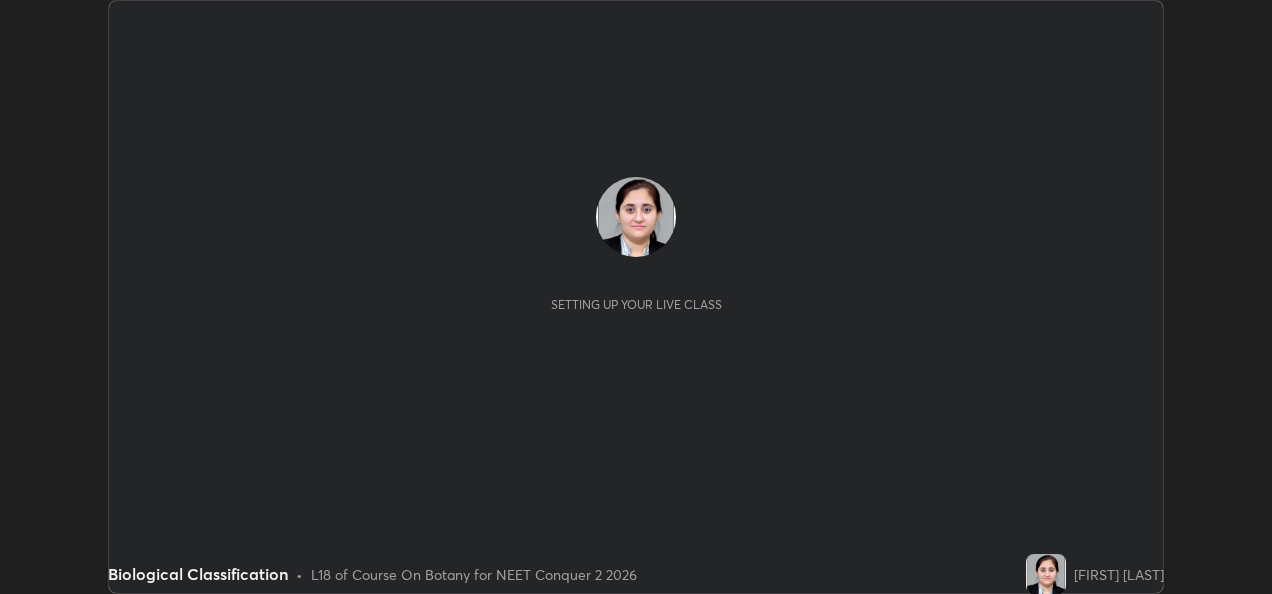 scroll, scrollTop: 0, scrollLeft: 0, axis: both 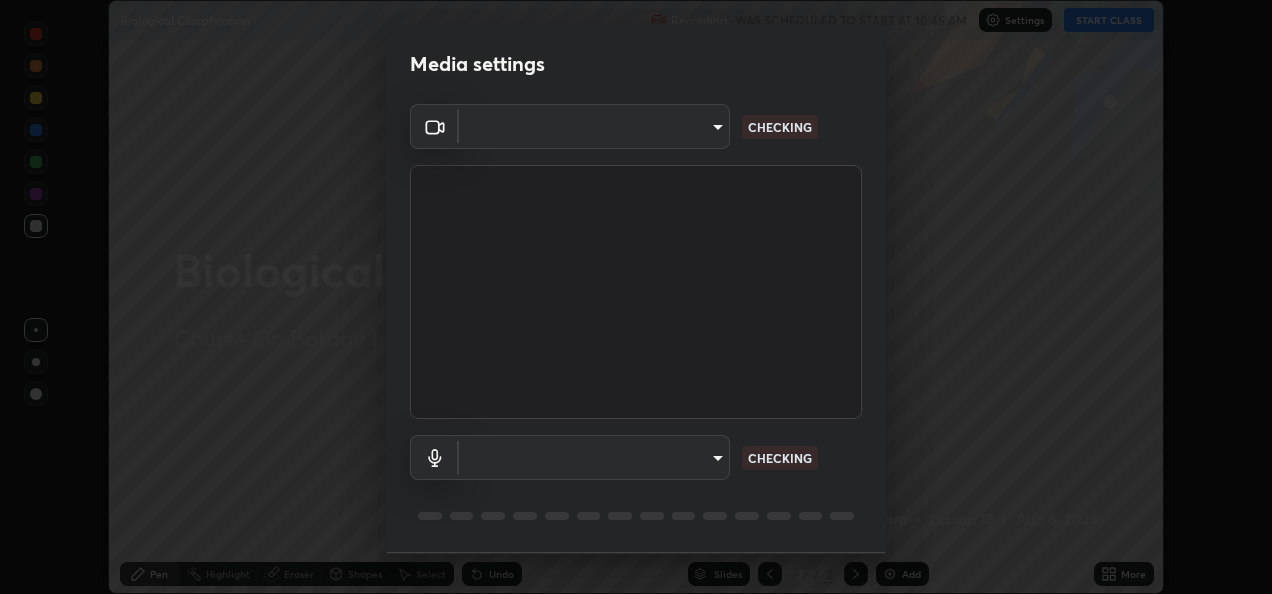 type on "fcbc606336747d805bd595eb40c6b5f29a1e1550cc5f4c8a38e7a1dcf20f99a9" 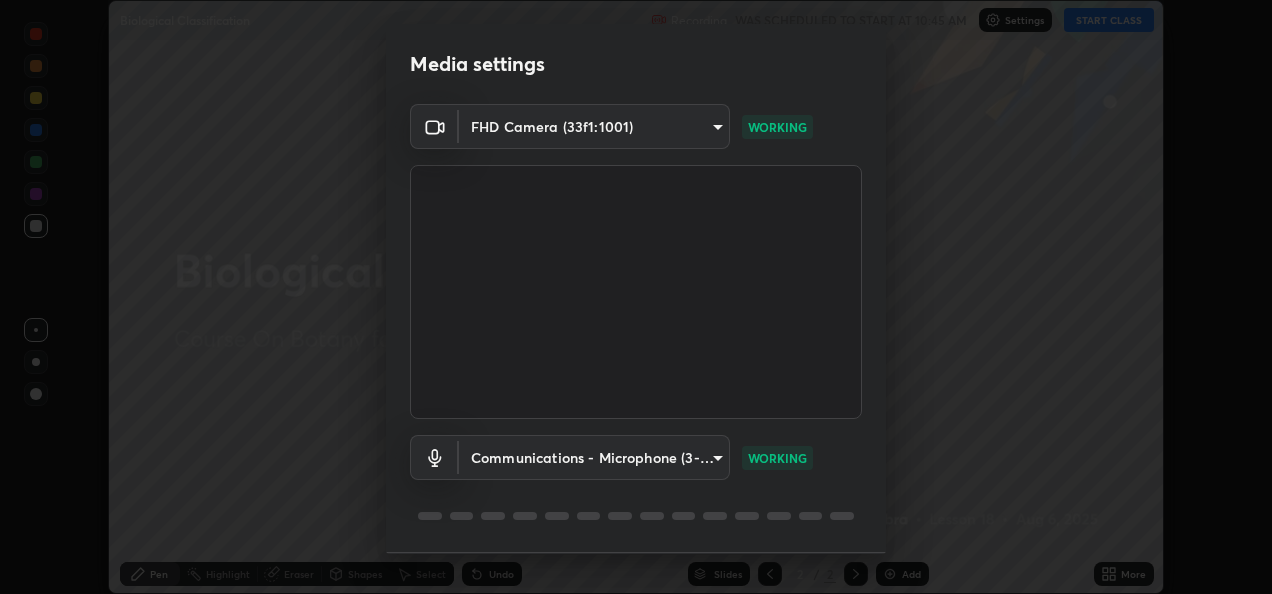 scroll, scrollTop: 62, scrollLeft: 0, axis: vertical 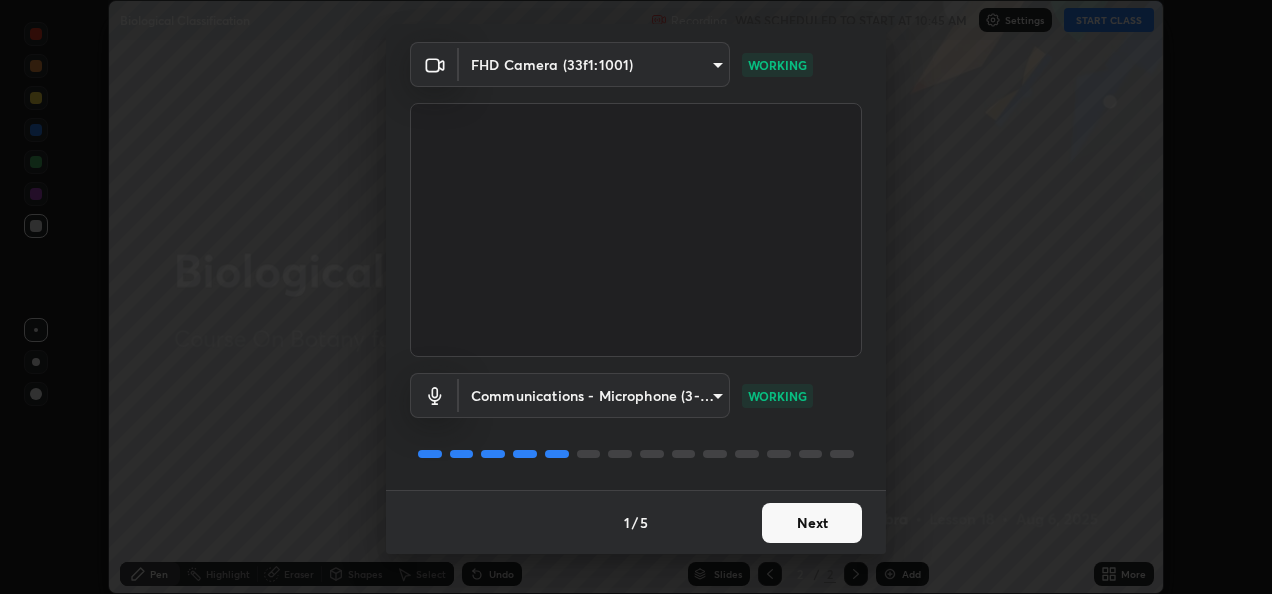 click on "Next" at bounding box center (812, 523) 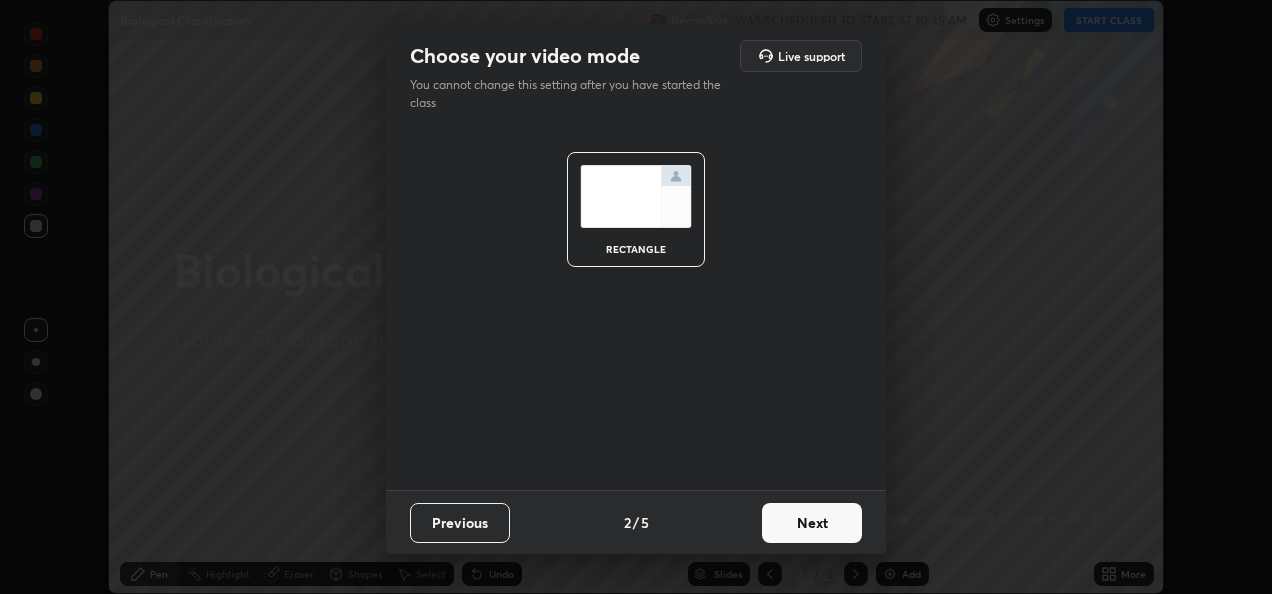 scroll, scrollTop: 0, scrollLeft: 0, axis: both 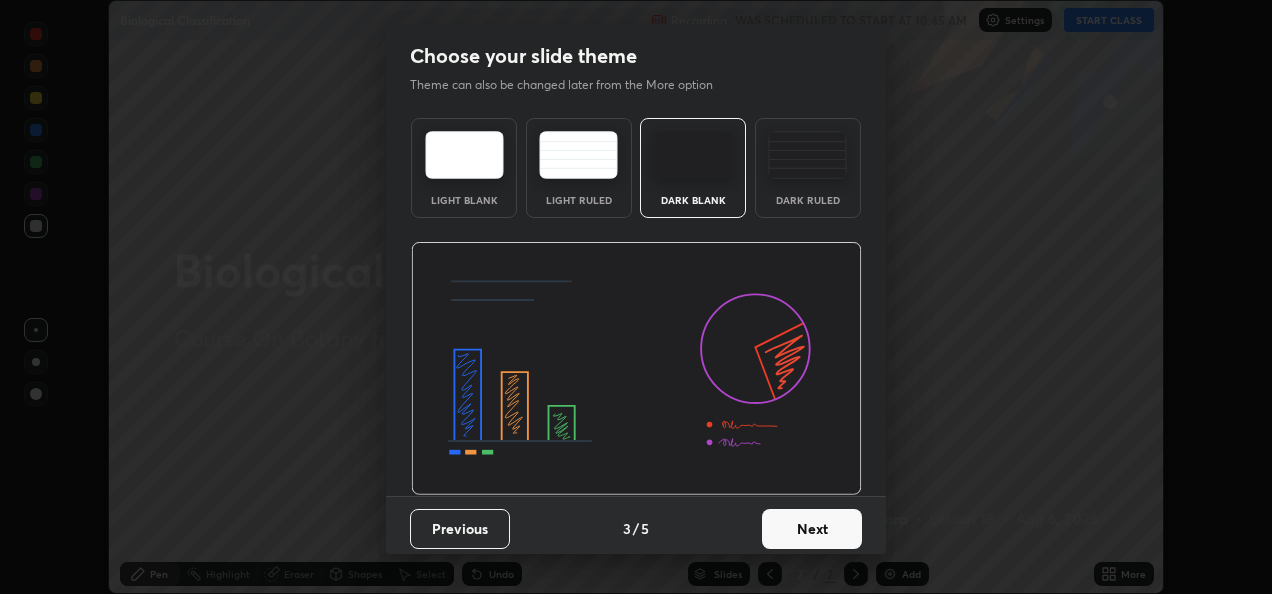 click on "Next" at bounding box center (812, 529) 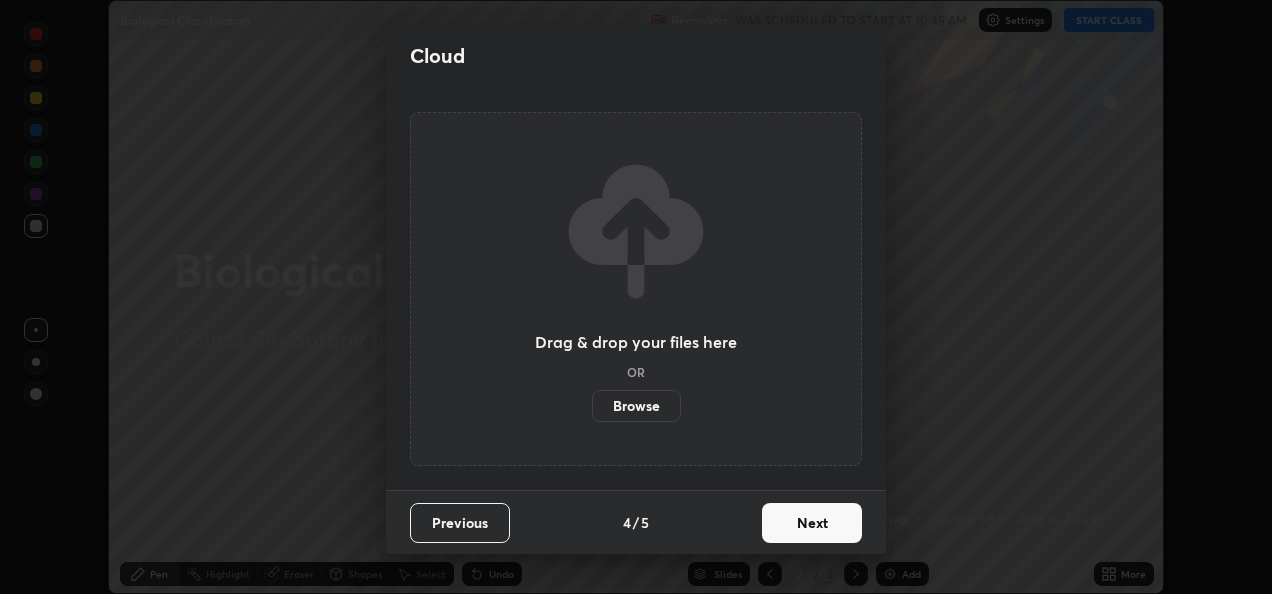 click on "Next" at bounding box center [812, 523] 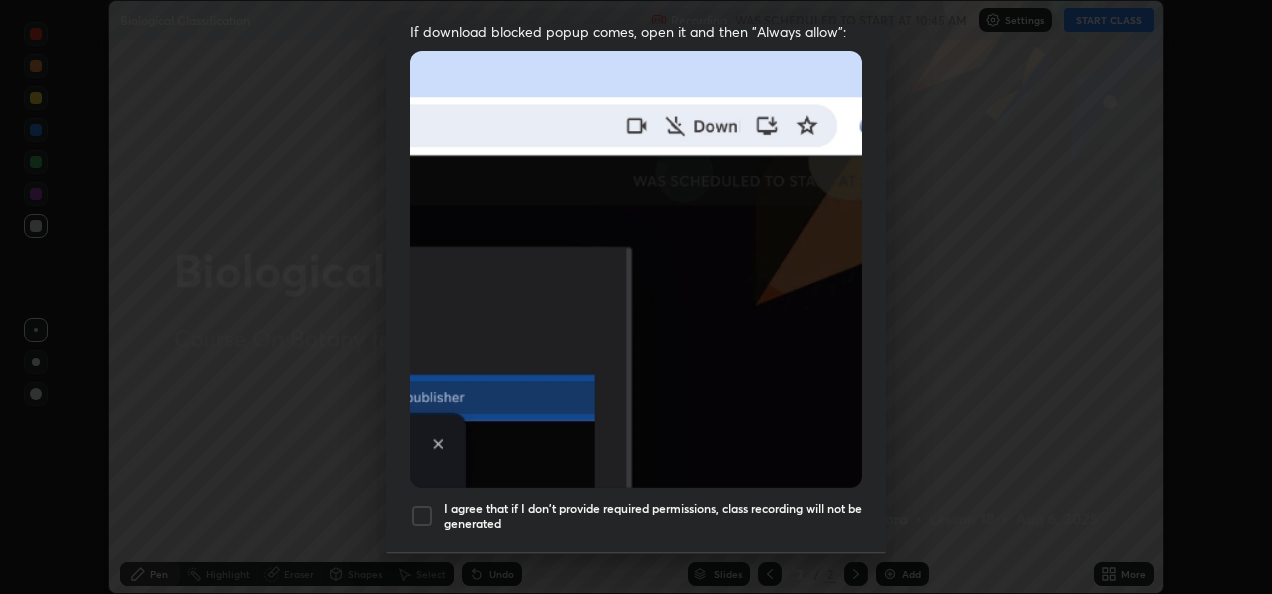 scroll, scrollTop: 421, scrollLeft: 0, axis: vertical 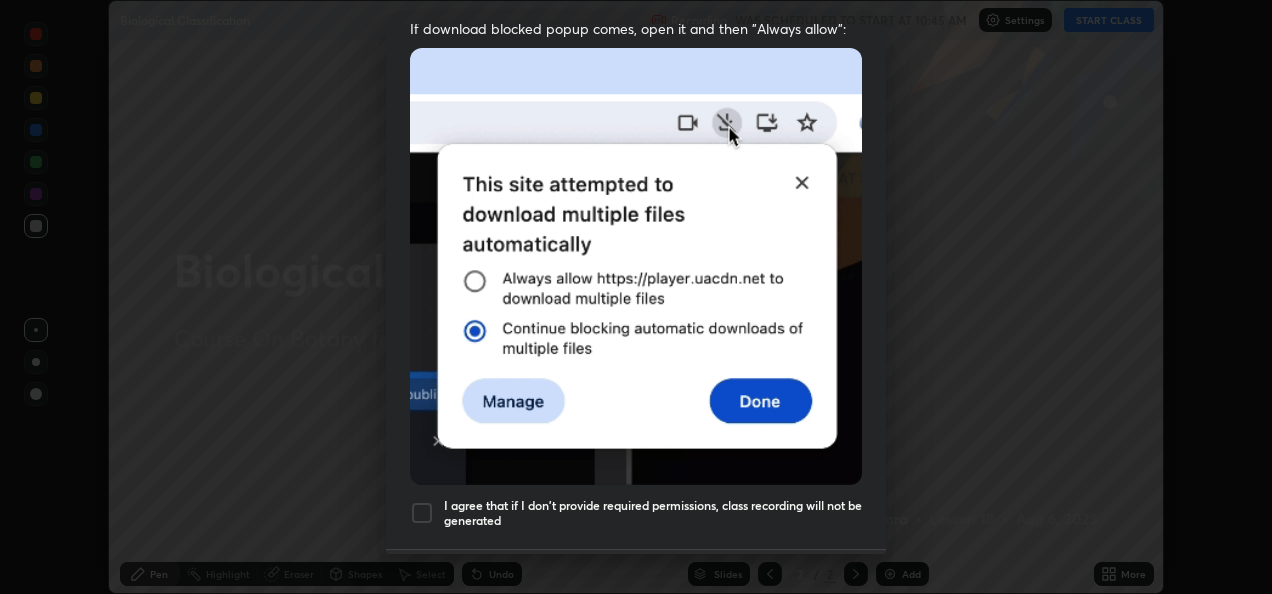 click at bounding box center [422, 513] 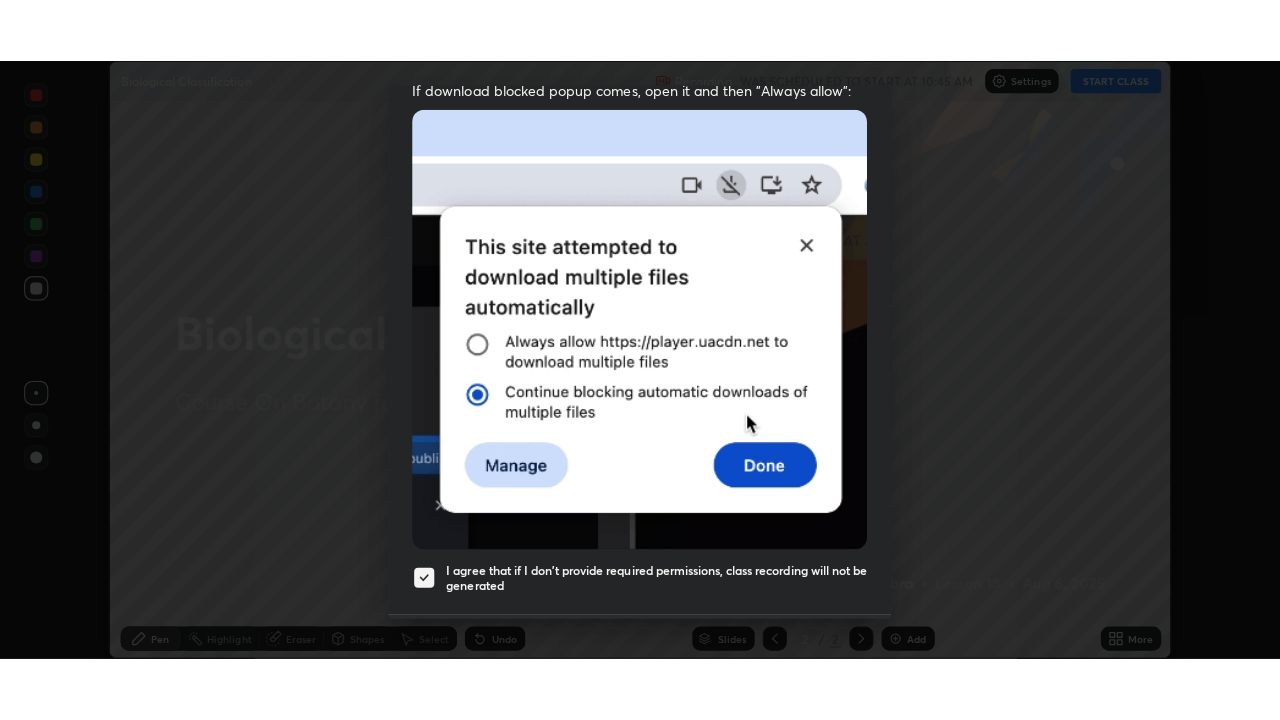 scroll, scrollTop: 470, scrollLeft: 0, axis: vertical 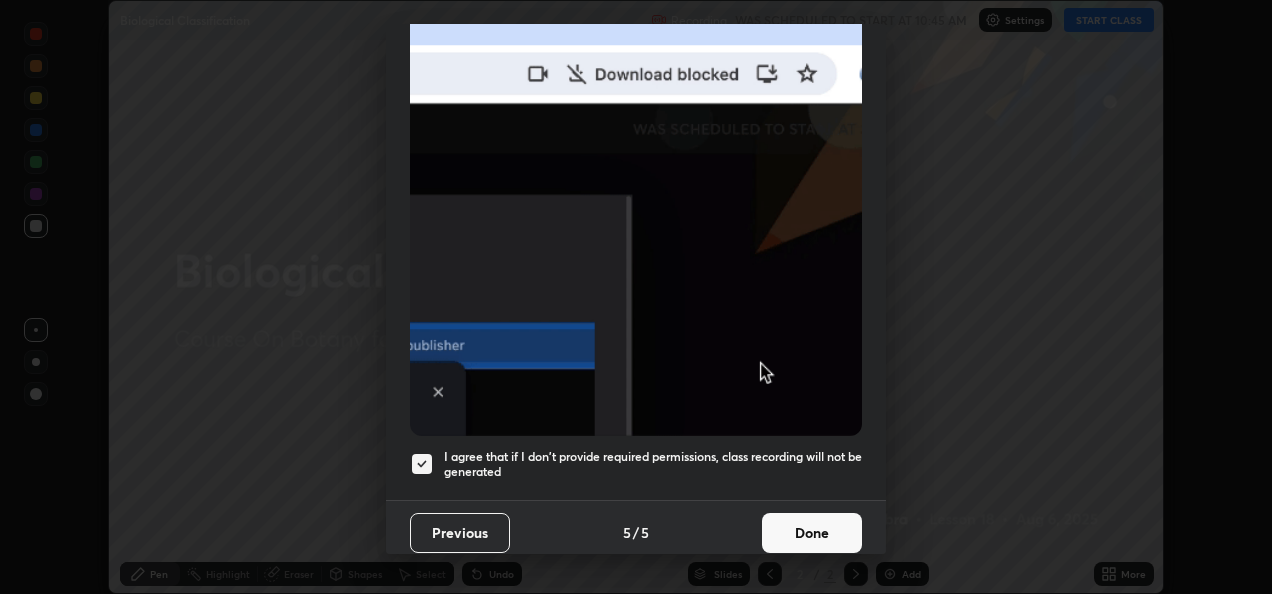 click on "Done" at bounding box center (812, 533) 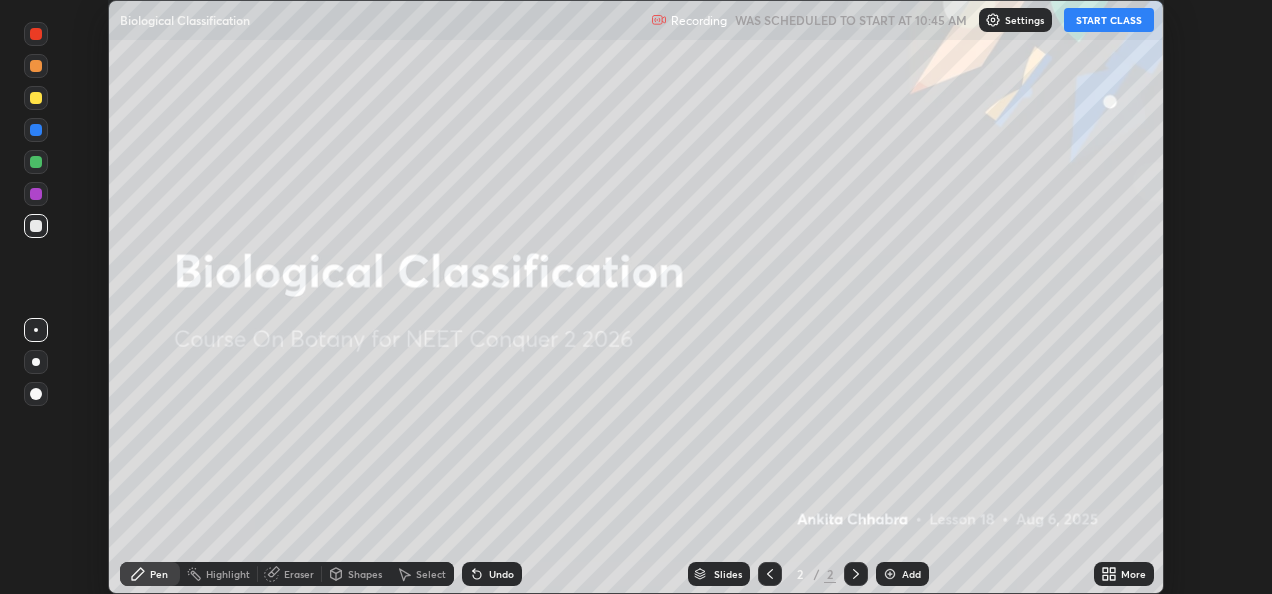 click on "START CLASS" at bounding box center [1109, 20] 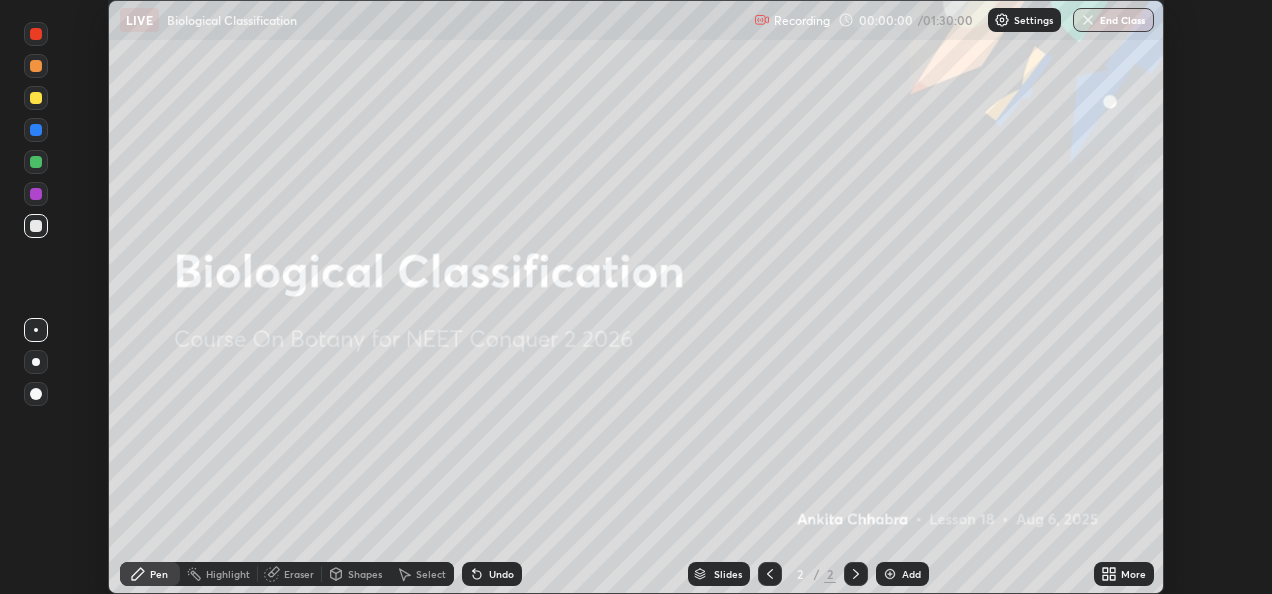 click 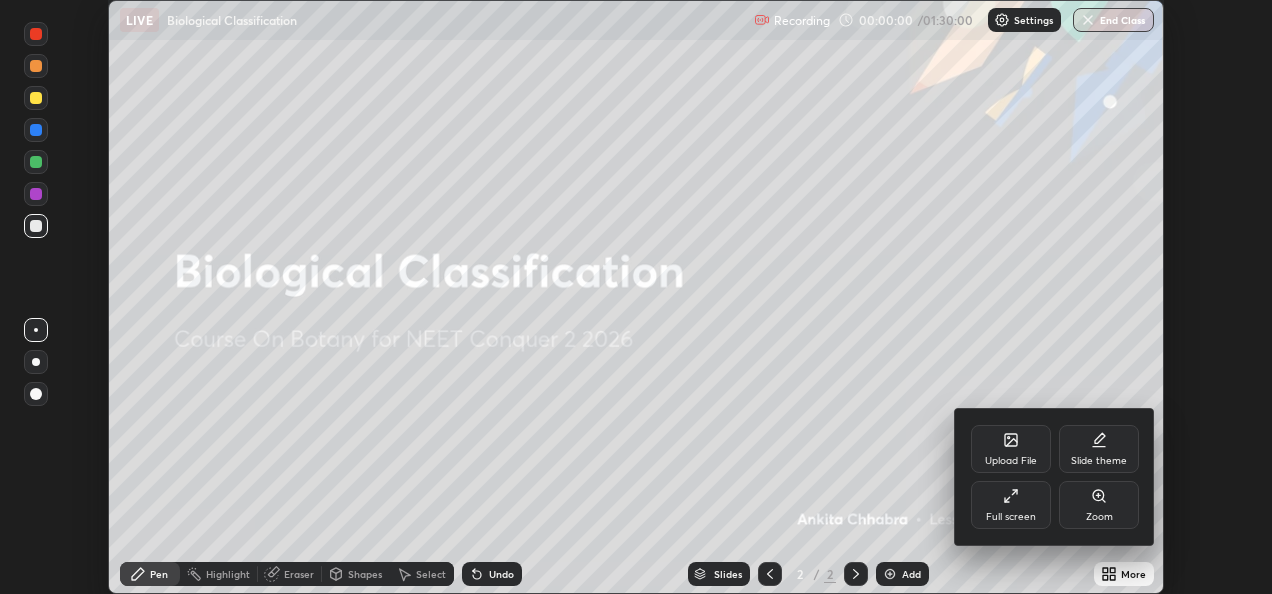 click on "Full screen" at bounding box center (1011, 505) 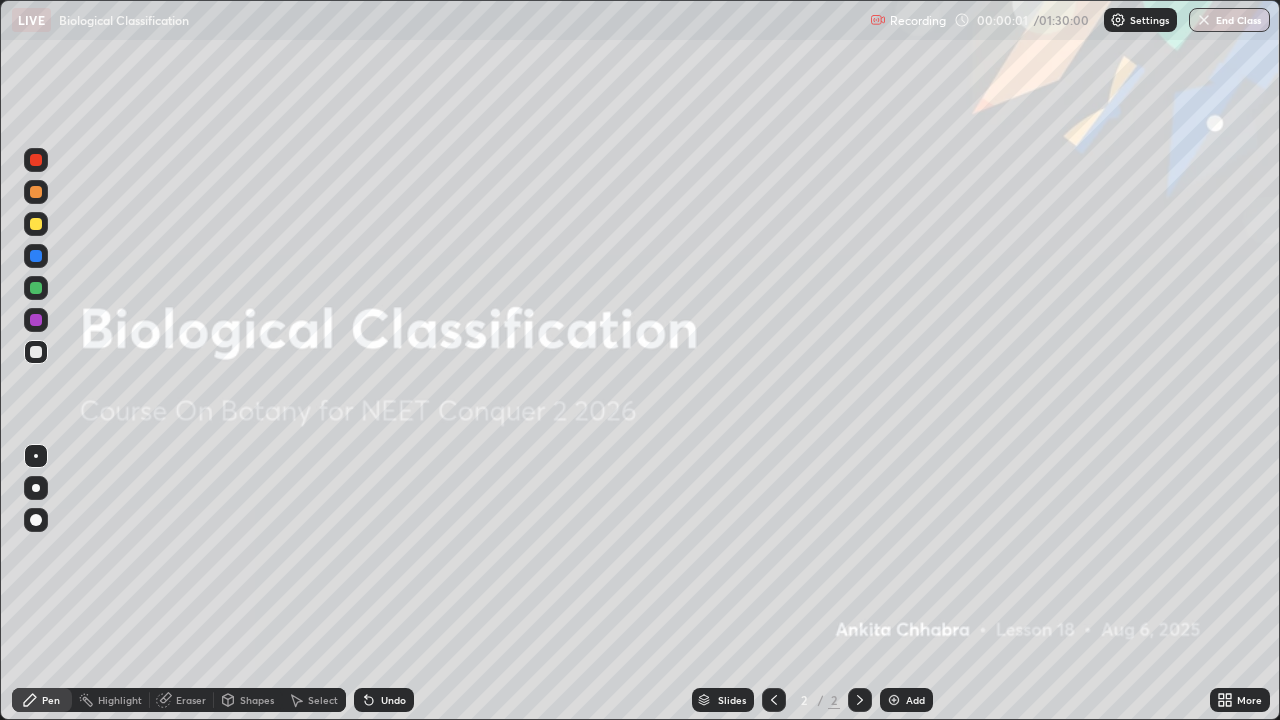 scroll, scrollTop: 99280, scrollLeft: 98720, axis: both 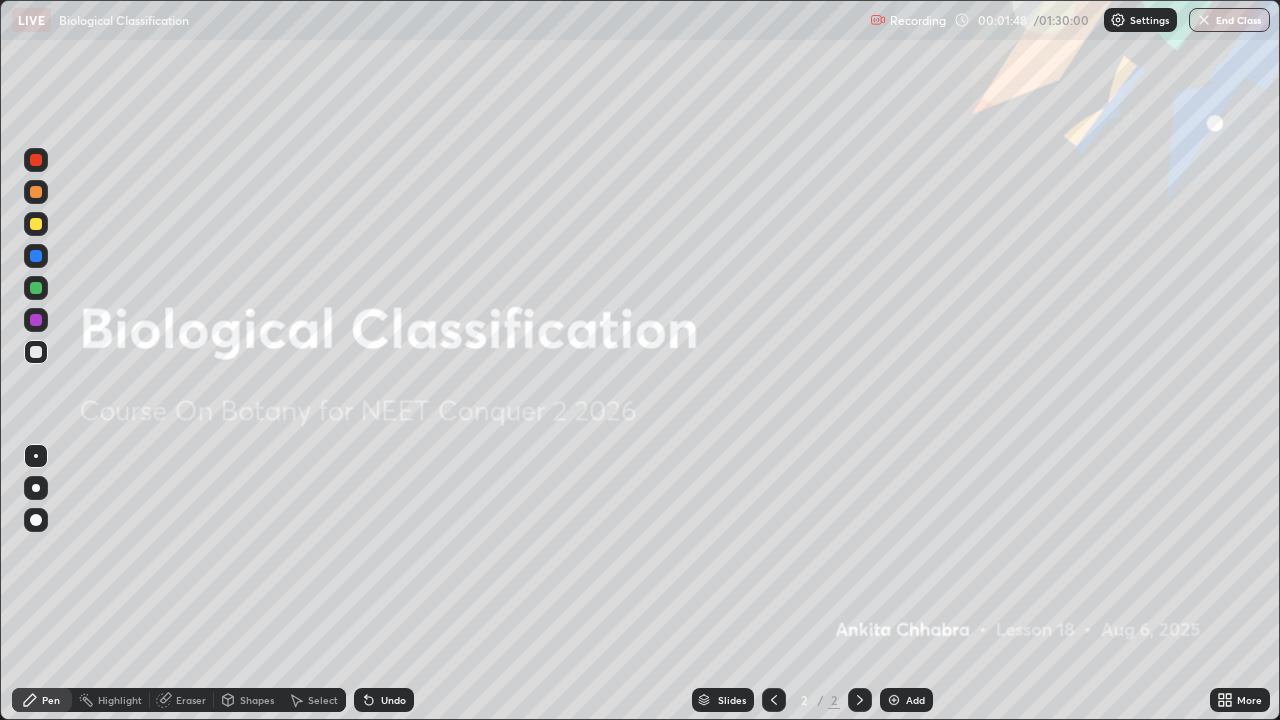click on "Add" at bounding box center (906, 700) 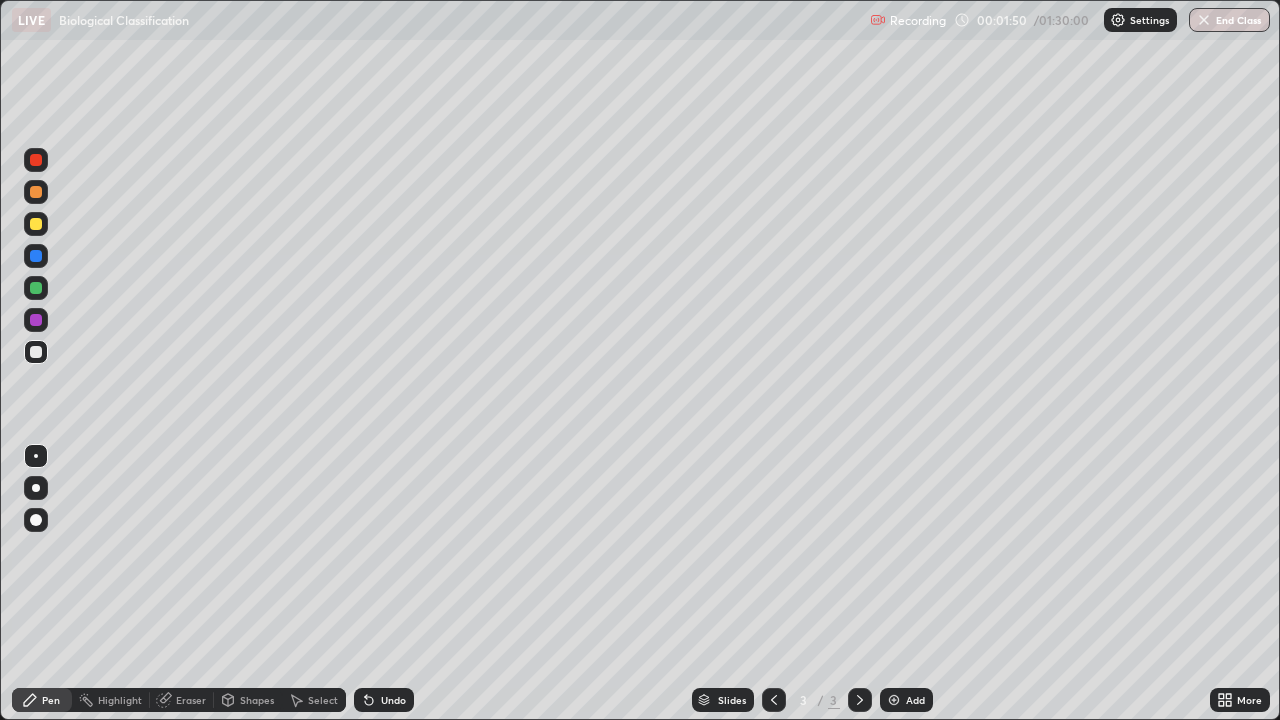 click at bounding box center [36, 320] 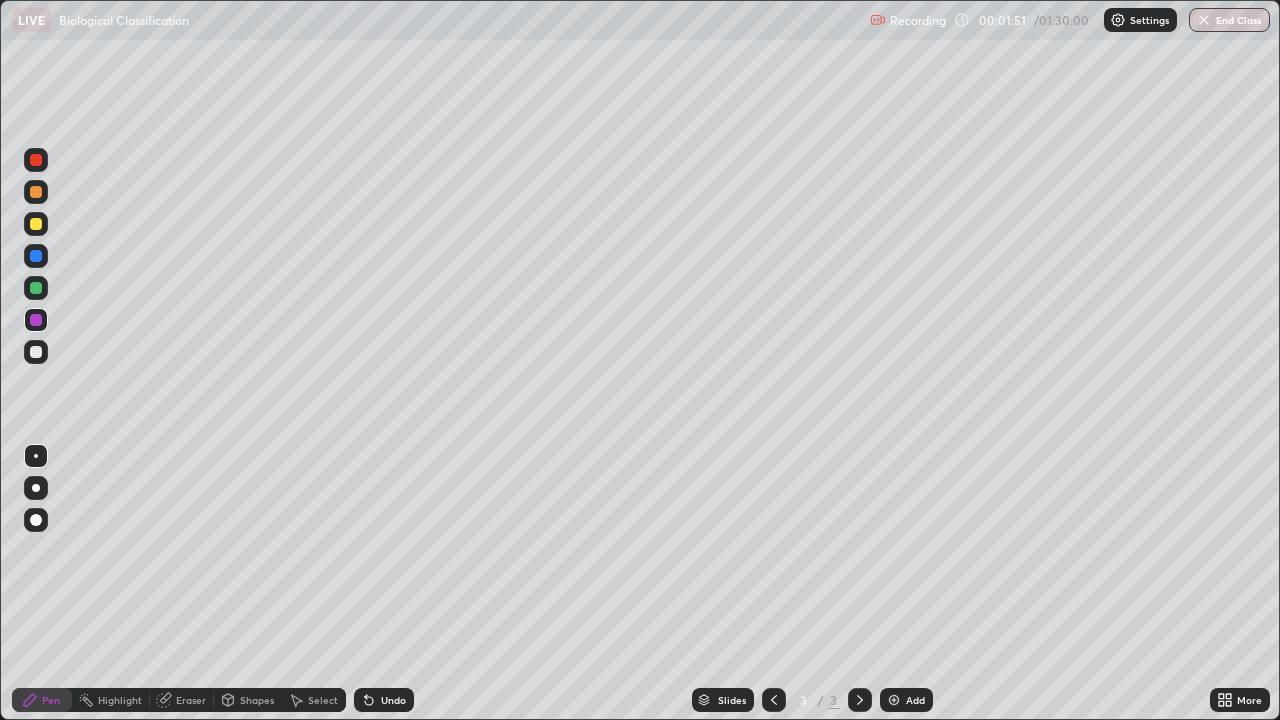 click at bounding box center [36, 488] 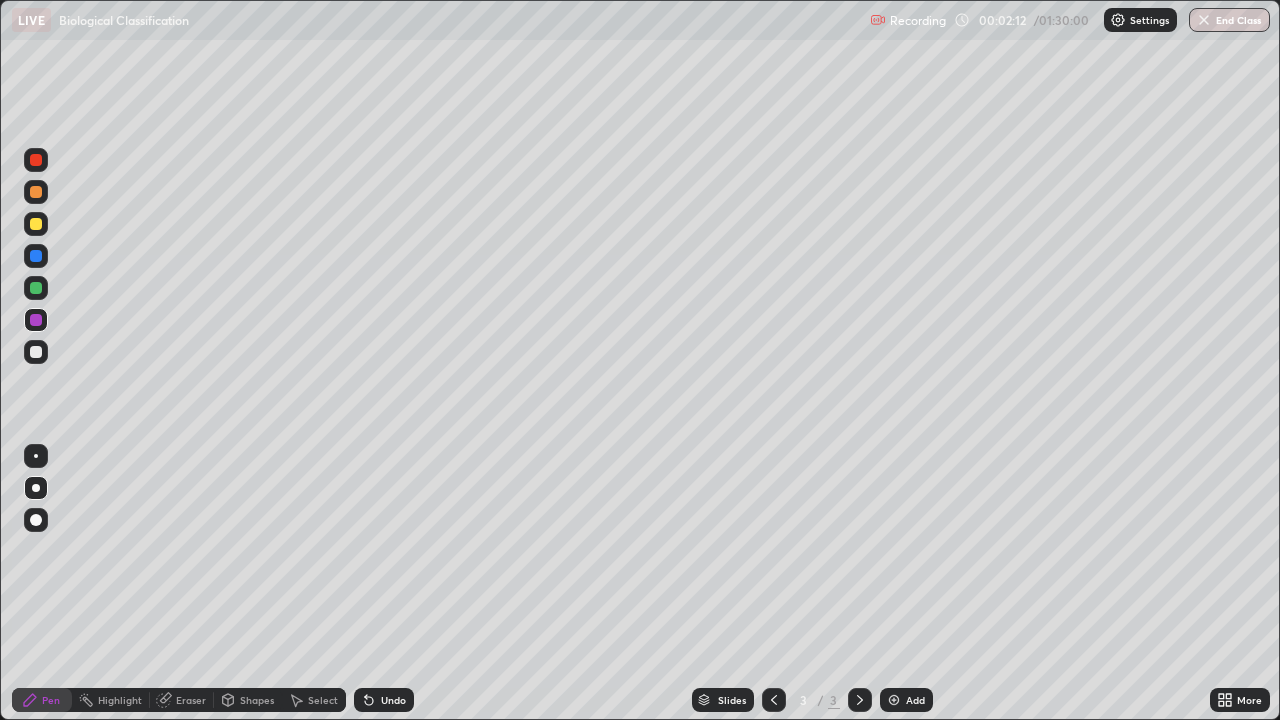 click at bounding box center [36, 256] 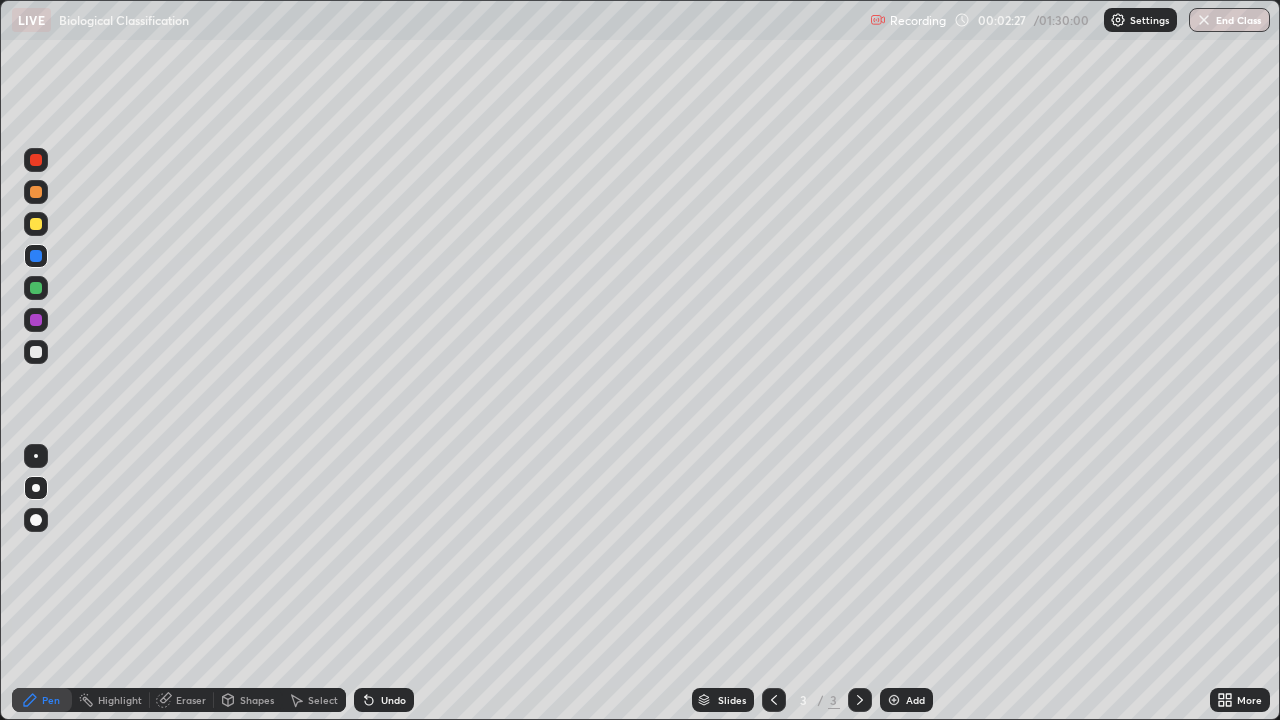 click 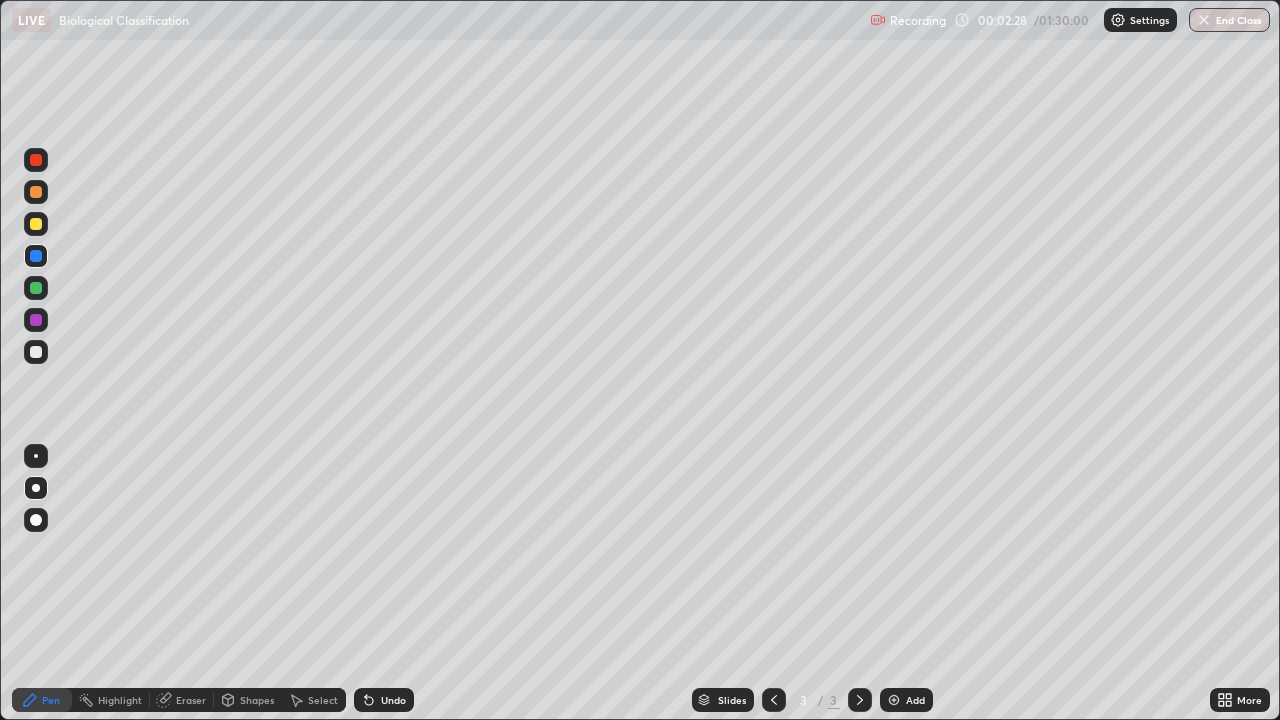 click 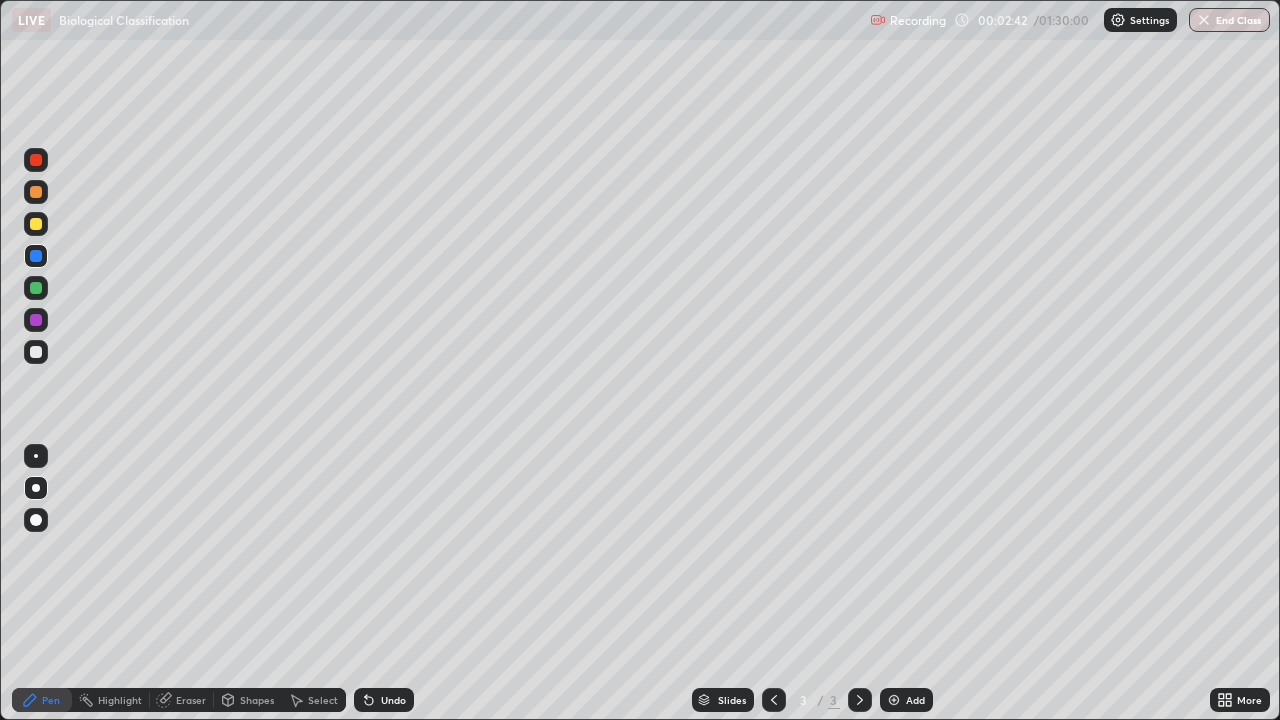 click at bounding box center (36, 192) 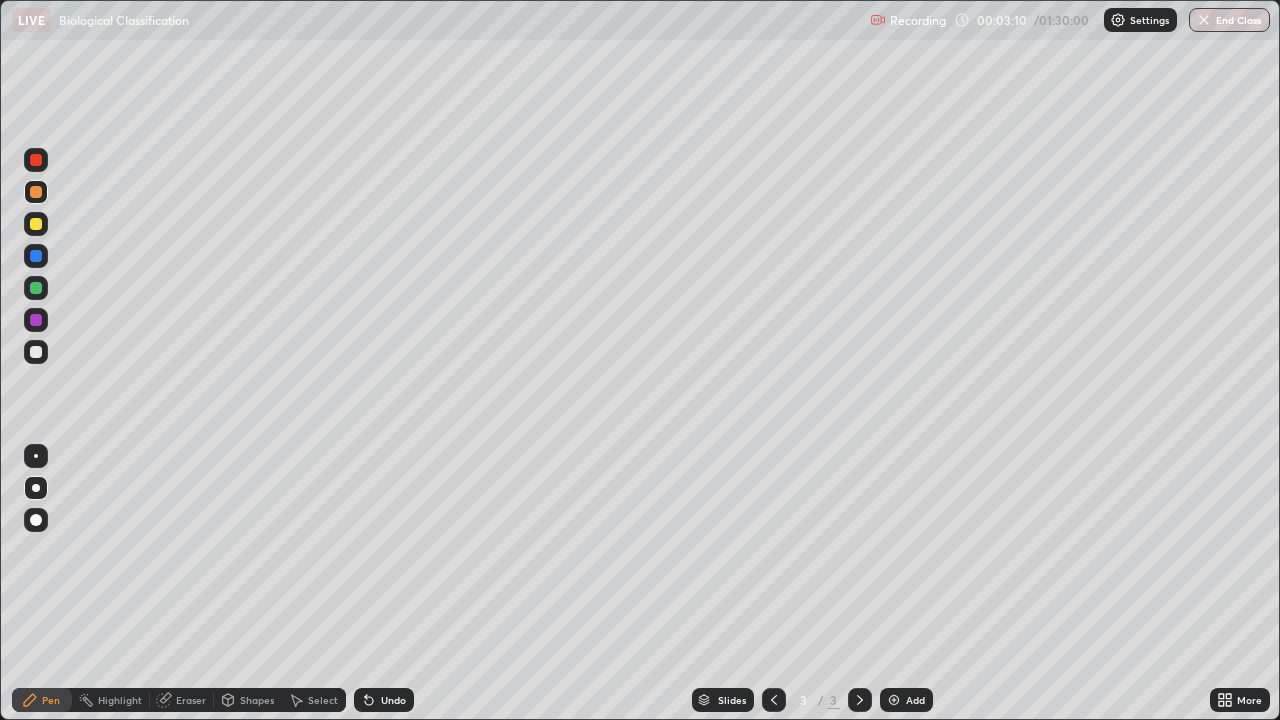 click at bounding box center [36, 320] 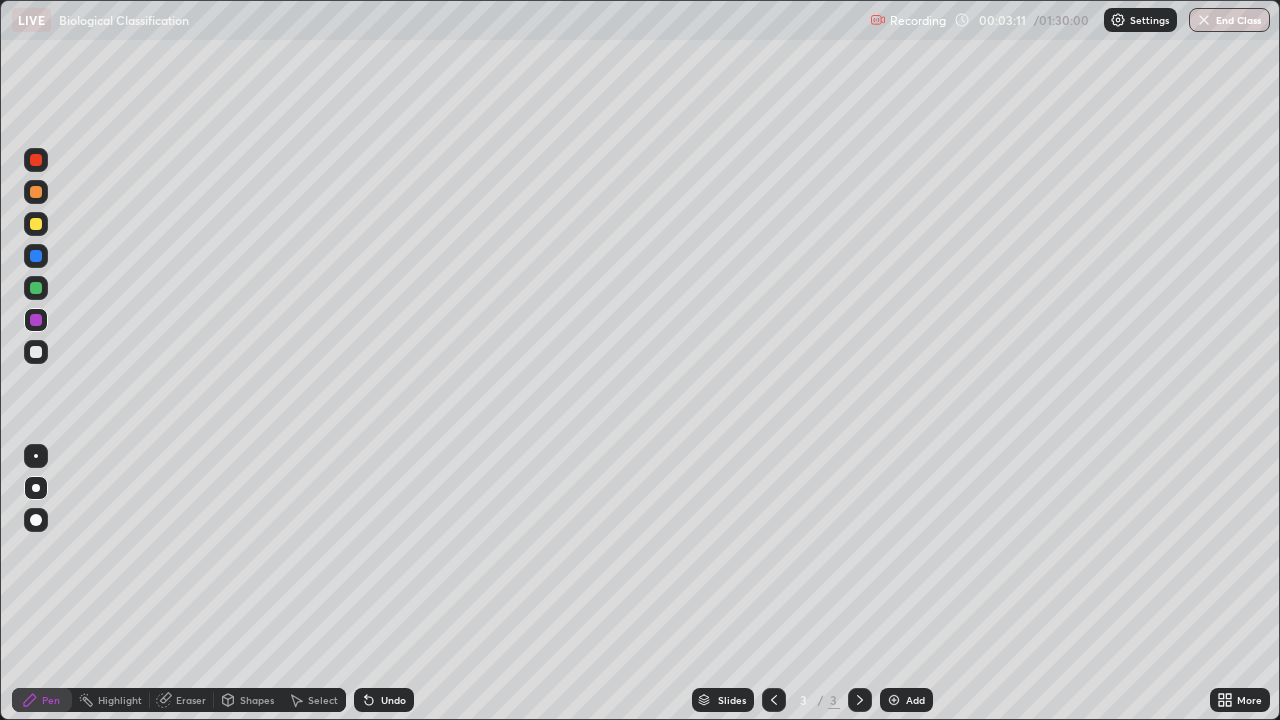 click at bounding box center [36, 288] 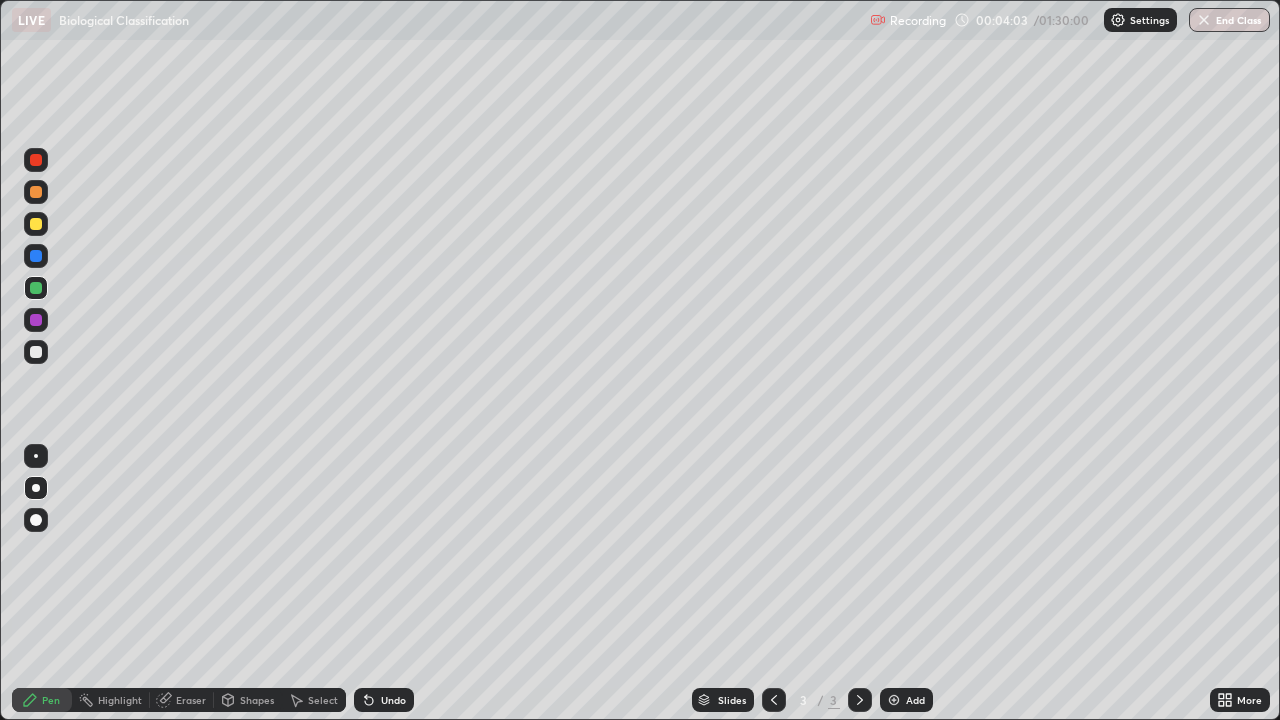 click at bounding box center [36, 320] 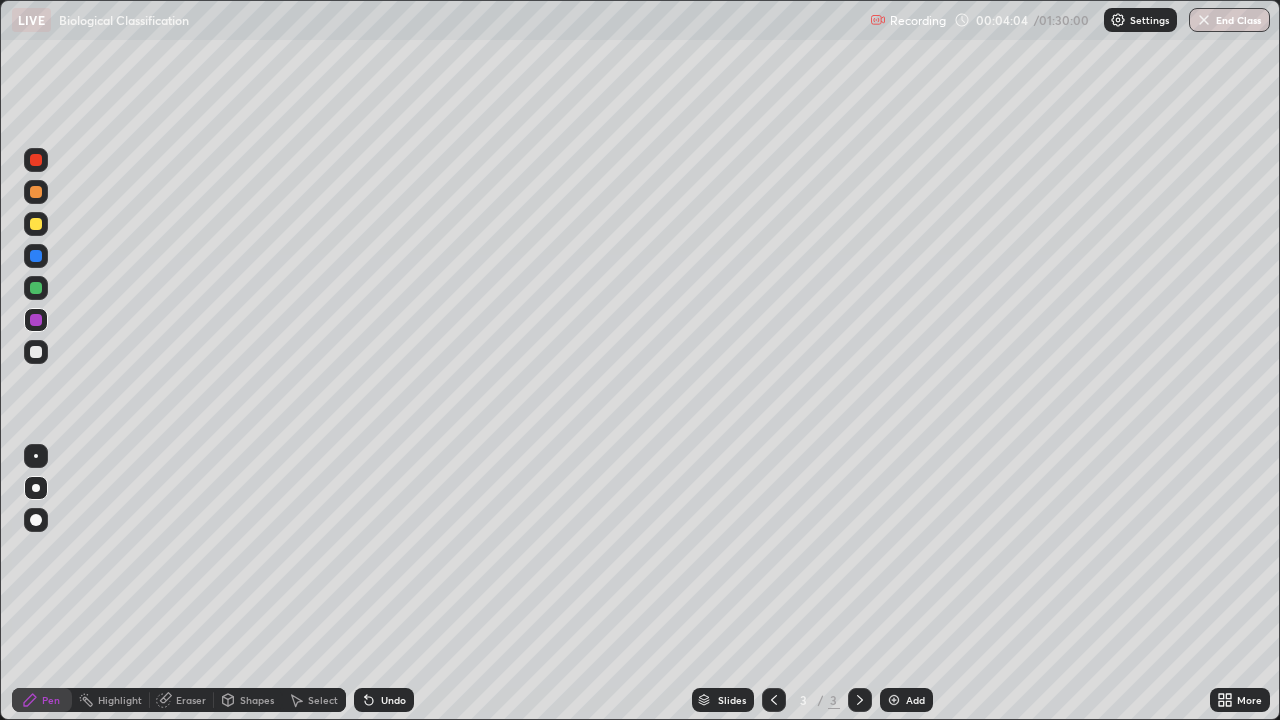 click at bounding box center [36, 352] 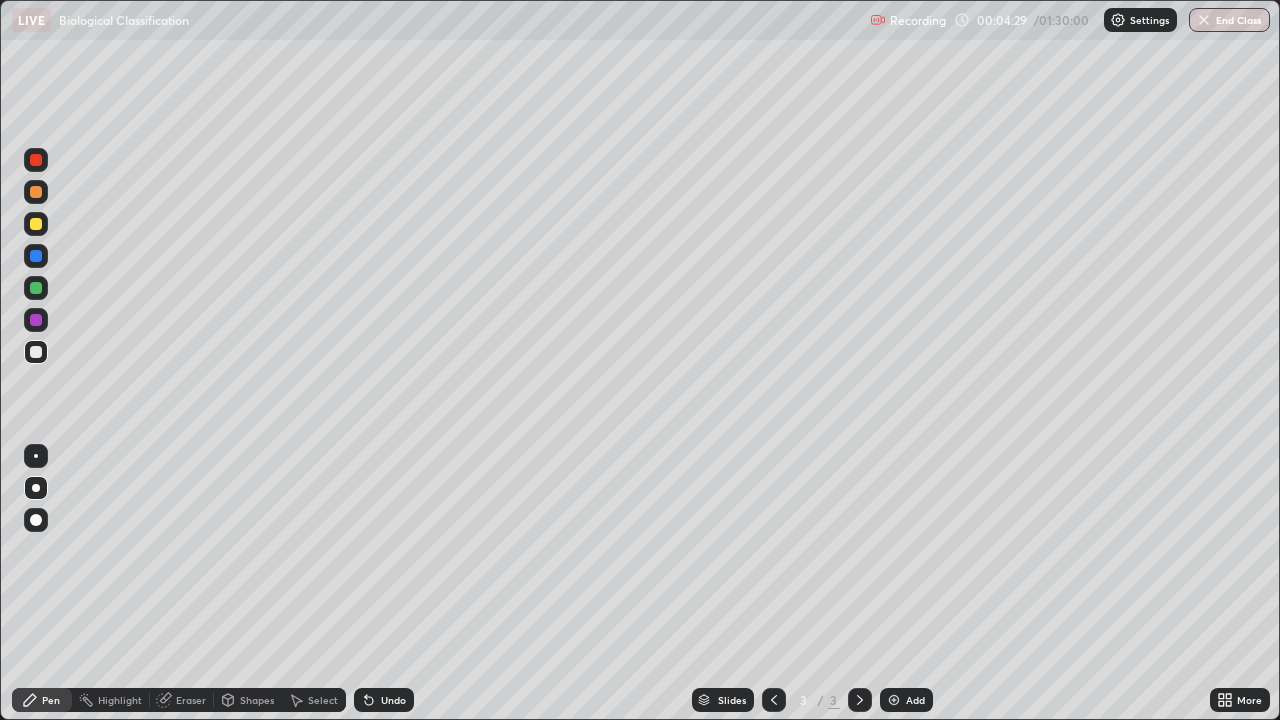 click on "Eraser" at bounding box center [182, 700] 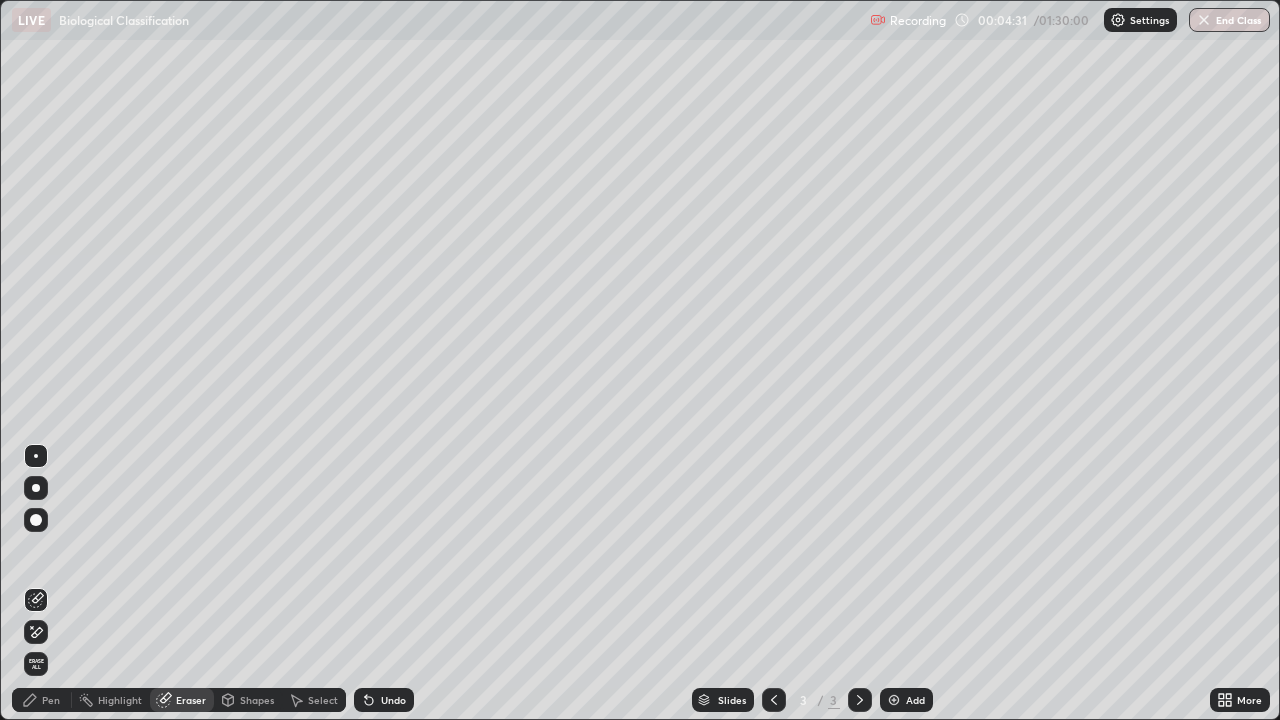 click on "Pen" at bounding box center (51, 700) 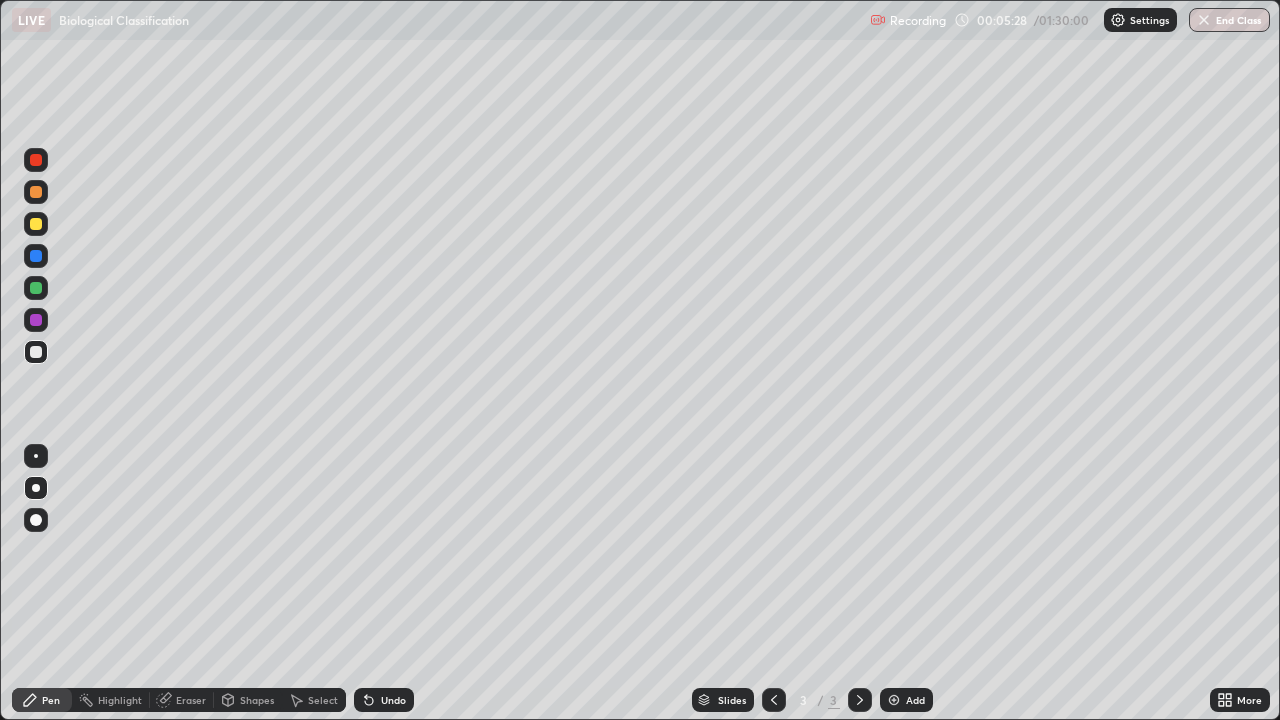 click at bounding box center (36, 320) 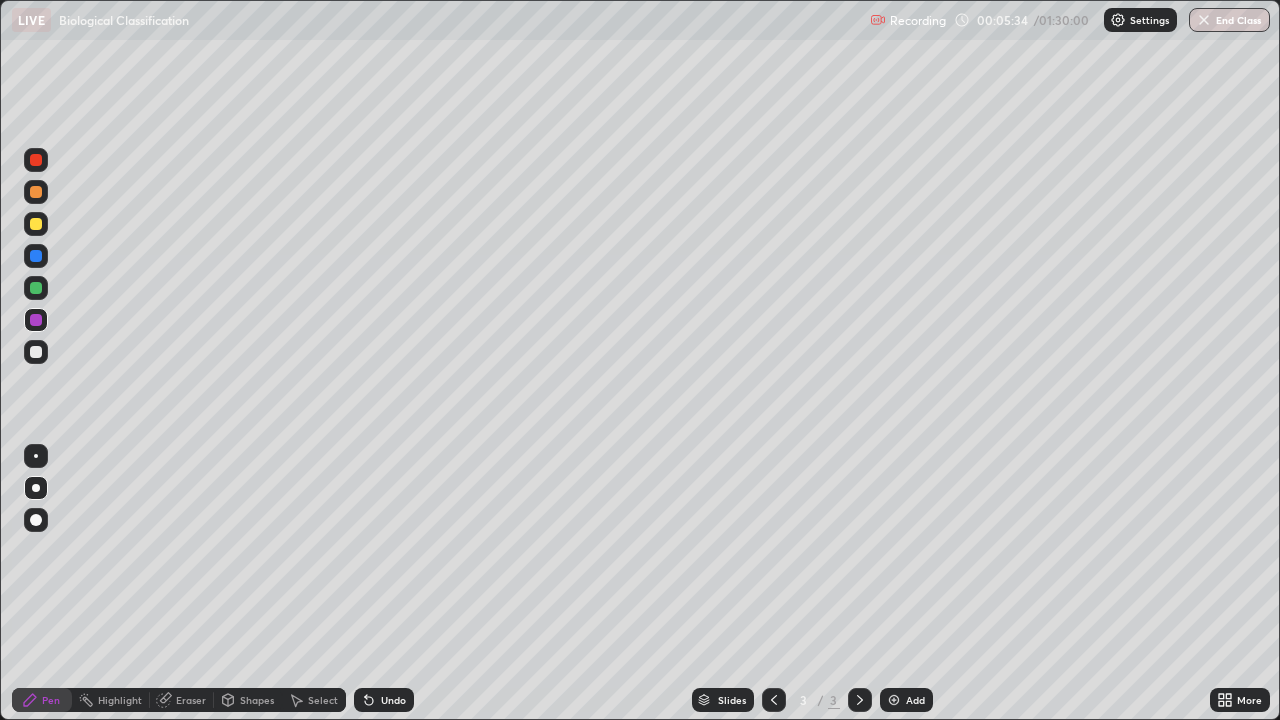 click at bounding box center [36, 224] 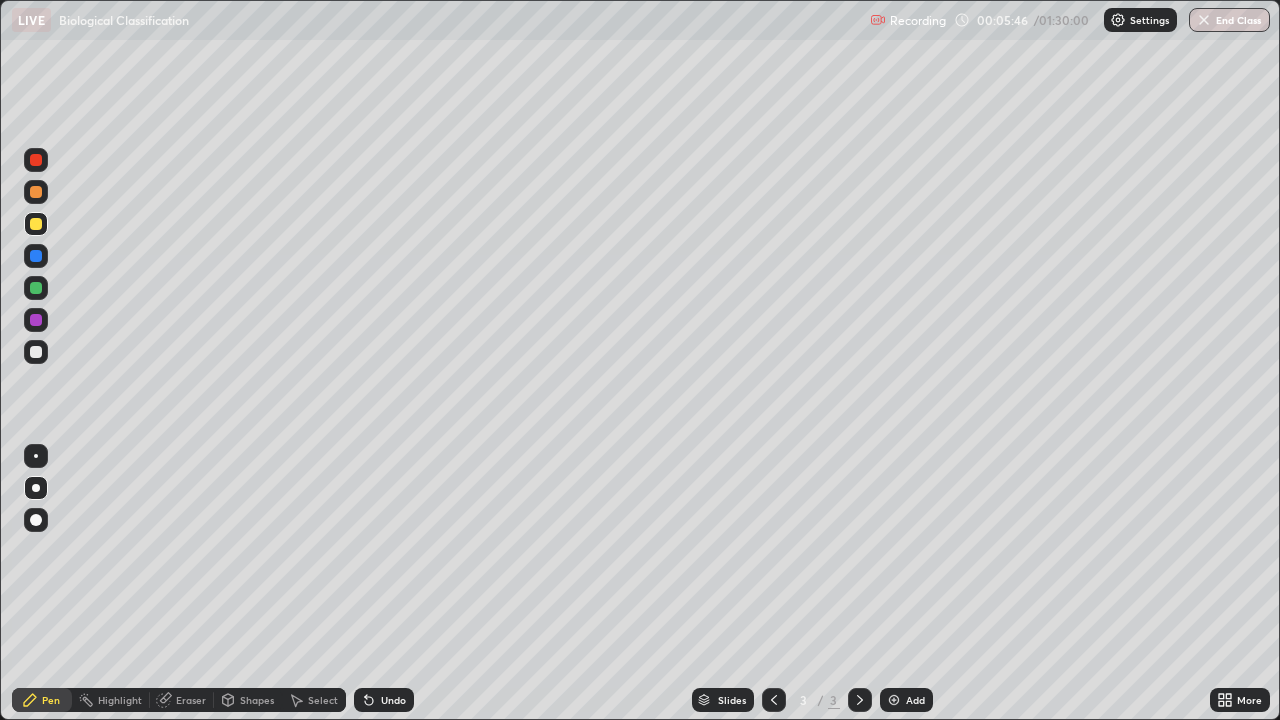 click on "Select" at bounding box center (314, 700) 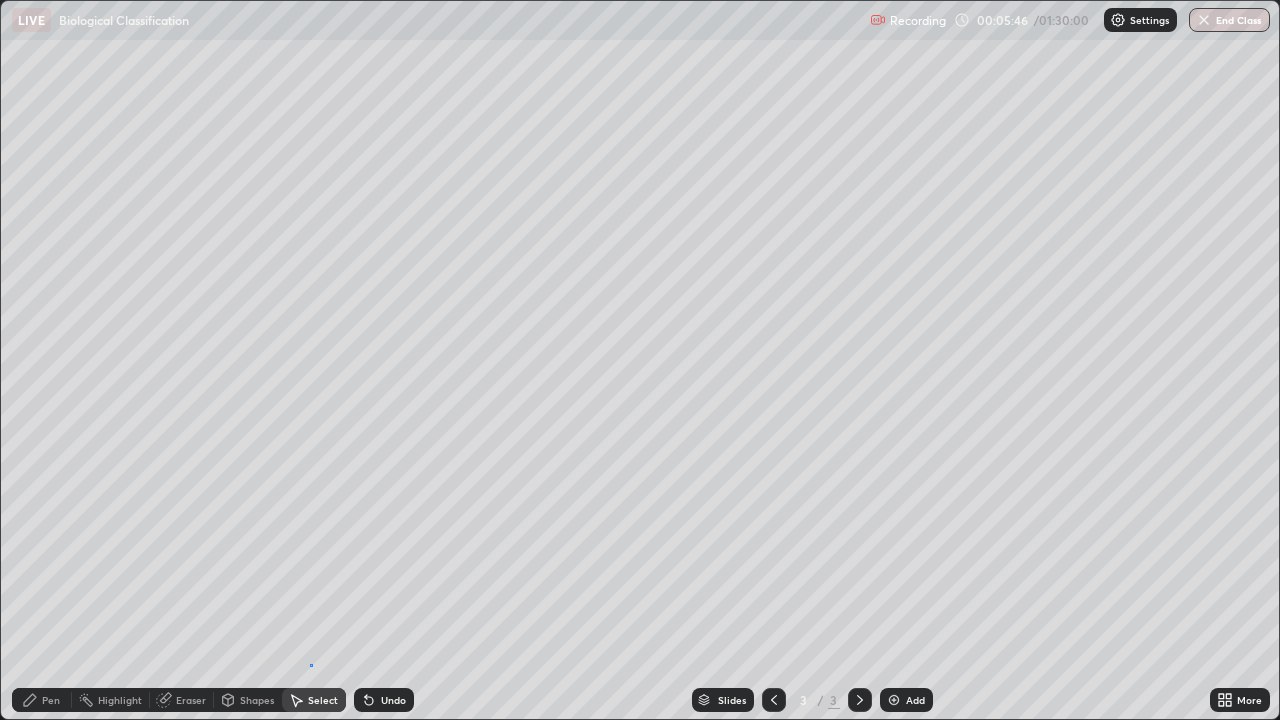 click on "Select" at bounding box center (314, 700) 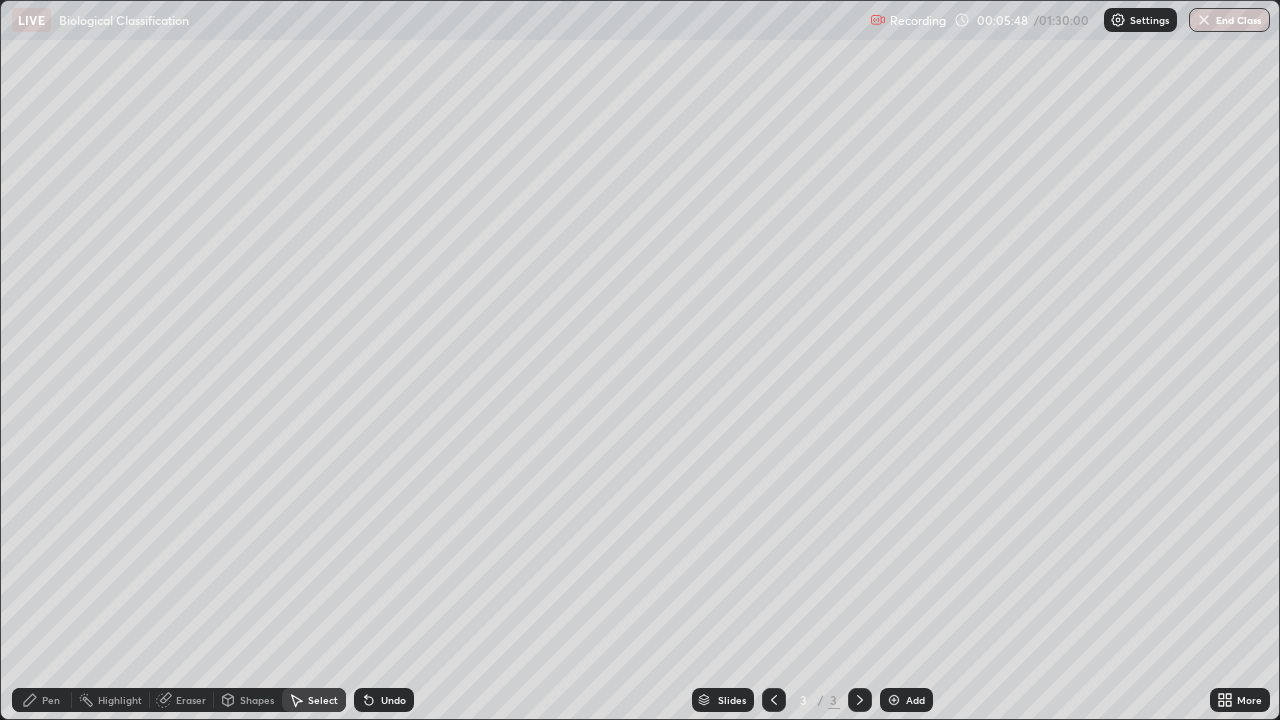 click on "Pen" at bounding box center [51, 700] 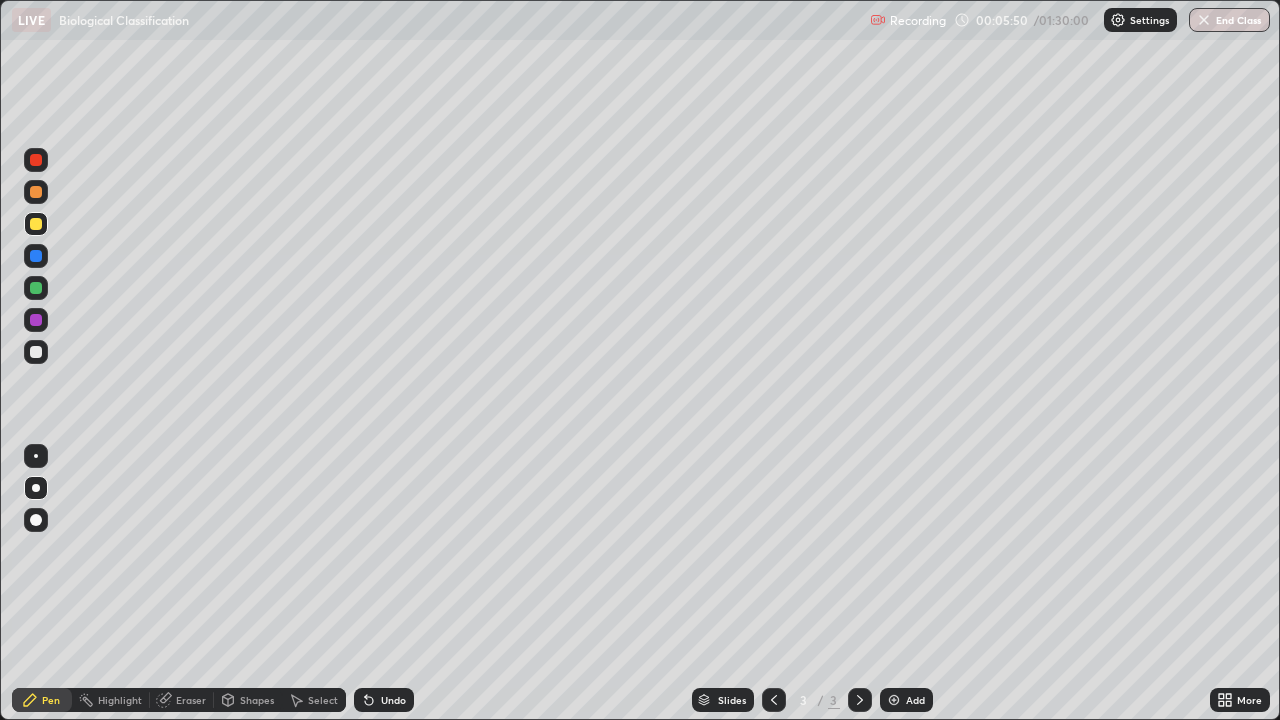 click on "Undo" at bounding box center [380, 700] 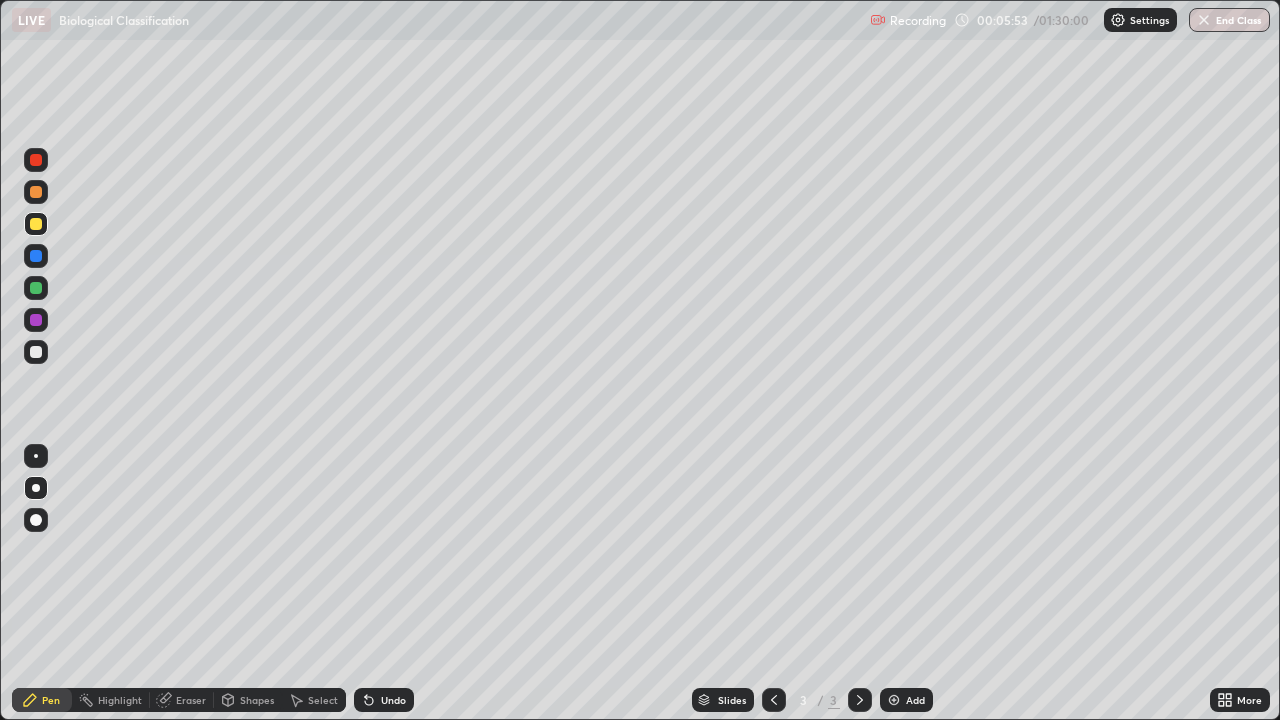click on "Undo" at bounding box center [384, 700] 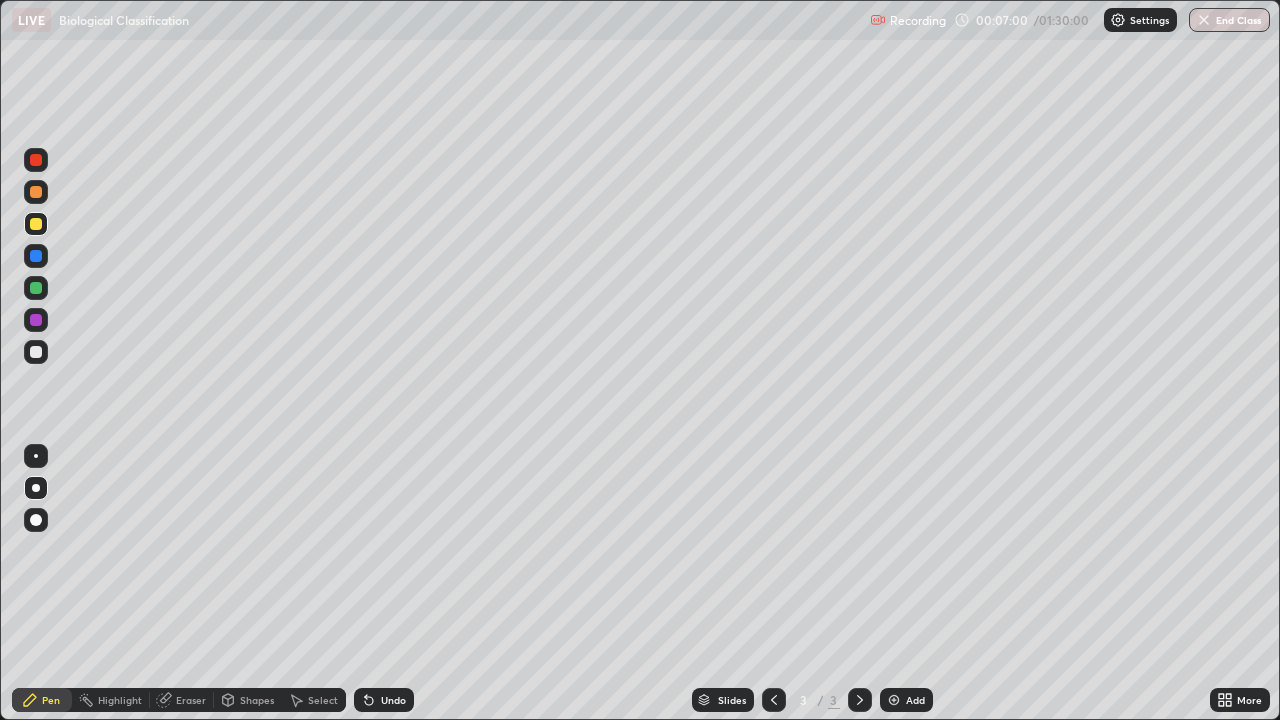 click at bounding box center [36, 288] 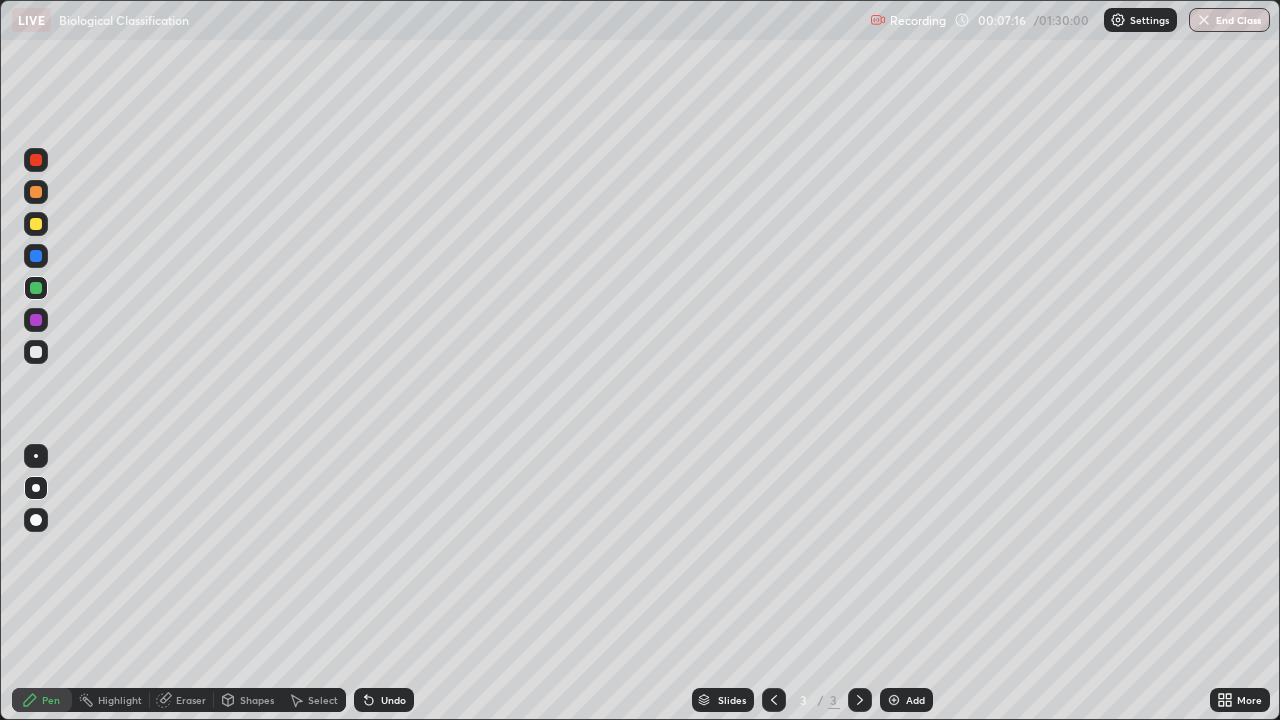 click at bounding box center [36, 192] 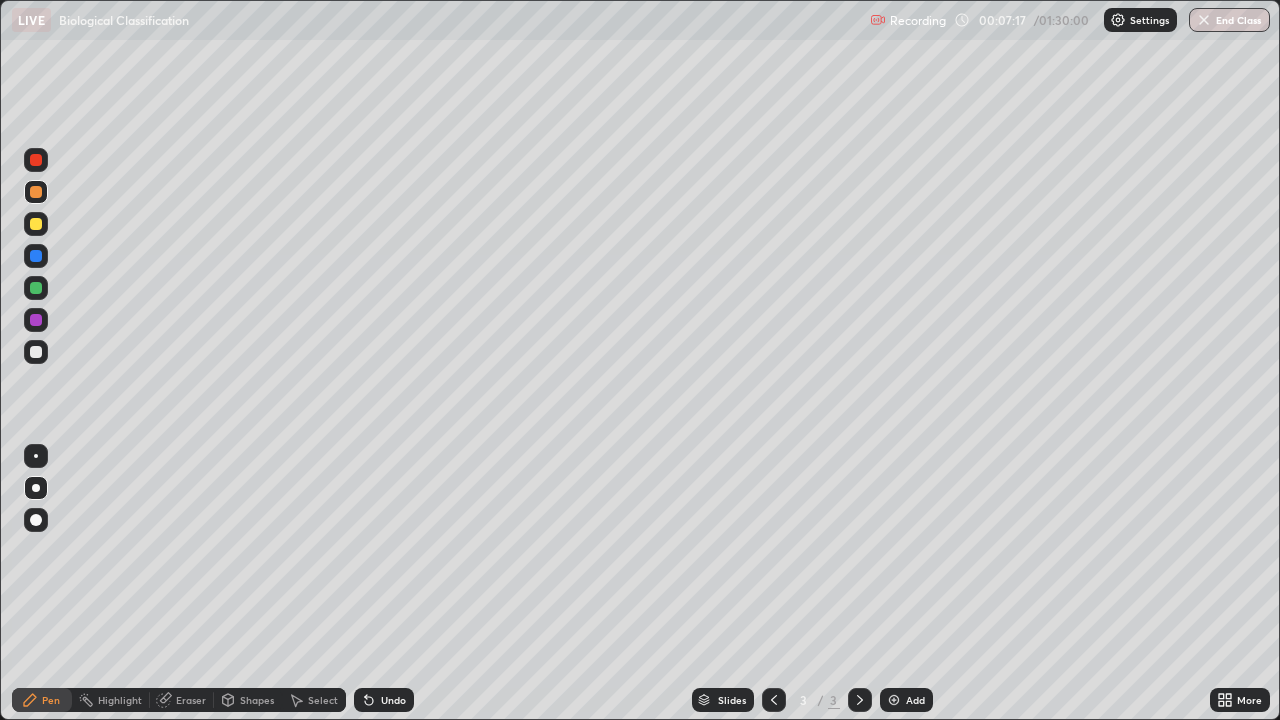 click at bounding box center (36, 160) 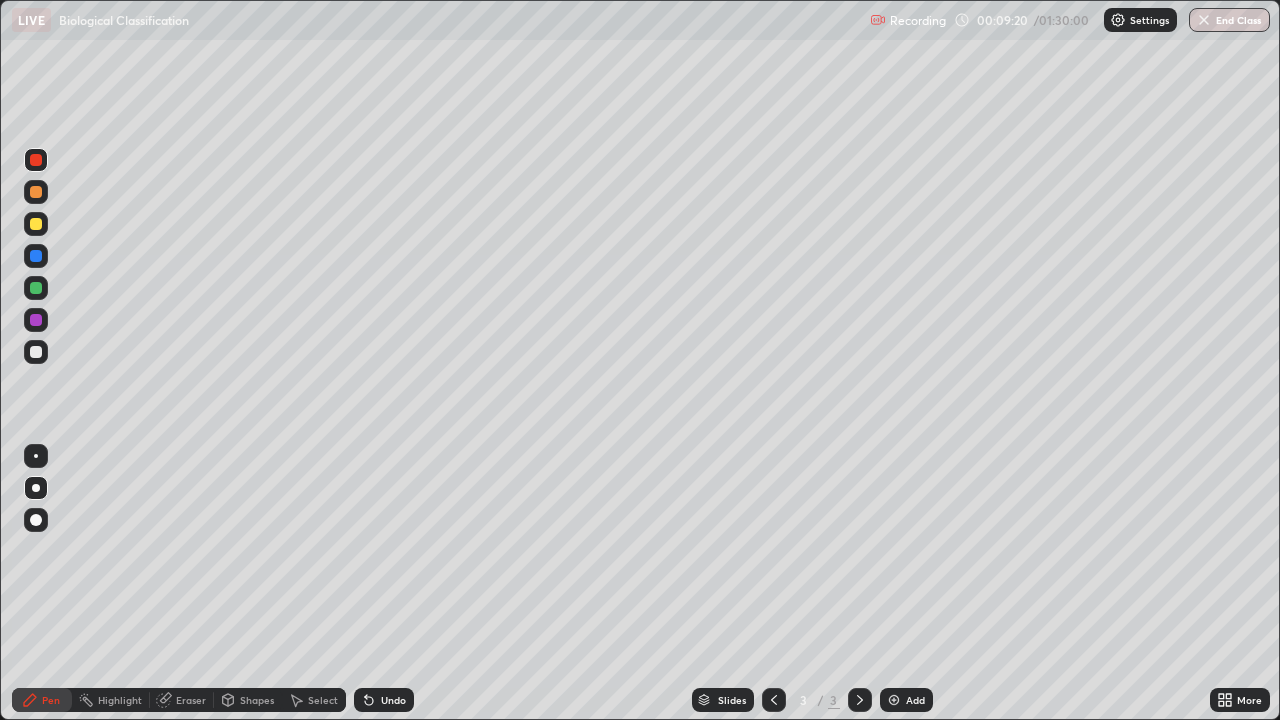 click at bounding box center (36, 160) 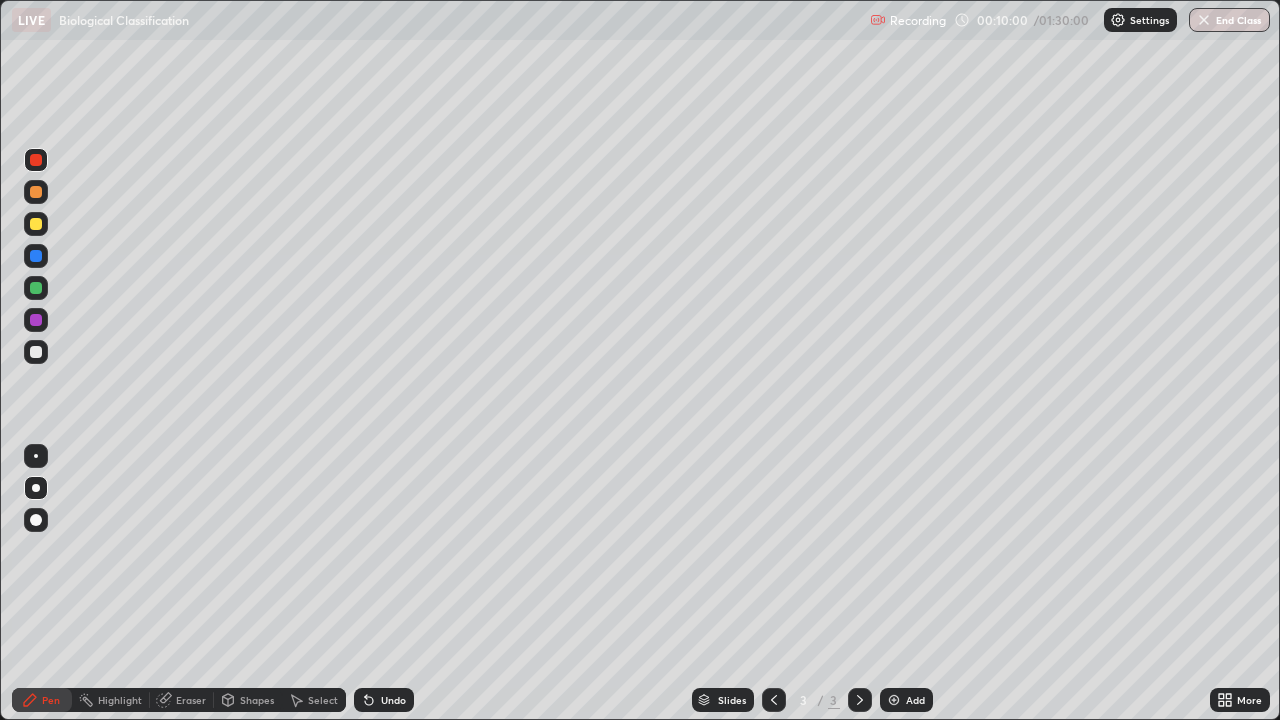 click at bounding box center (36, 352) 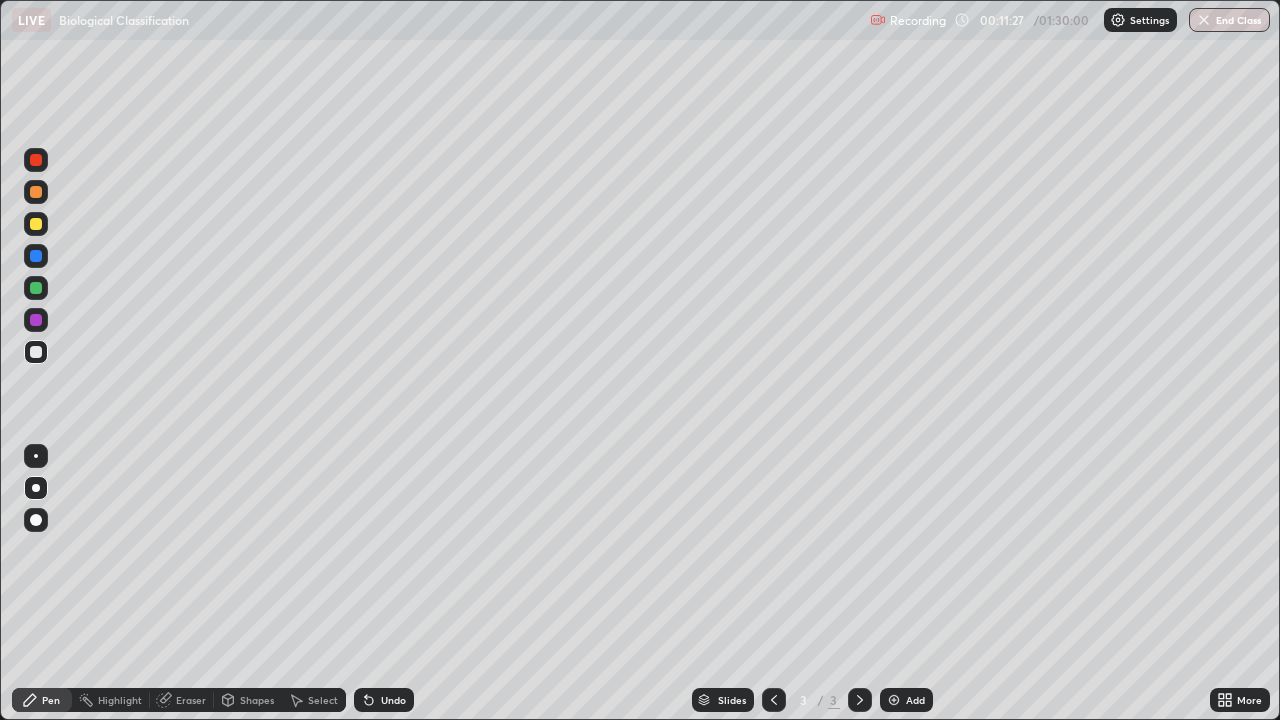 click at bounding box center (894, 700) 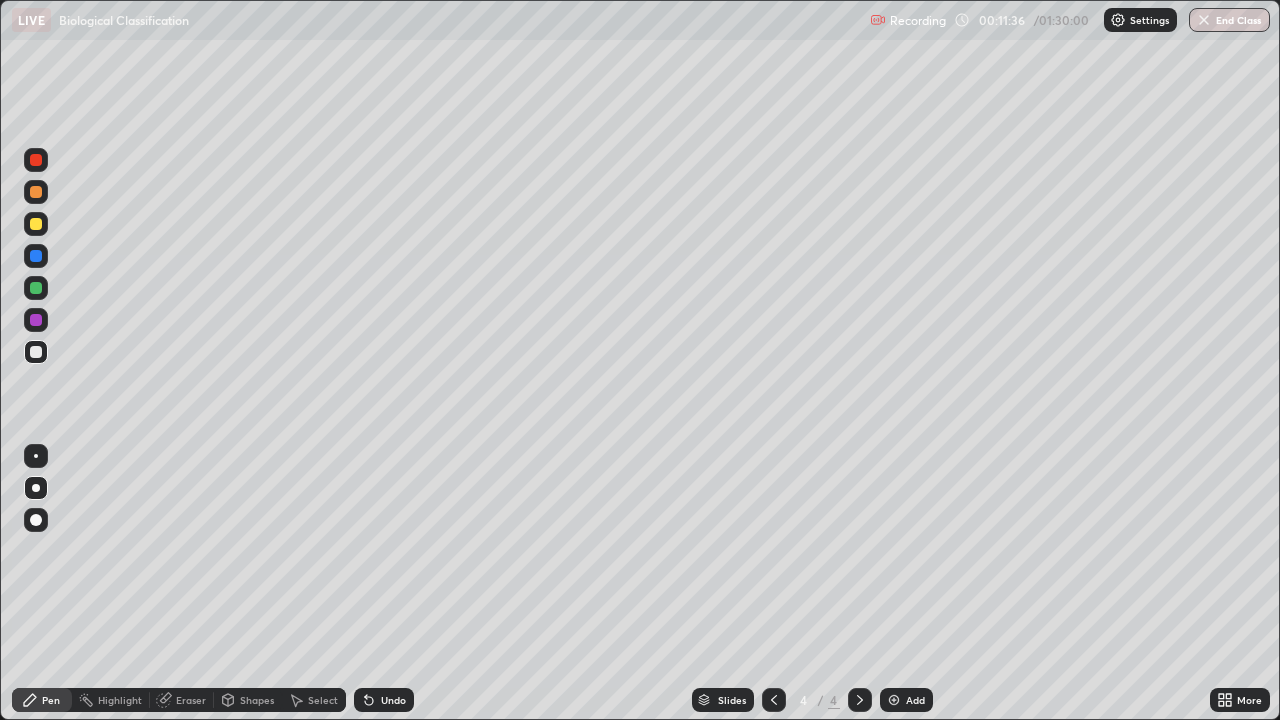 click on "Undo" at bounding box center [393, 700] 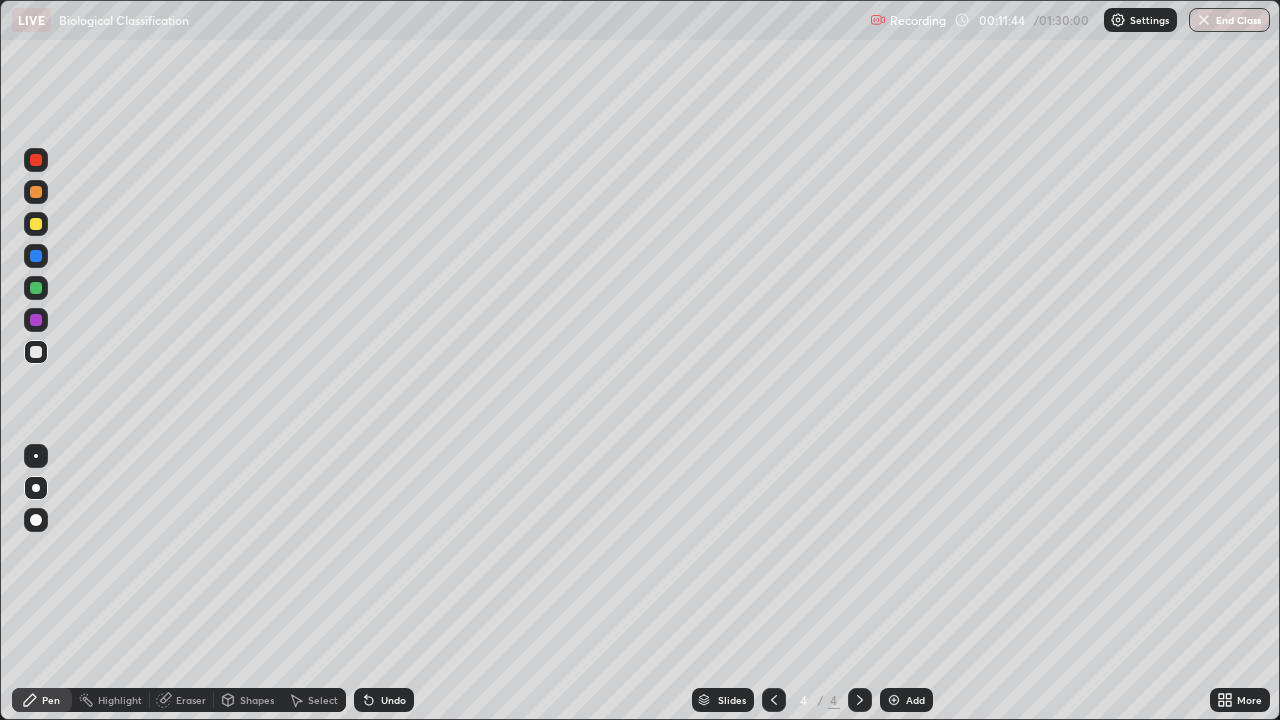 click at bounding box center (36, 256) 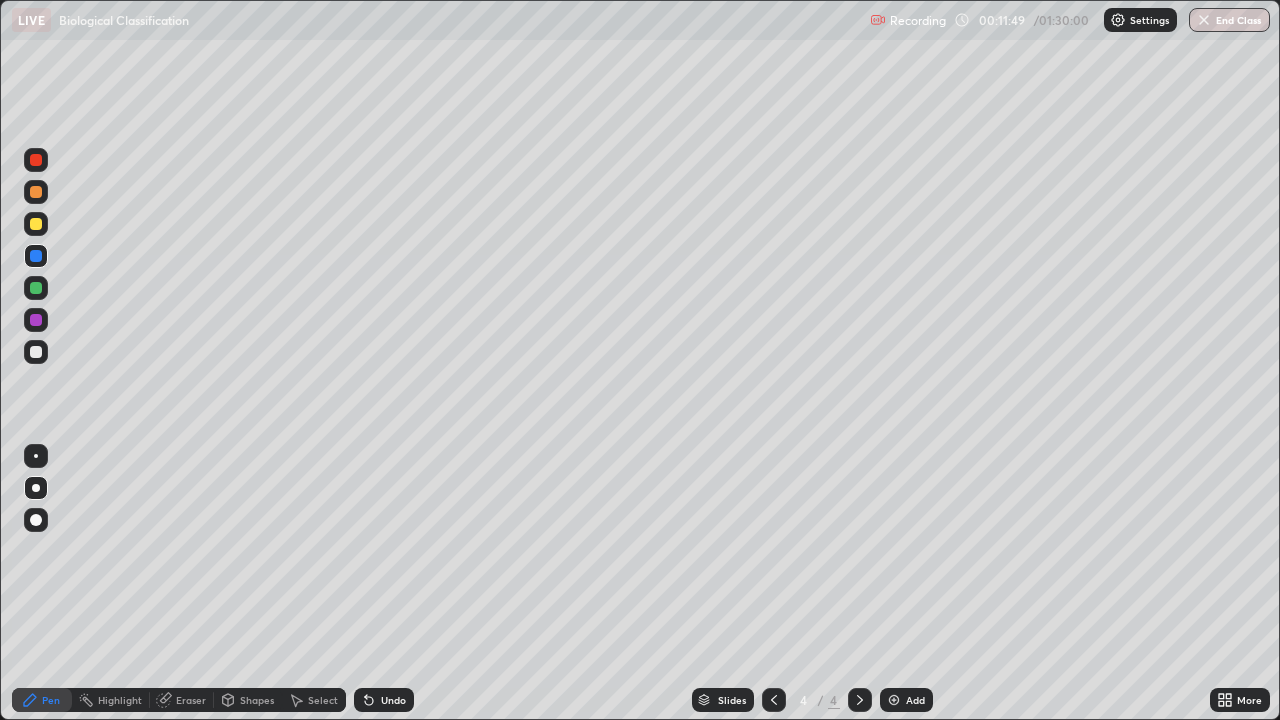click on "Undo" at bounding box center [393, 700] 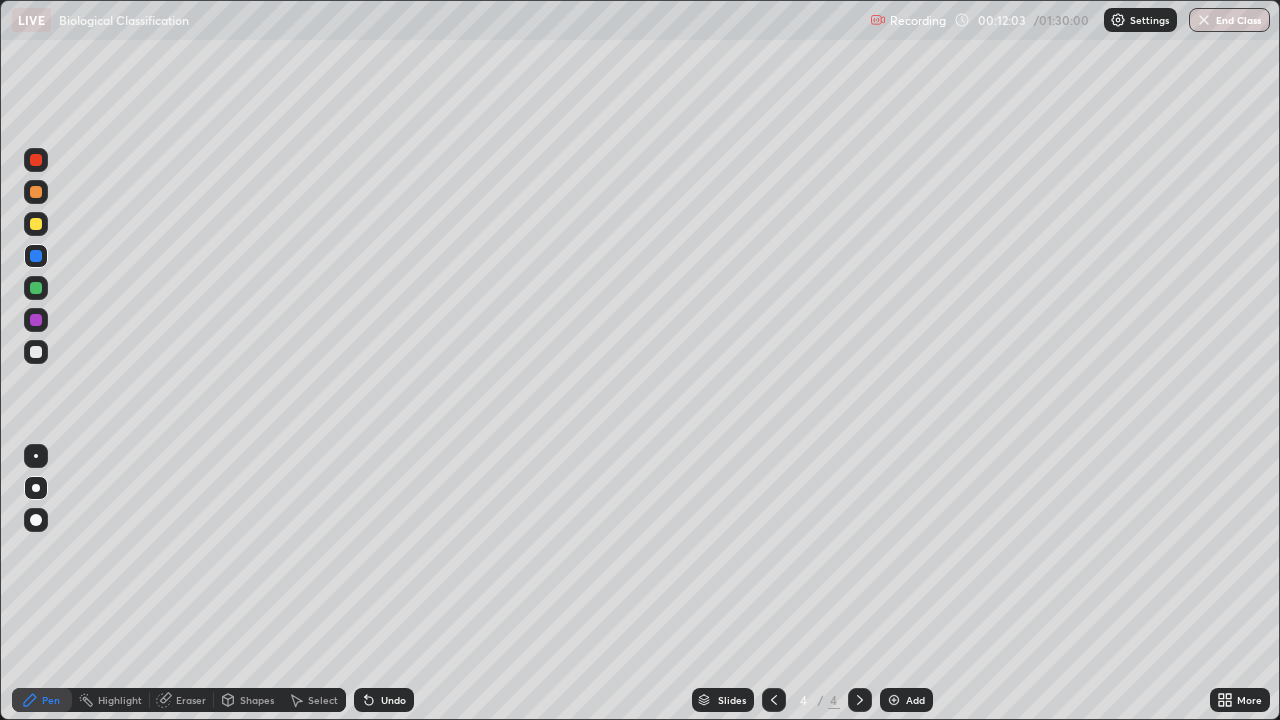 click at bounding box center (36, 288) 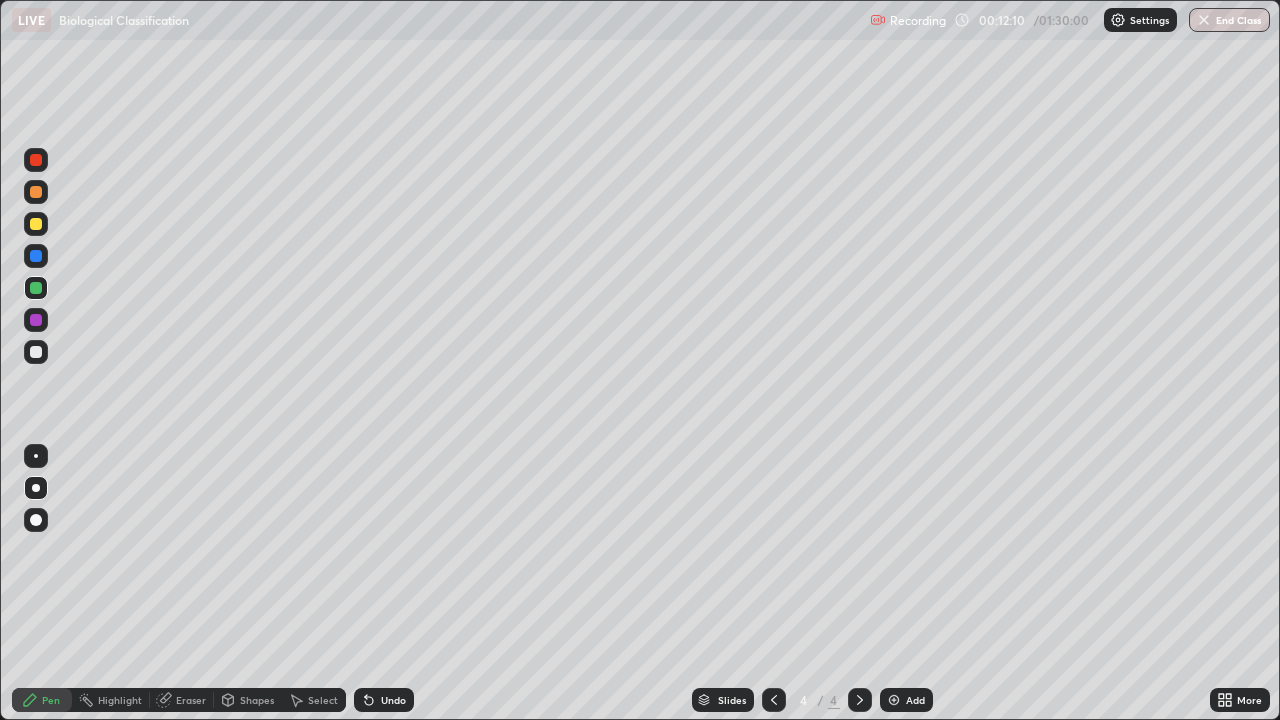 click at bounding box center (36, 320) 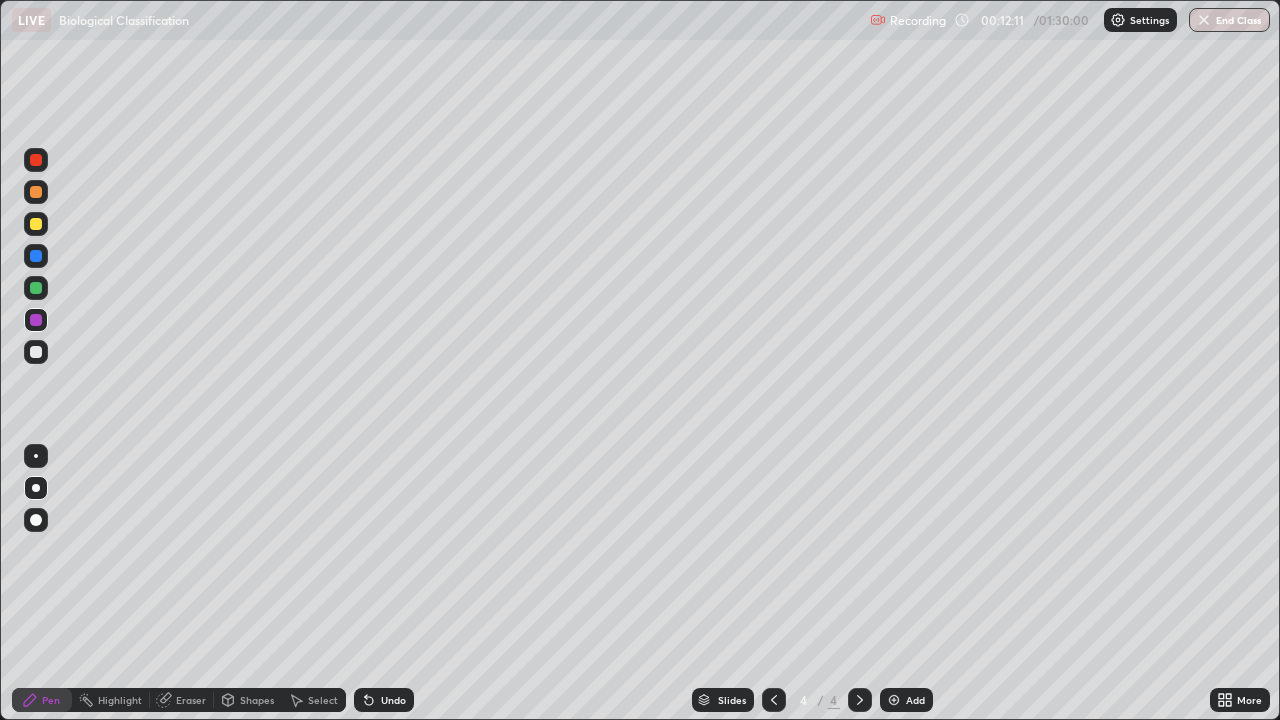 click at bounding box center (36, 256) 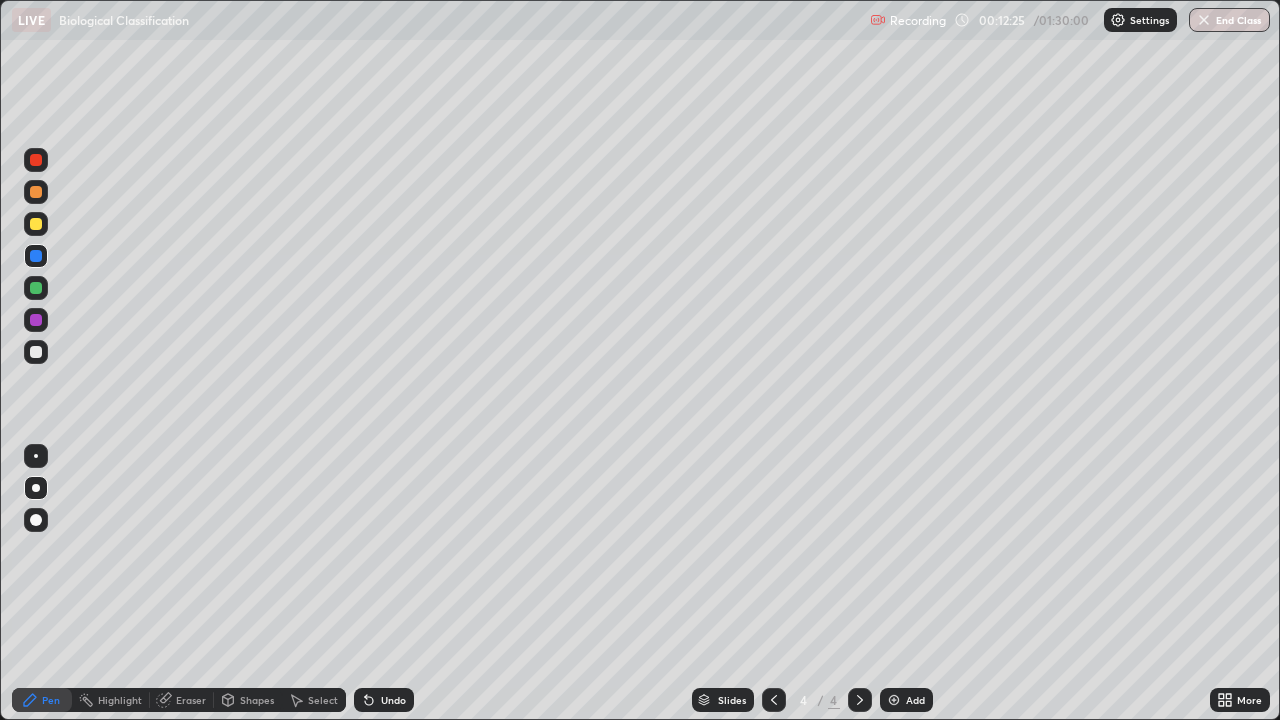 click at bounding box center [36, 320] 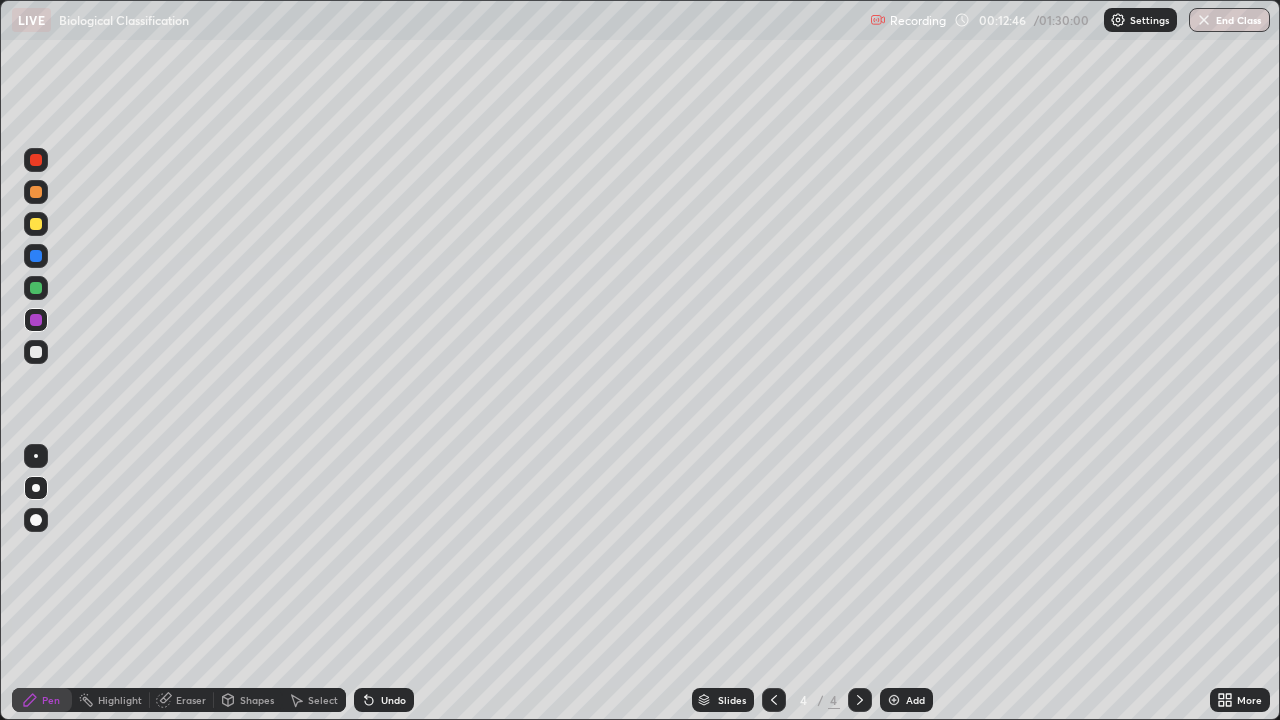 click at bounding box center (36, 256) 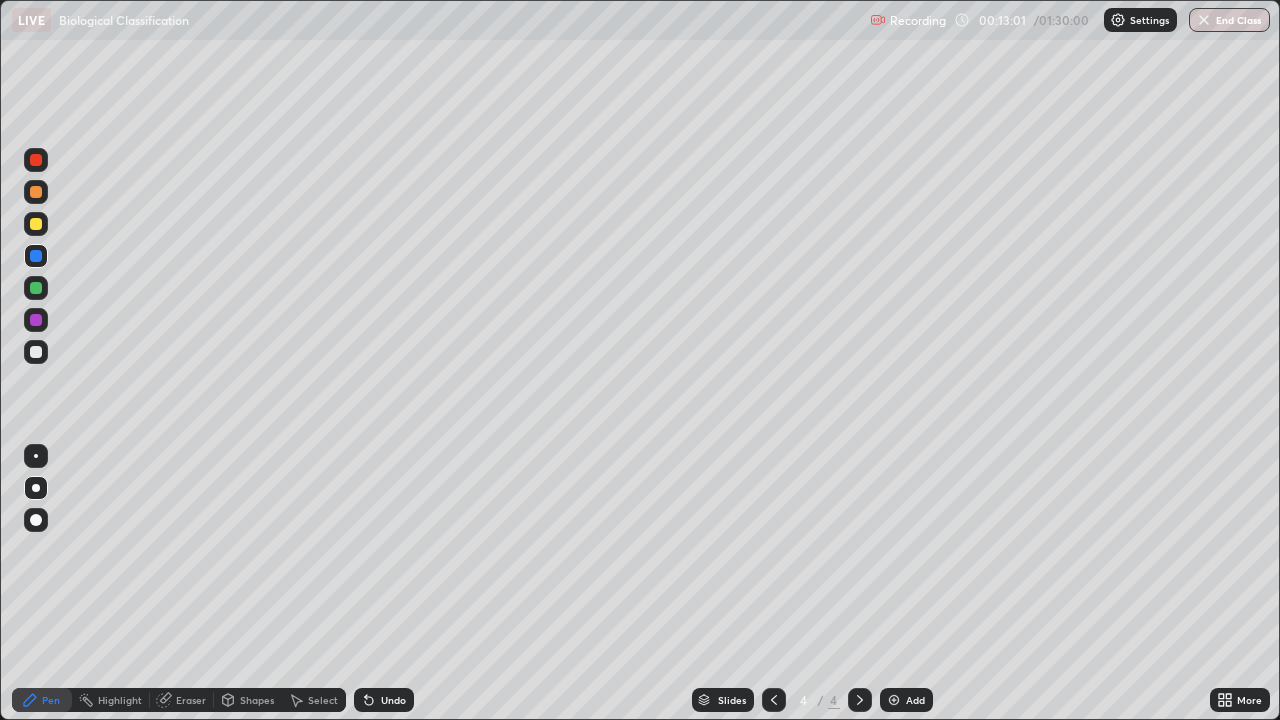 click at bounding box center (36, 192) 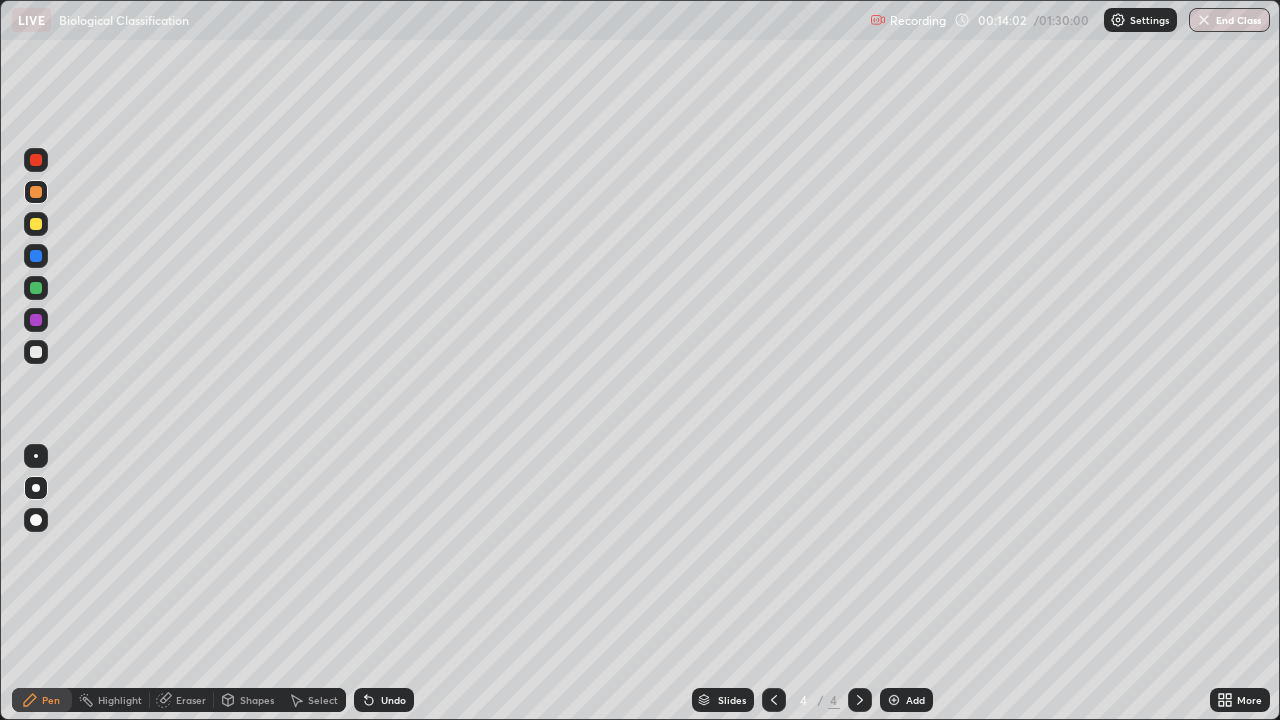 click 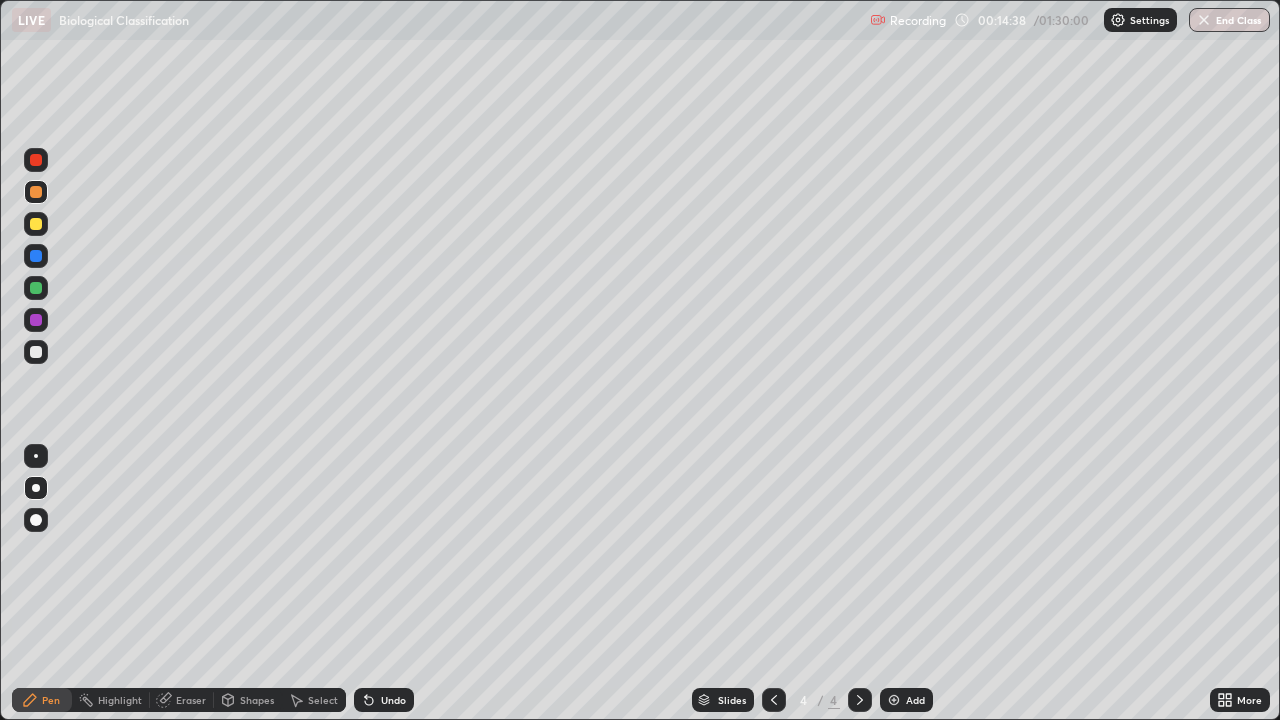 click at bounding box center [36, 320] 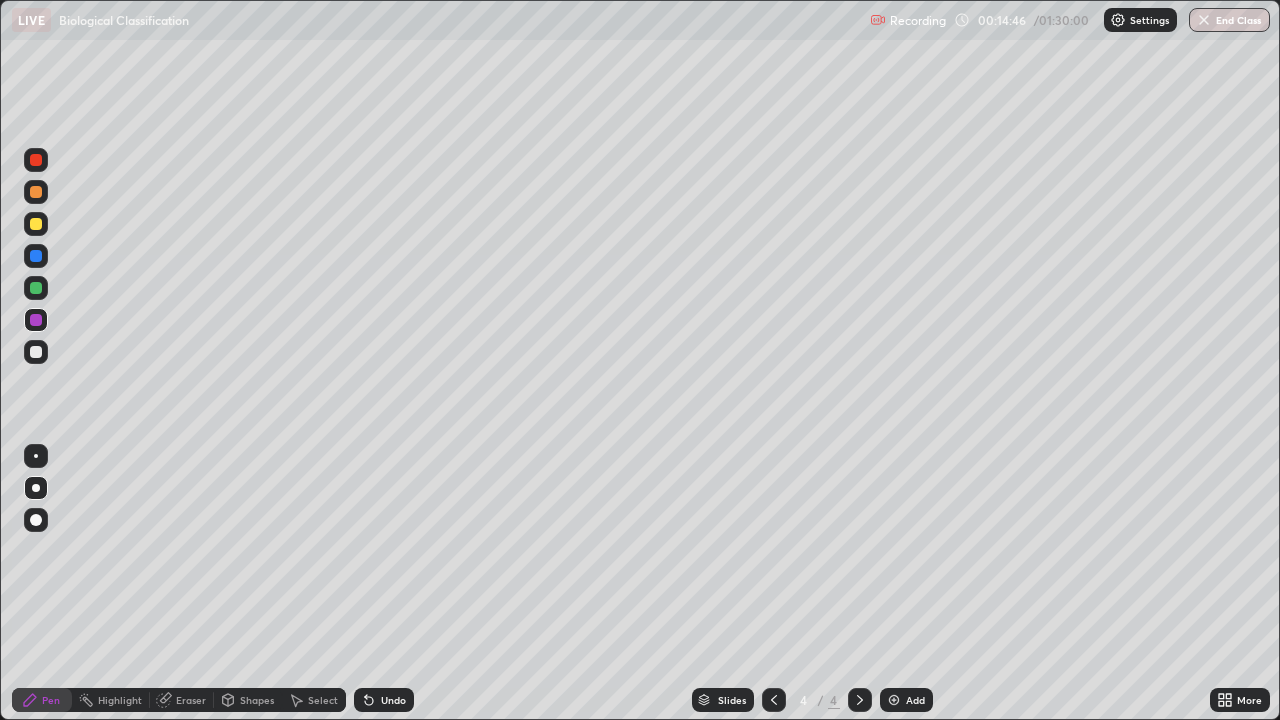 click on "Undo" at bounding box center [393, 700] 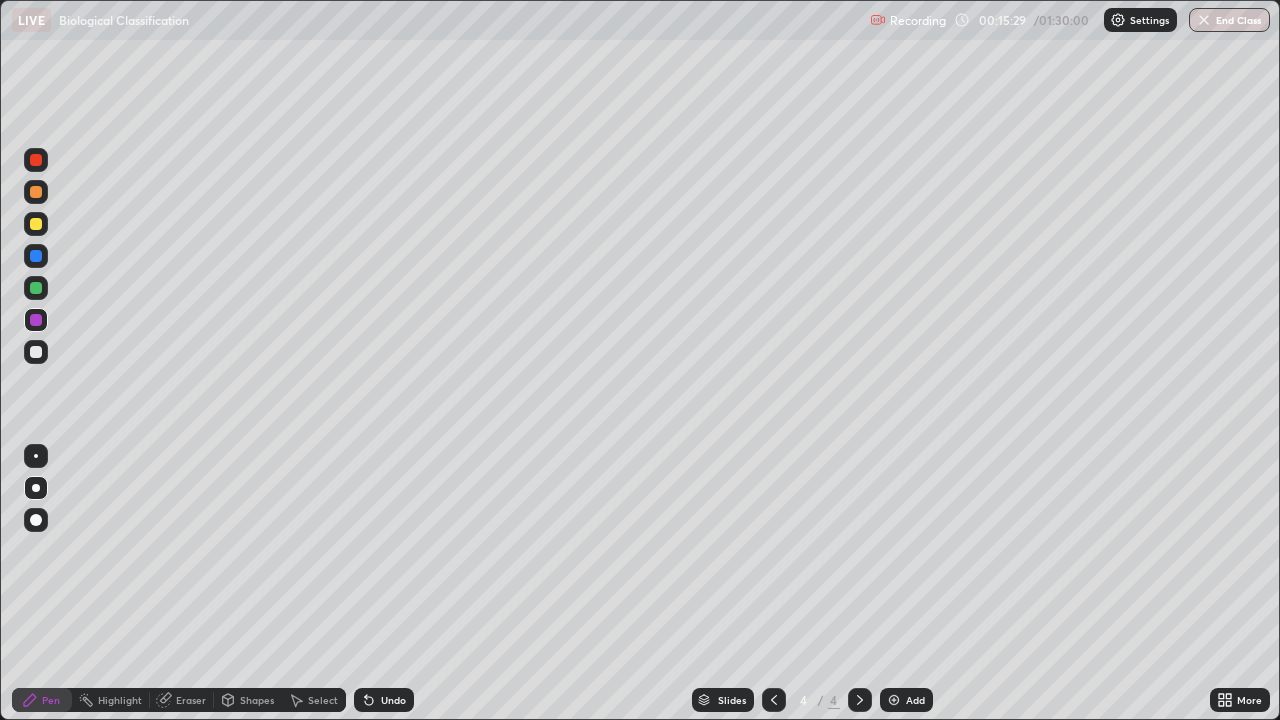 click at bounding box center [36, 352] 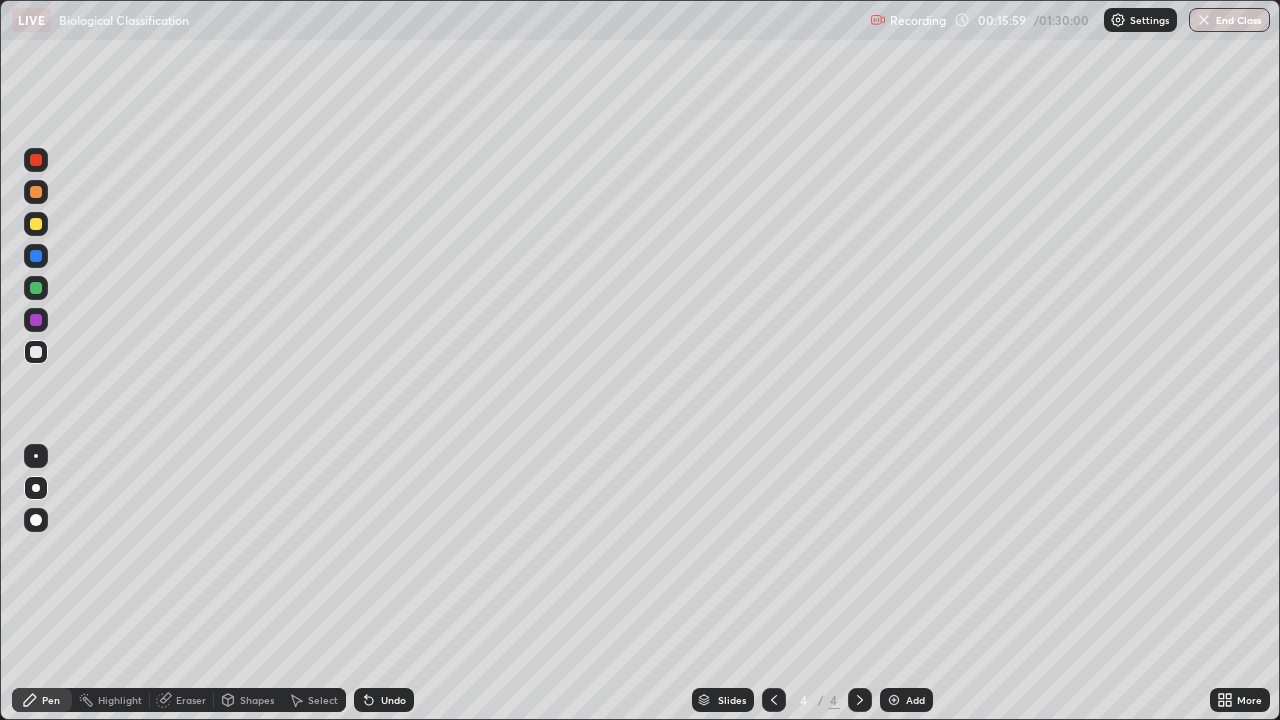 click on "Undo" at bounding box center [393, 700] 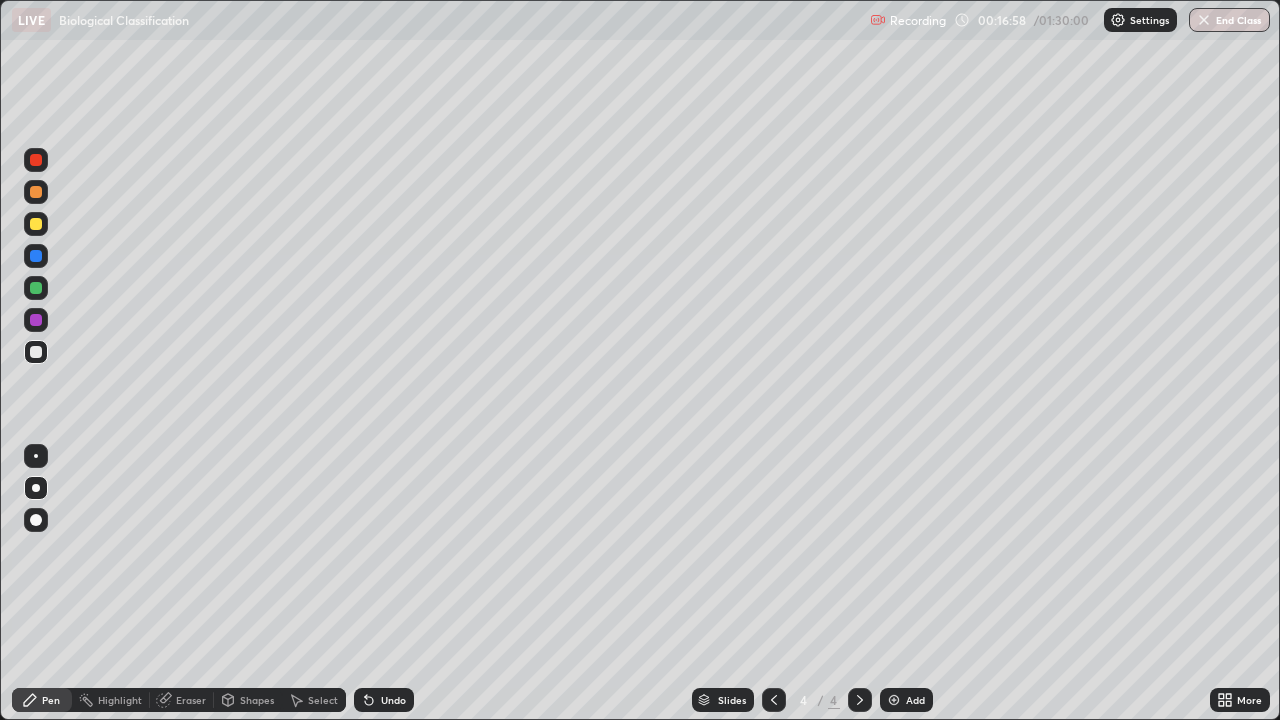 click 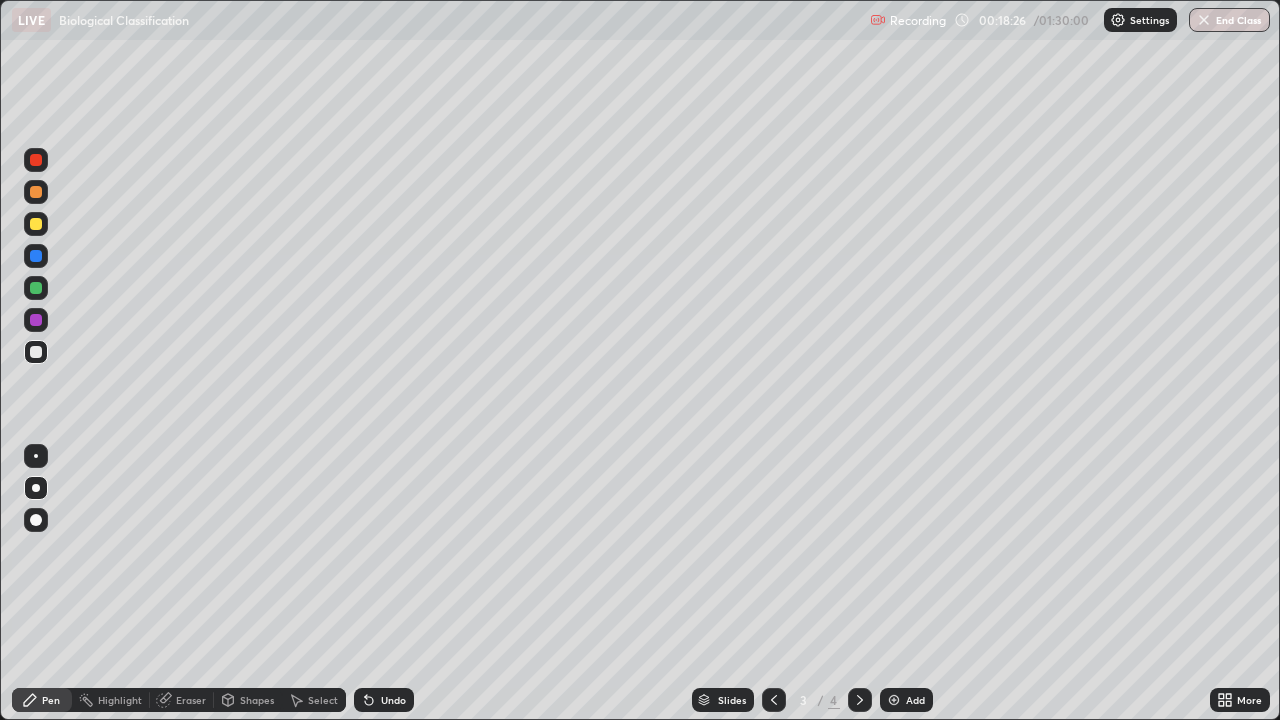 click 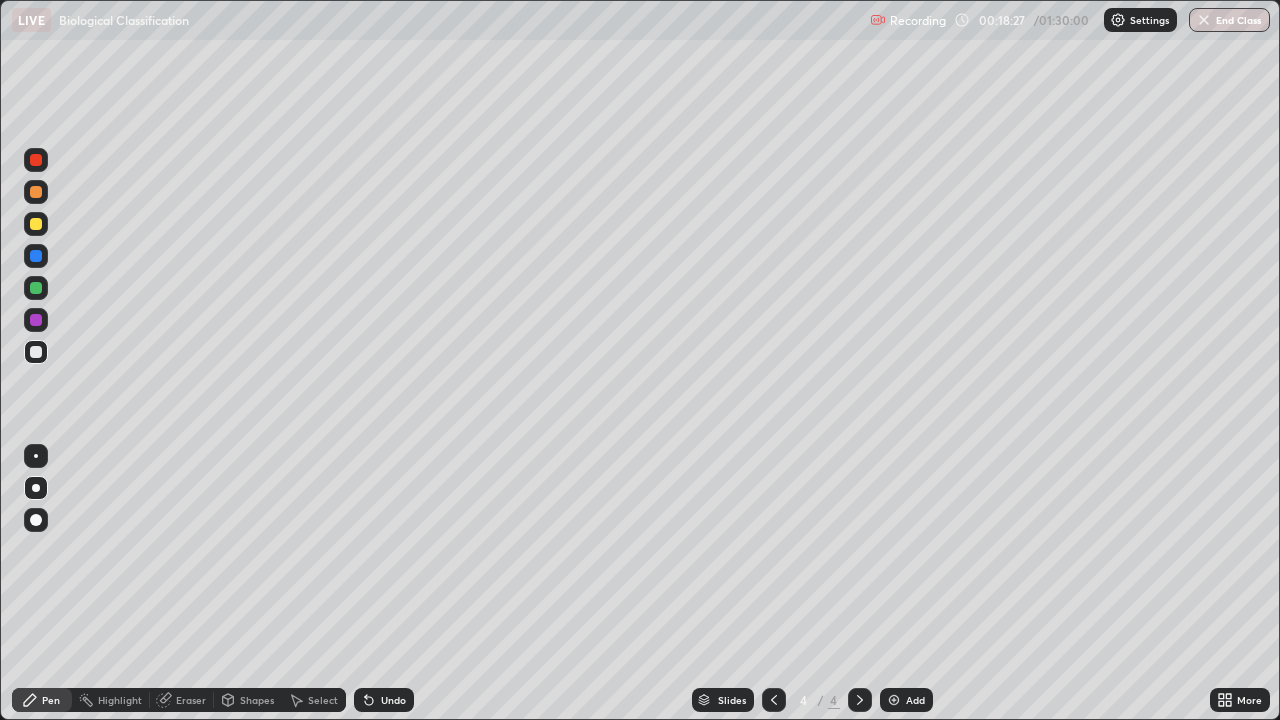 click at bounding box center [894, 700] 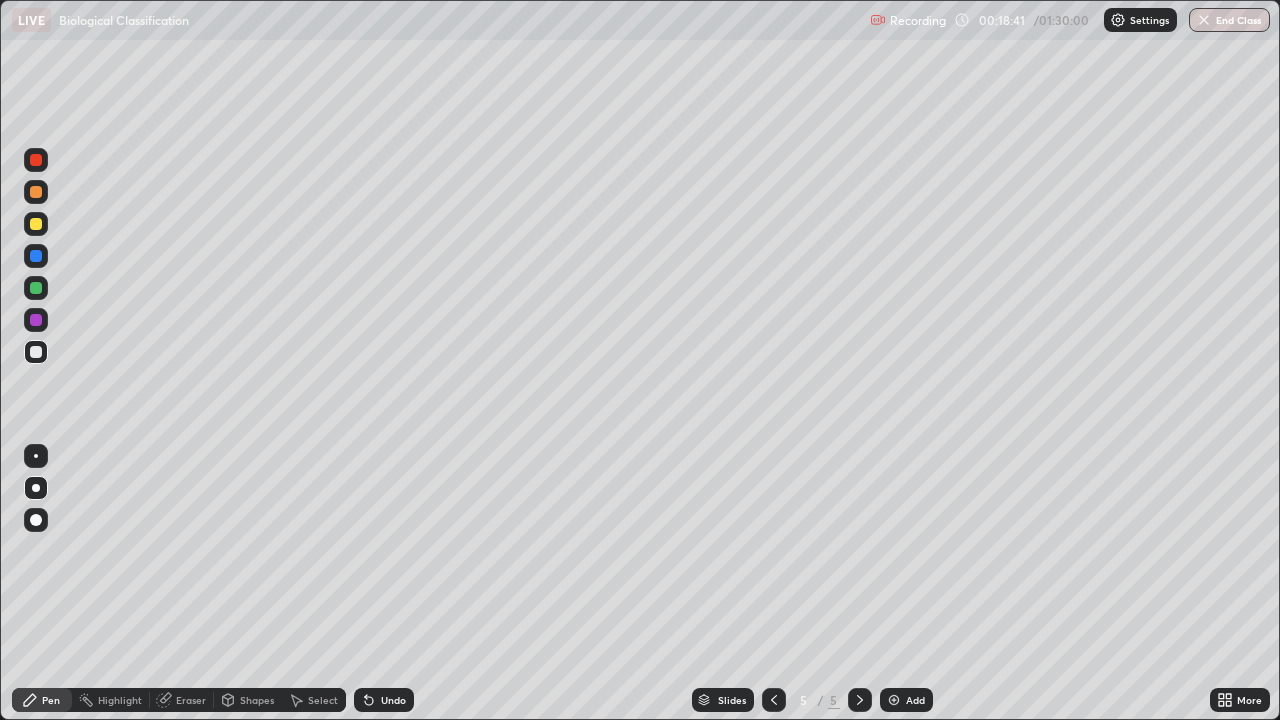 click at bounding box center (36, 288) 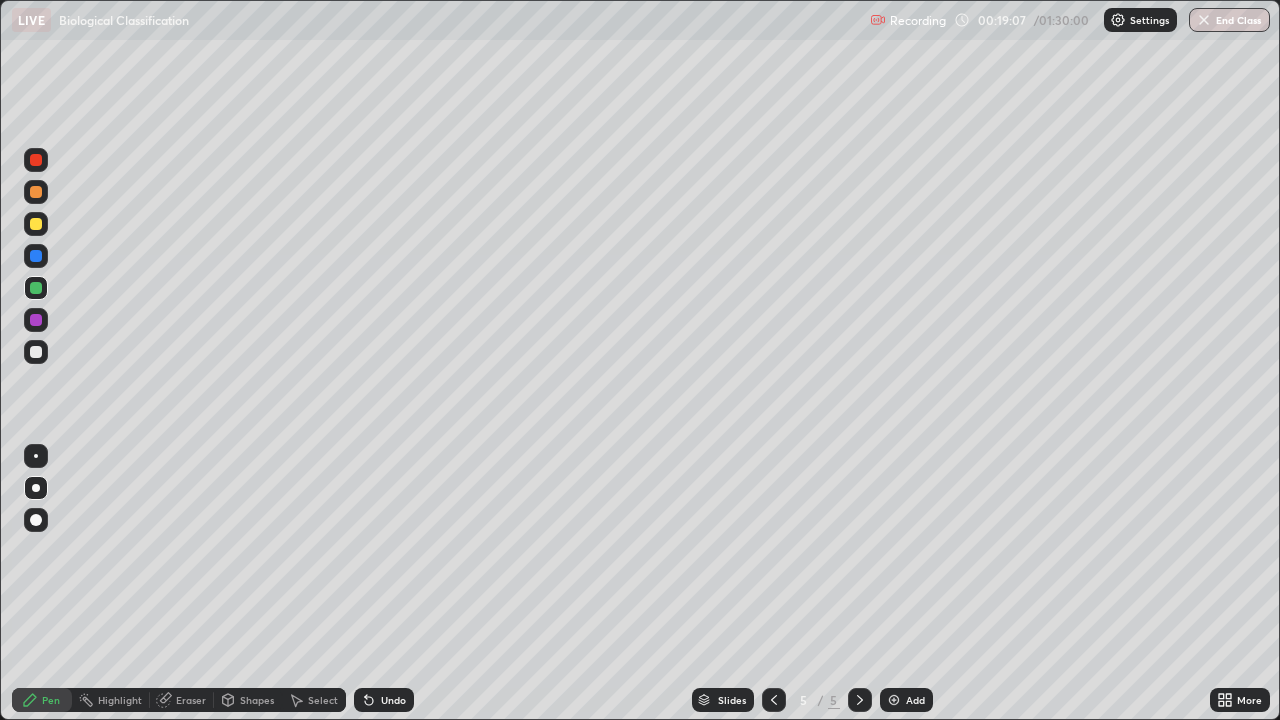 click at bounding box center (36, 320) 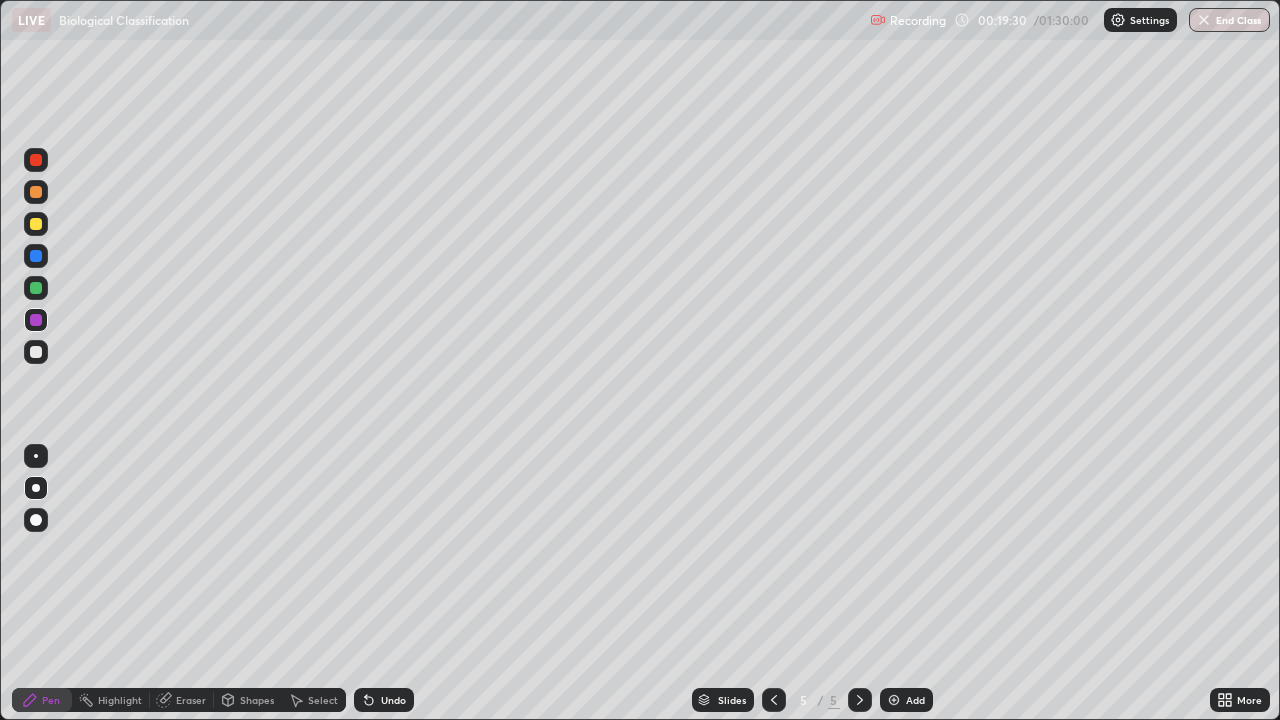 click at bounding box center [36, 256] 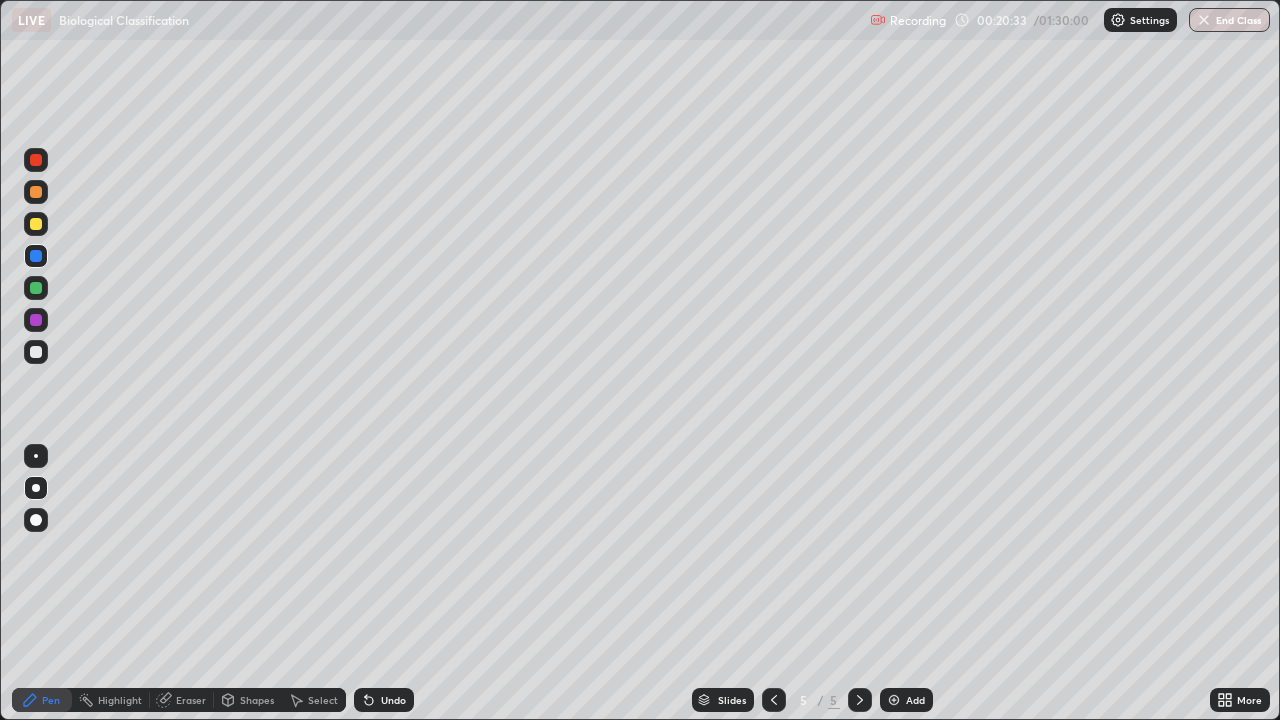 click at bounding box center [36, 320] 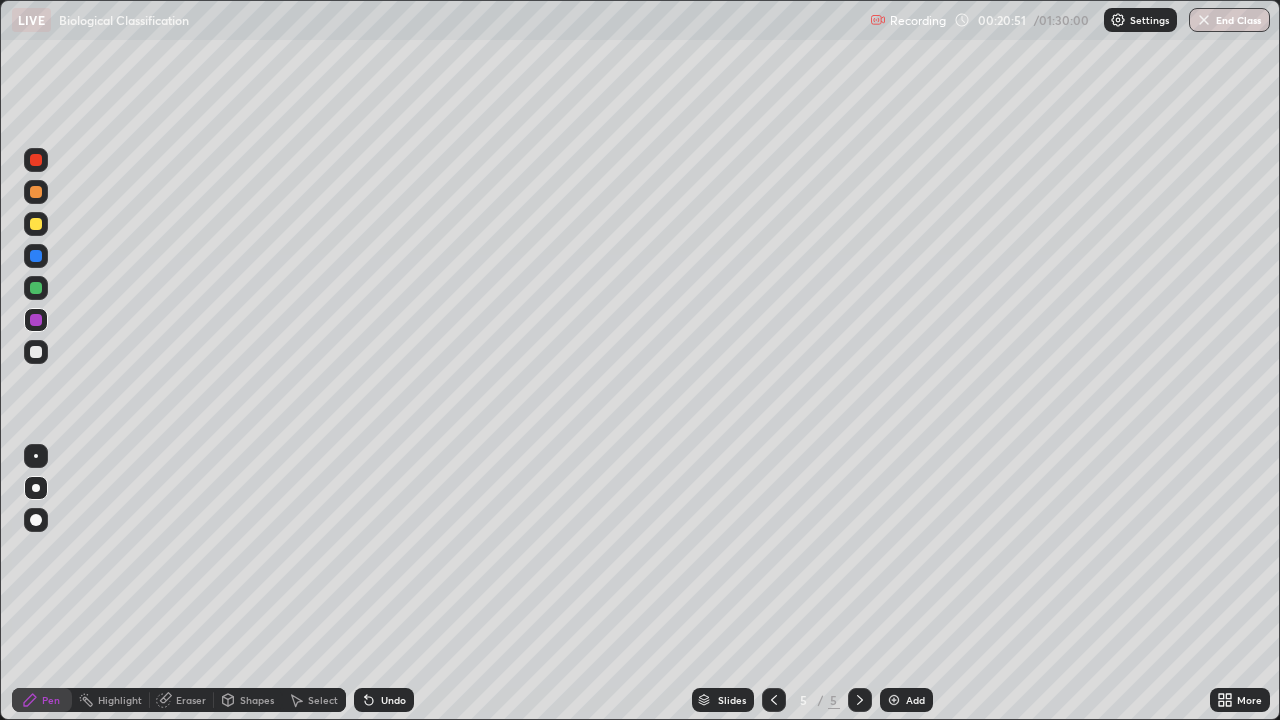 click at bounding box center (36, 192) 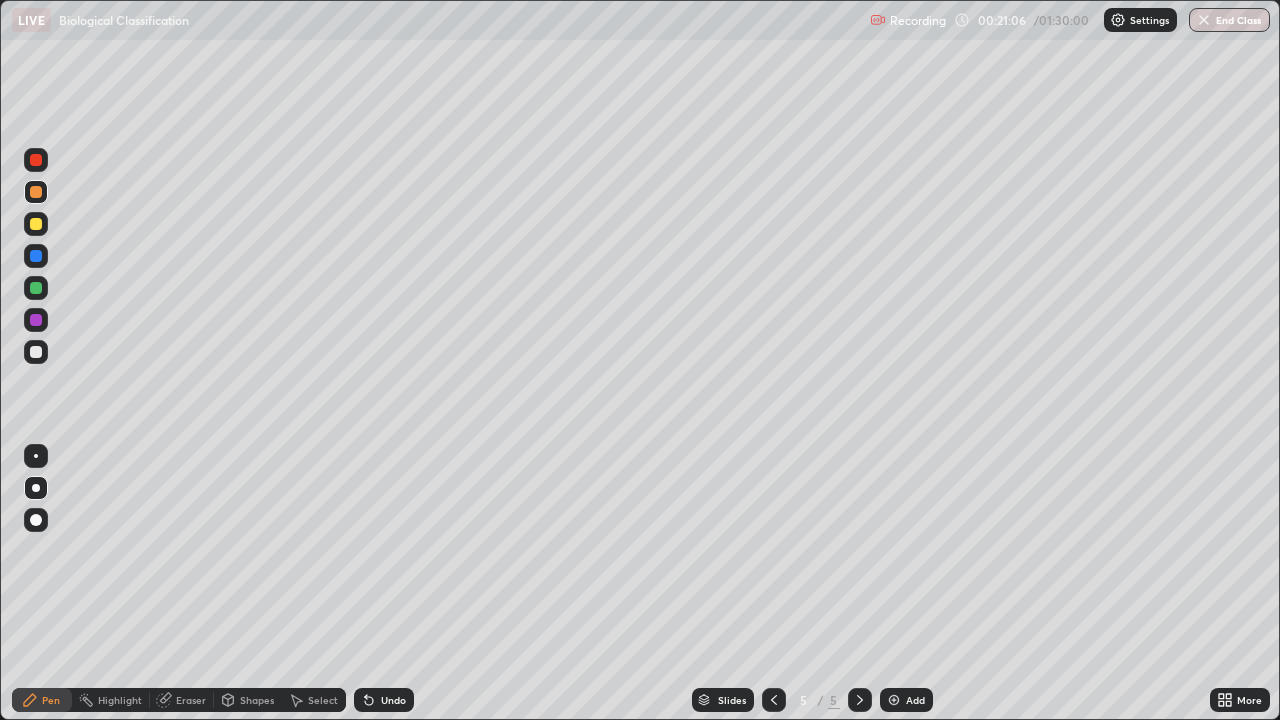 click at bounding box center [36, 352] 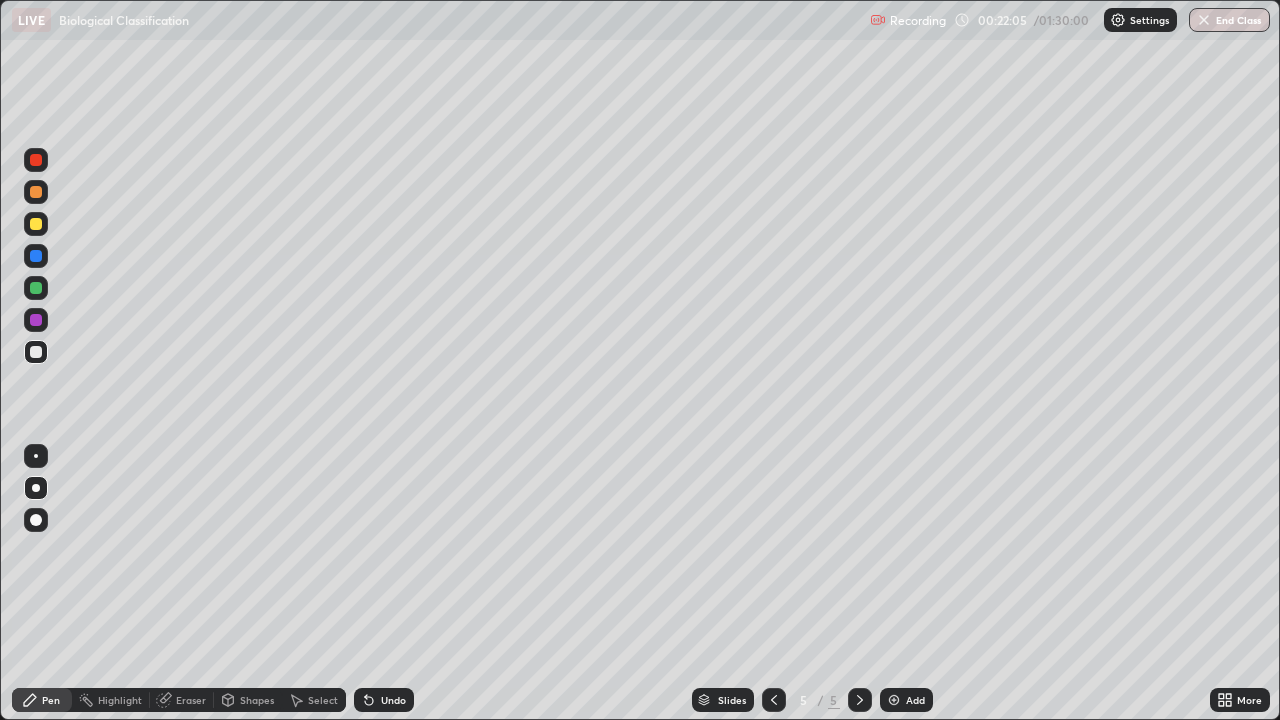 click at bounding box center (36, 256) 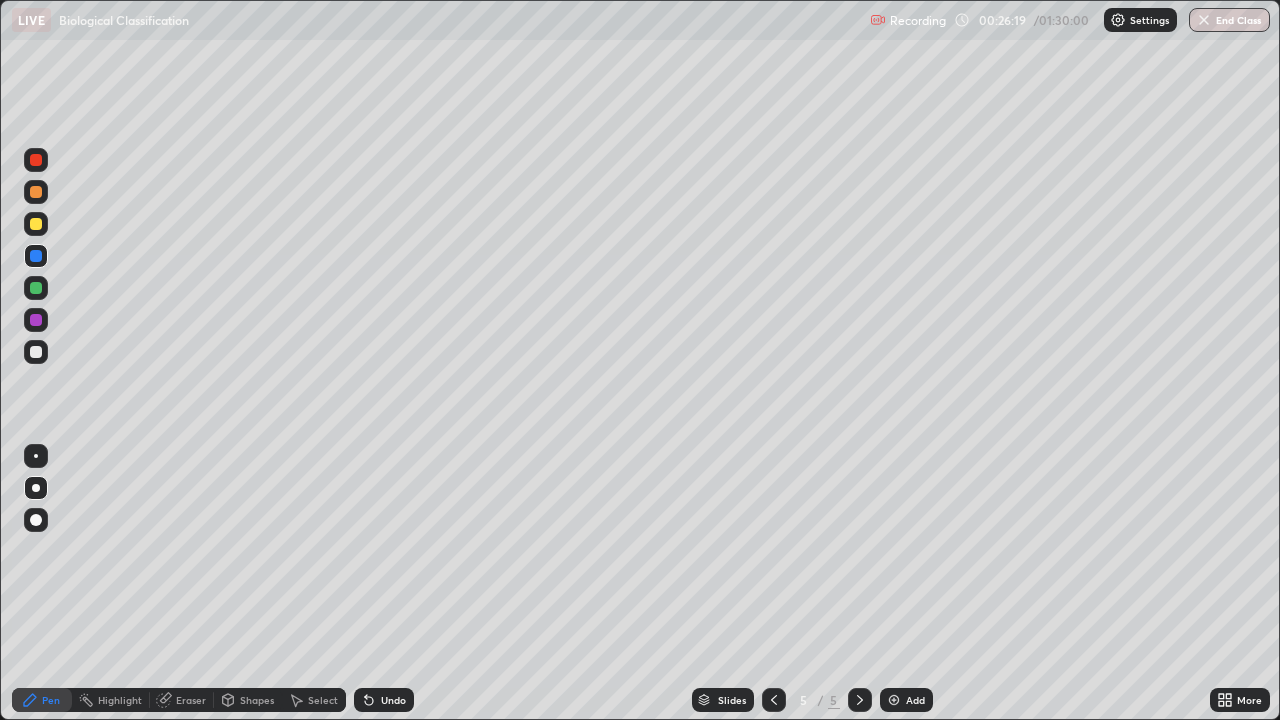 click at bounding box center (894, 700) 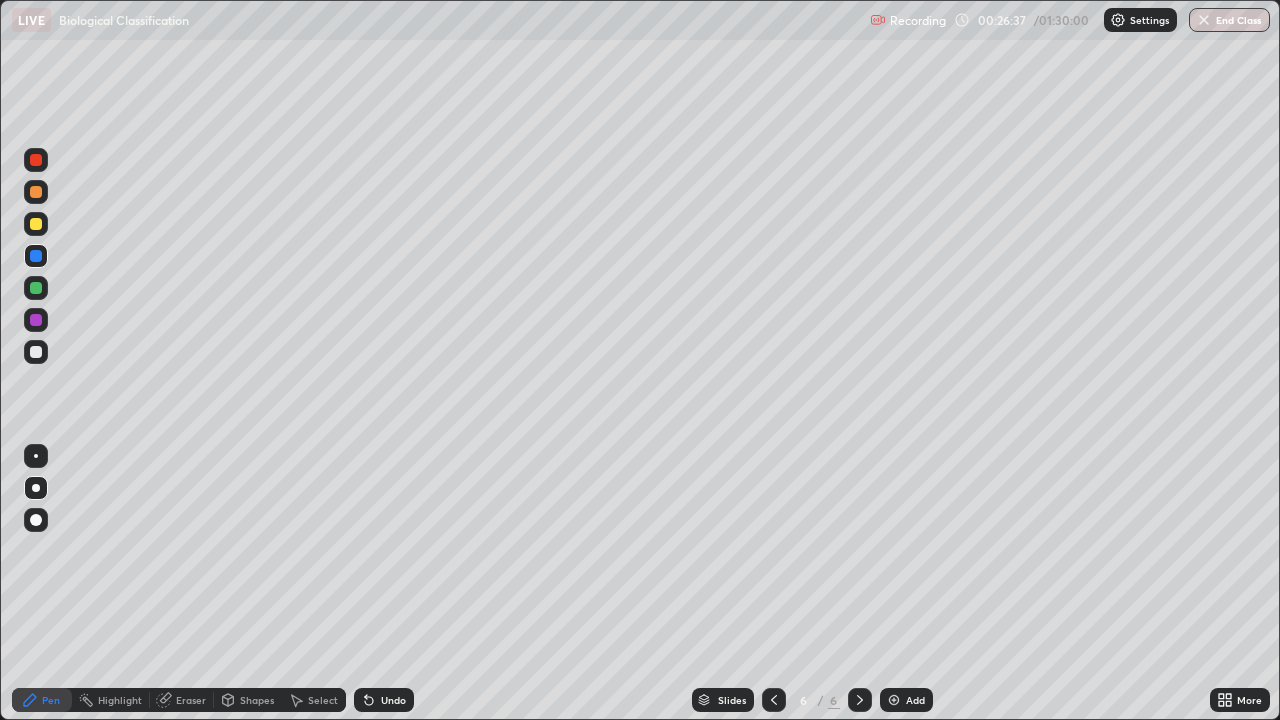 click at bounding box center [36, 192] 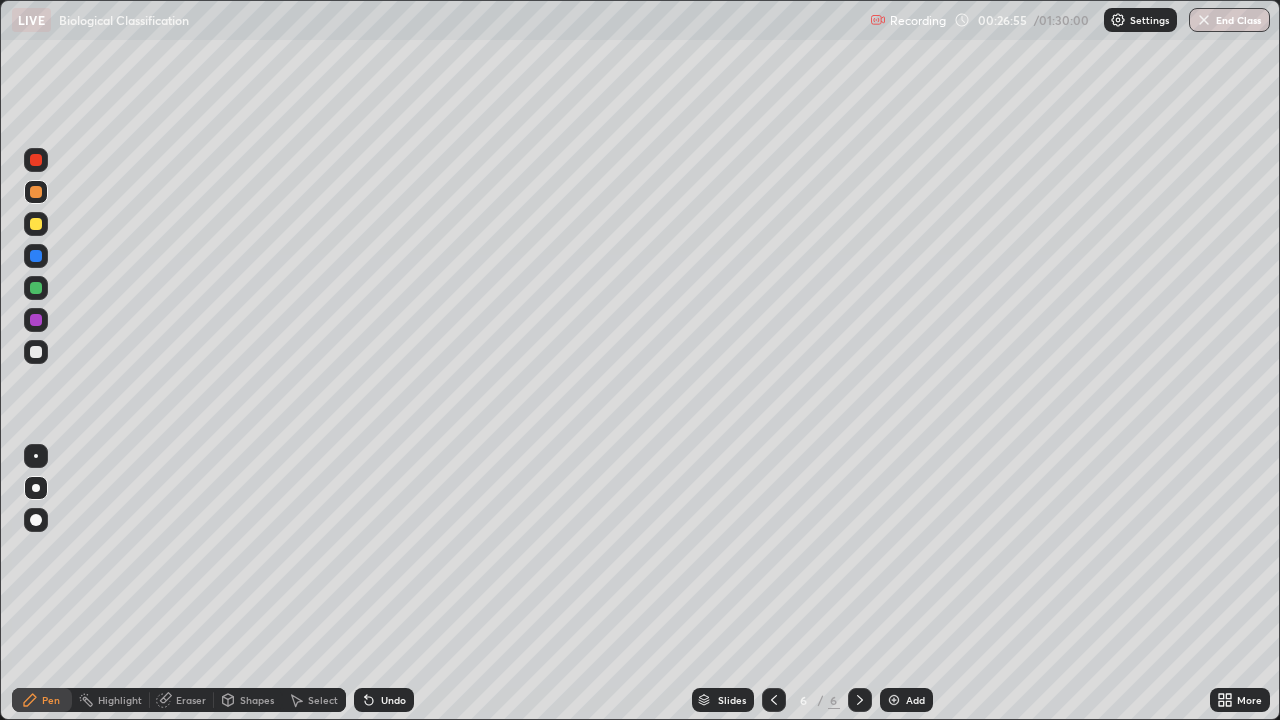 click at bounding box center [36, 288] 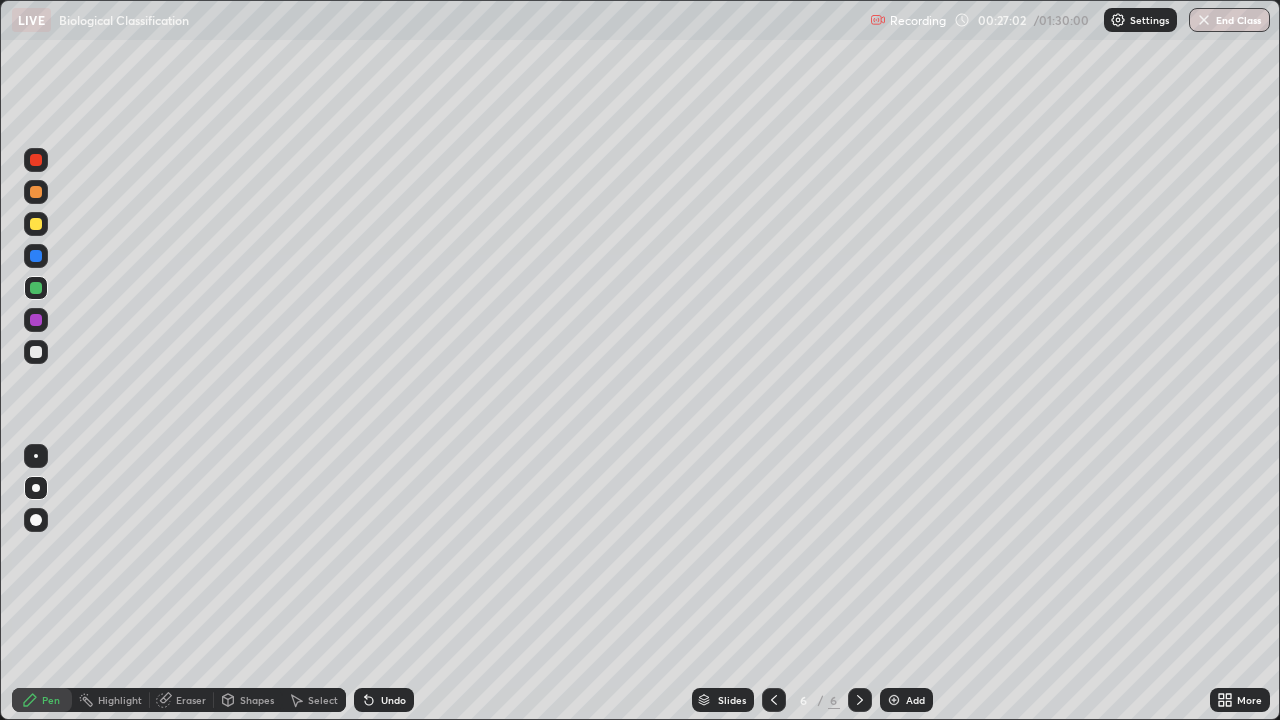 click 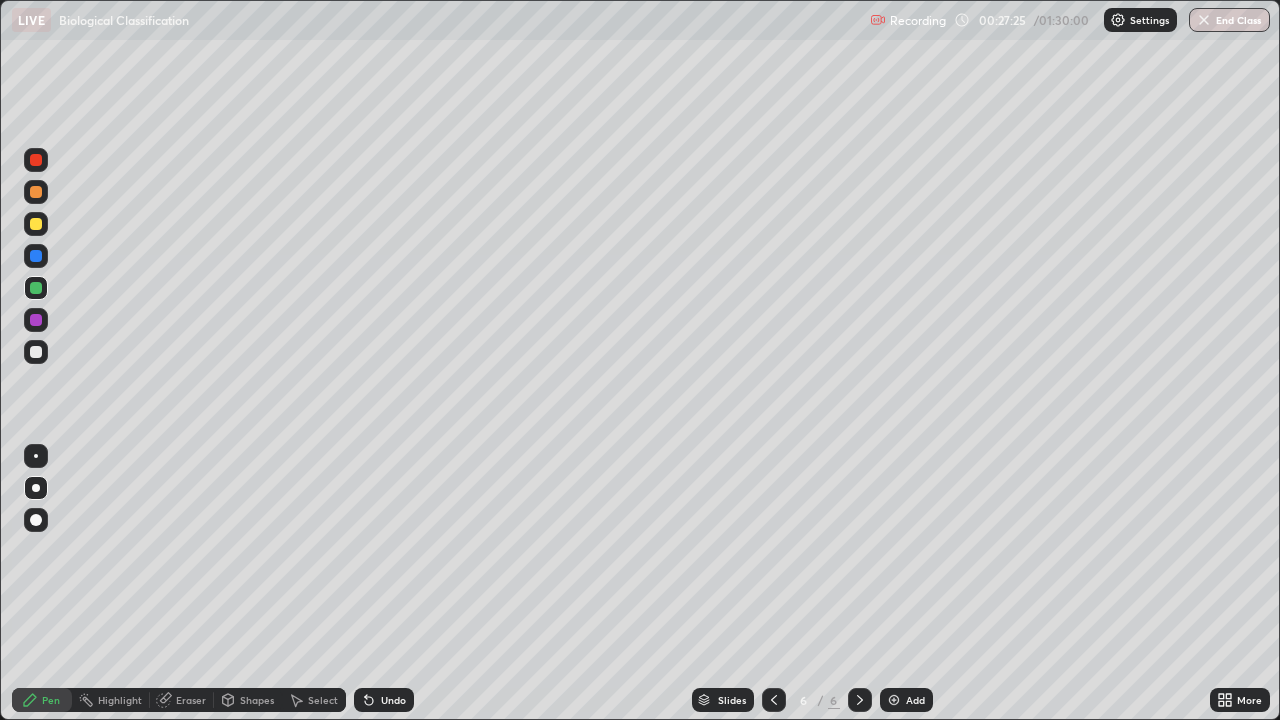 click at bounding box center (36, 256) 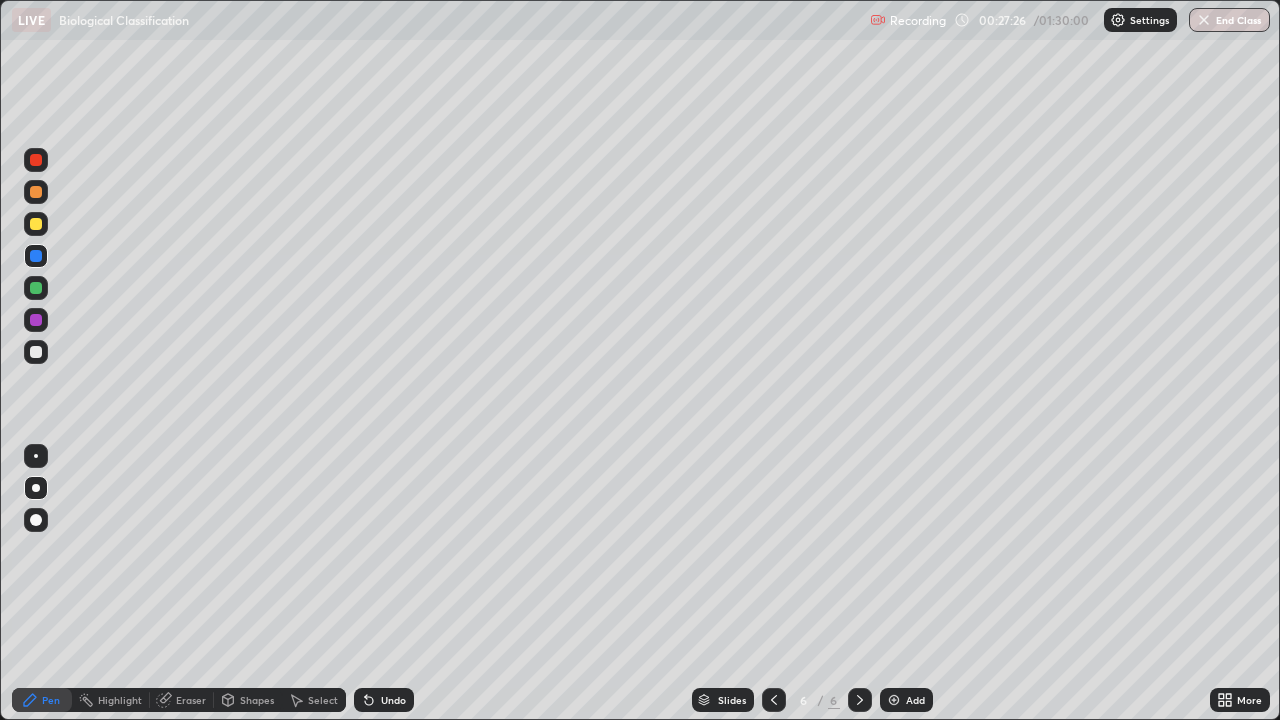 click at bounding box center (36, 320) 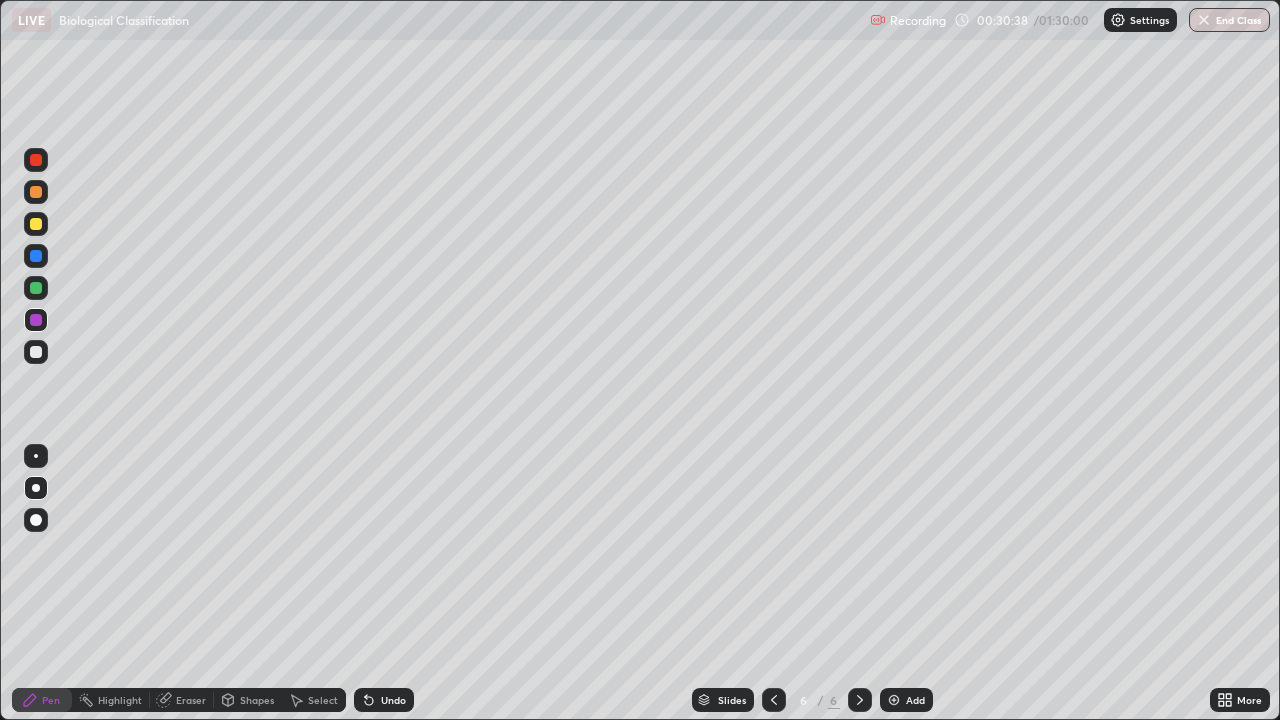 click at bounding box center [36, 352] 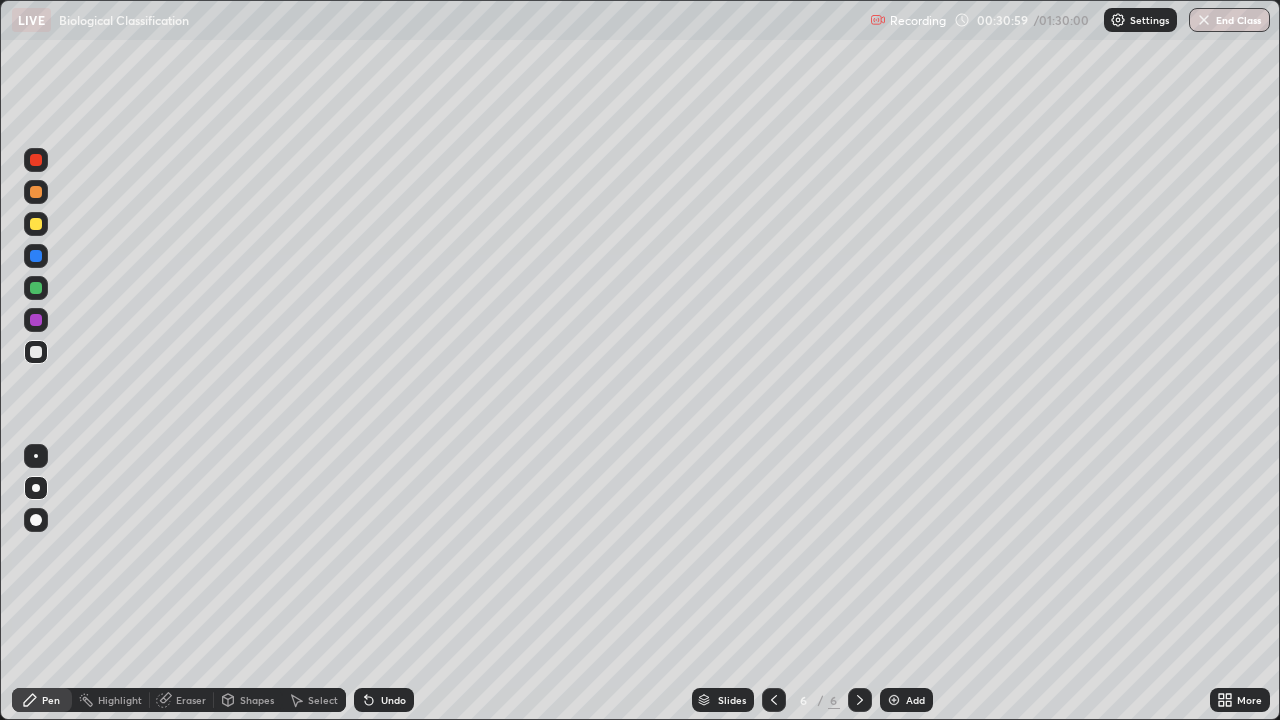 click at bounding box center (36, 256) 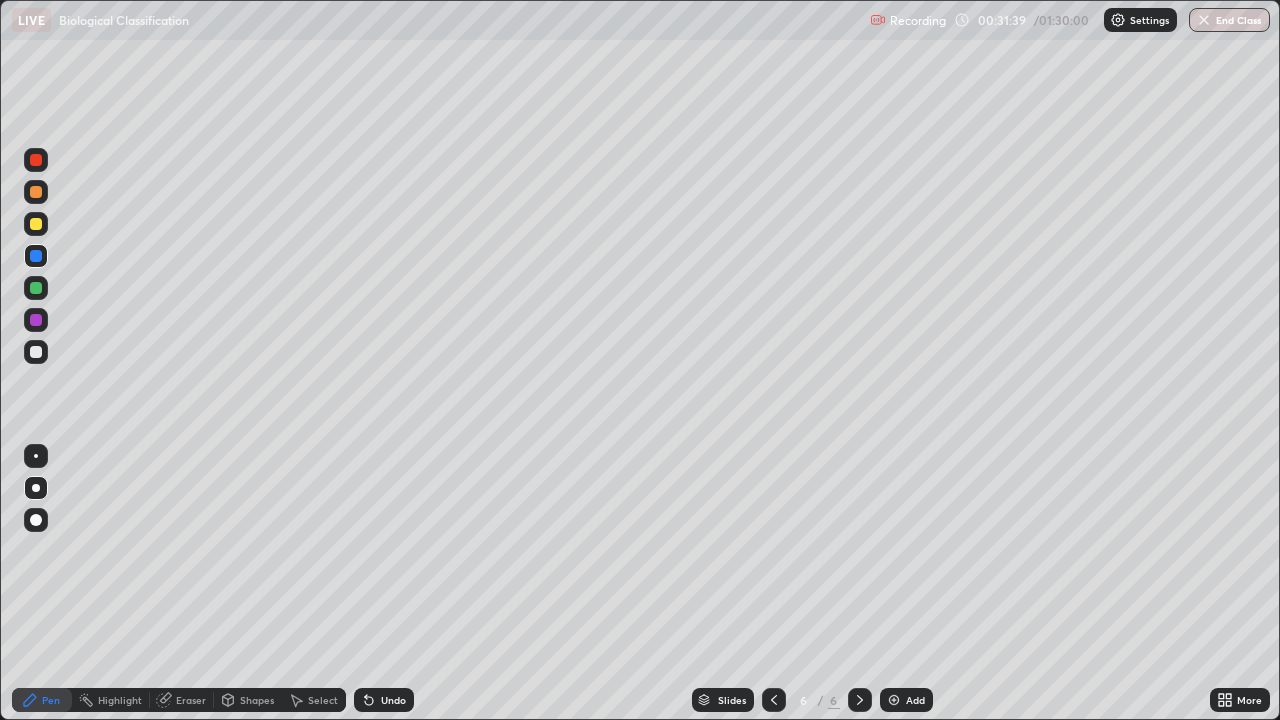 click at bounding box center [36, 192] 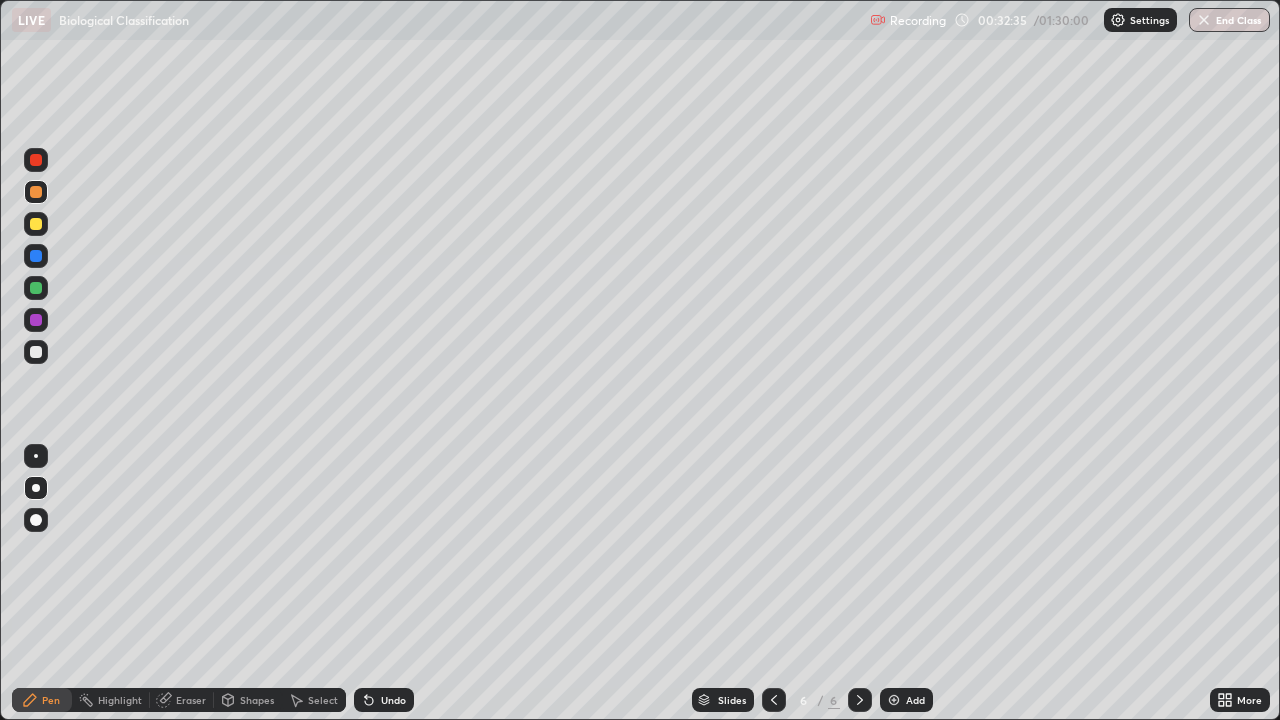 click at bounding box center [36, 160] 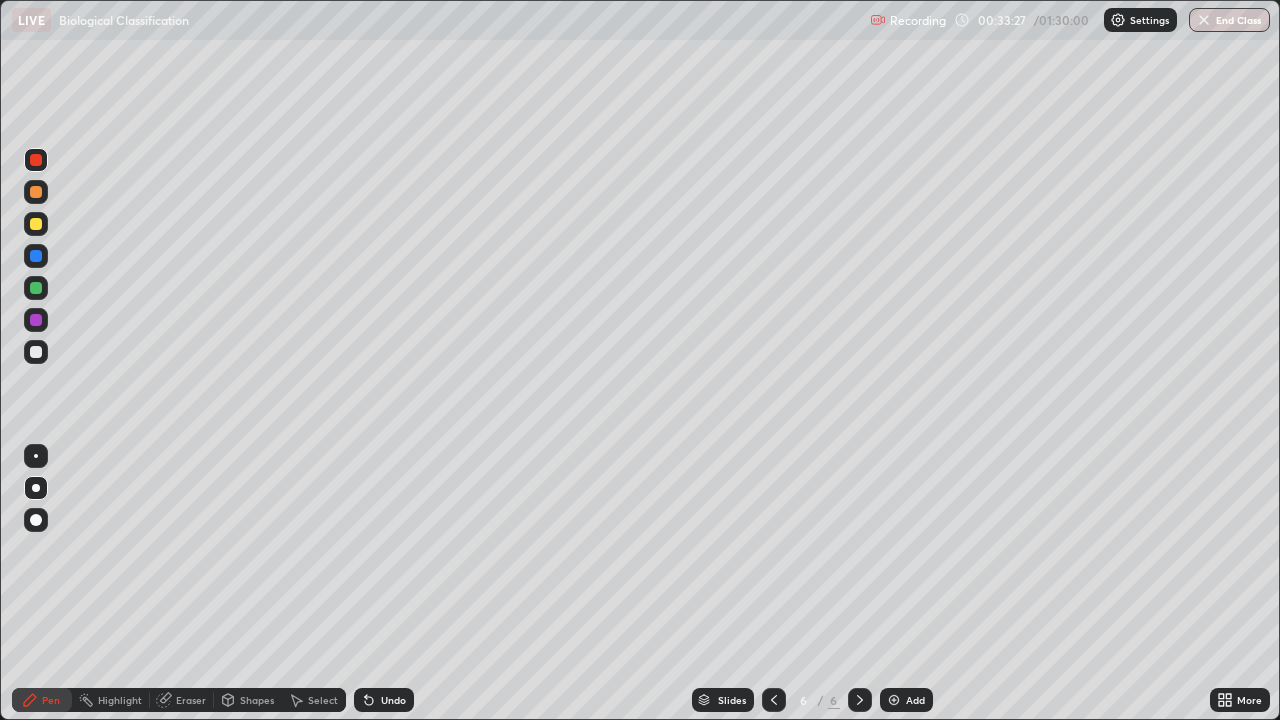 click at bounding box center (36, 352) 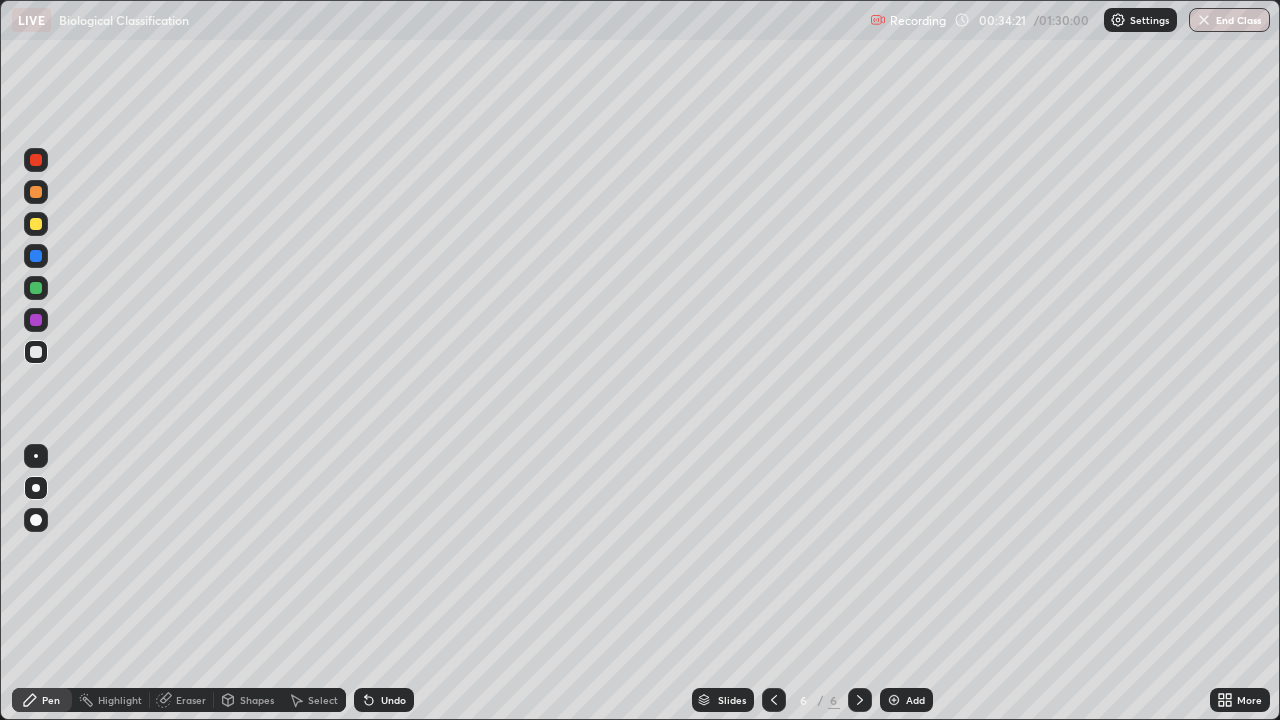 click at bounding box center [36, 160] 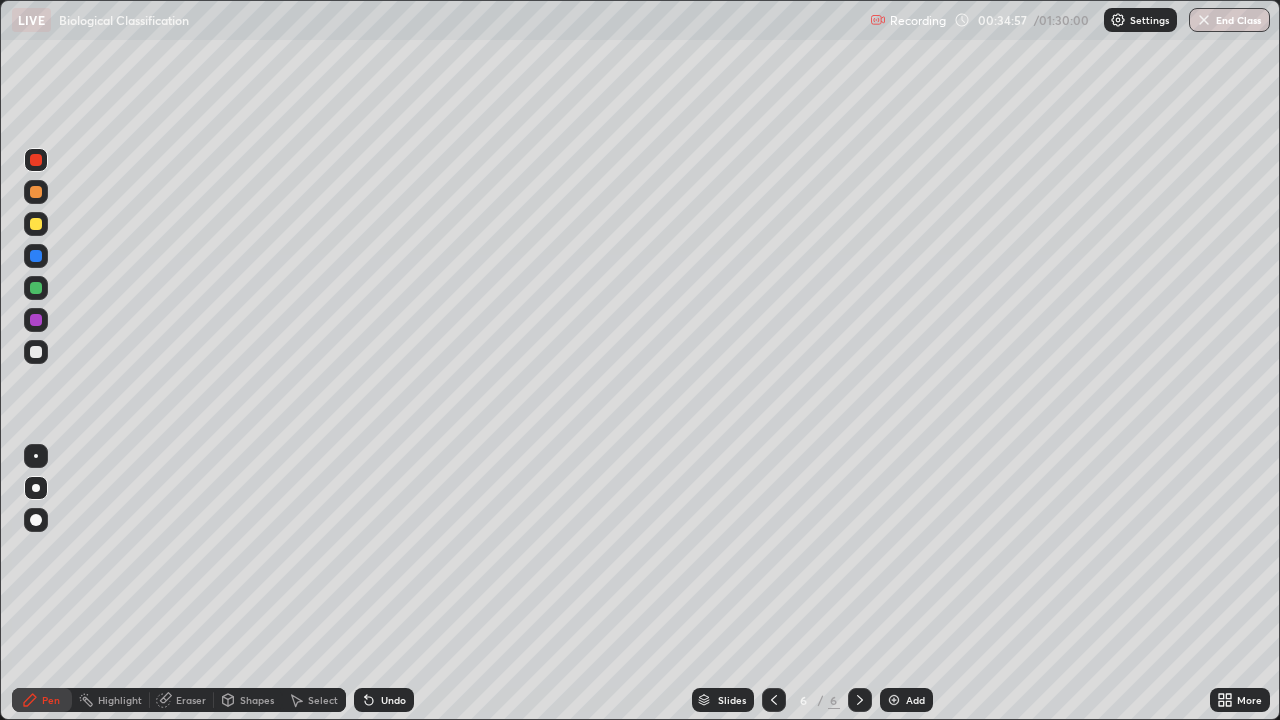 click on "Eraser" at bounding box center (191, 700) 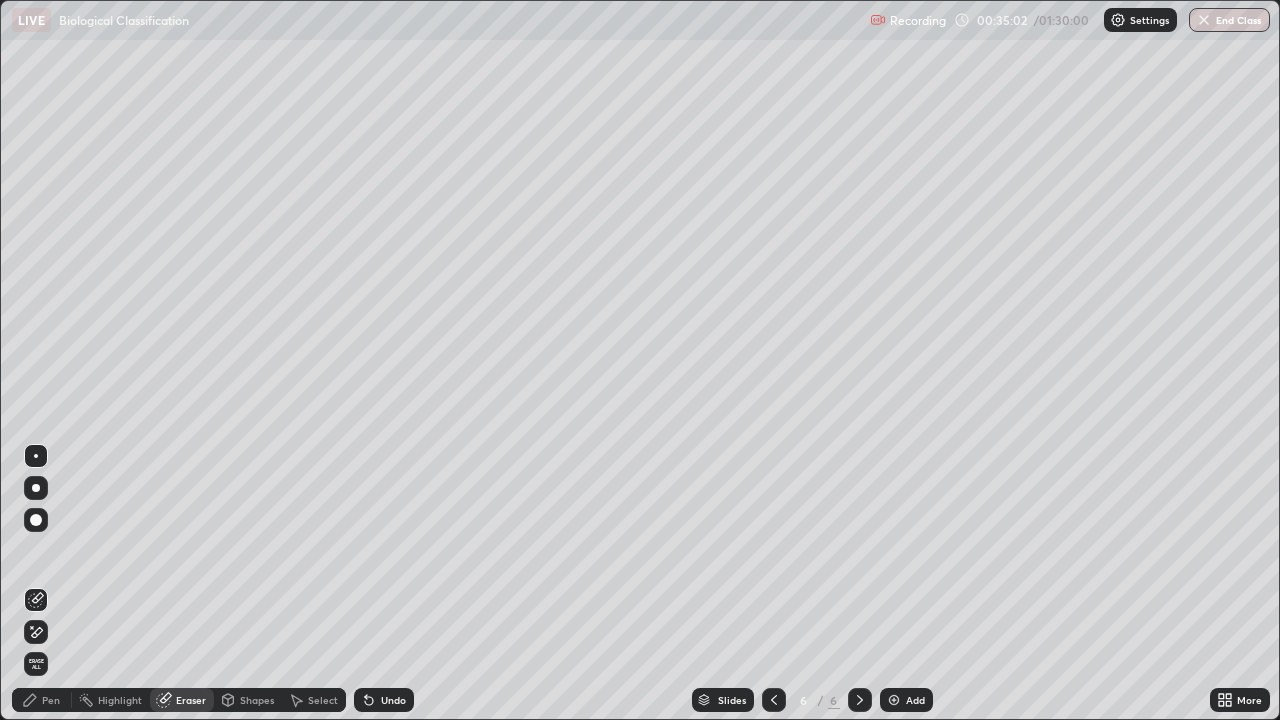 click on "Pen" at bounding box center [42, 700] 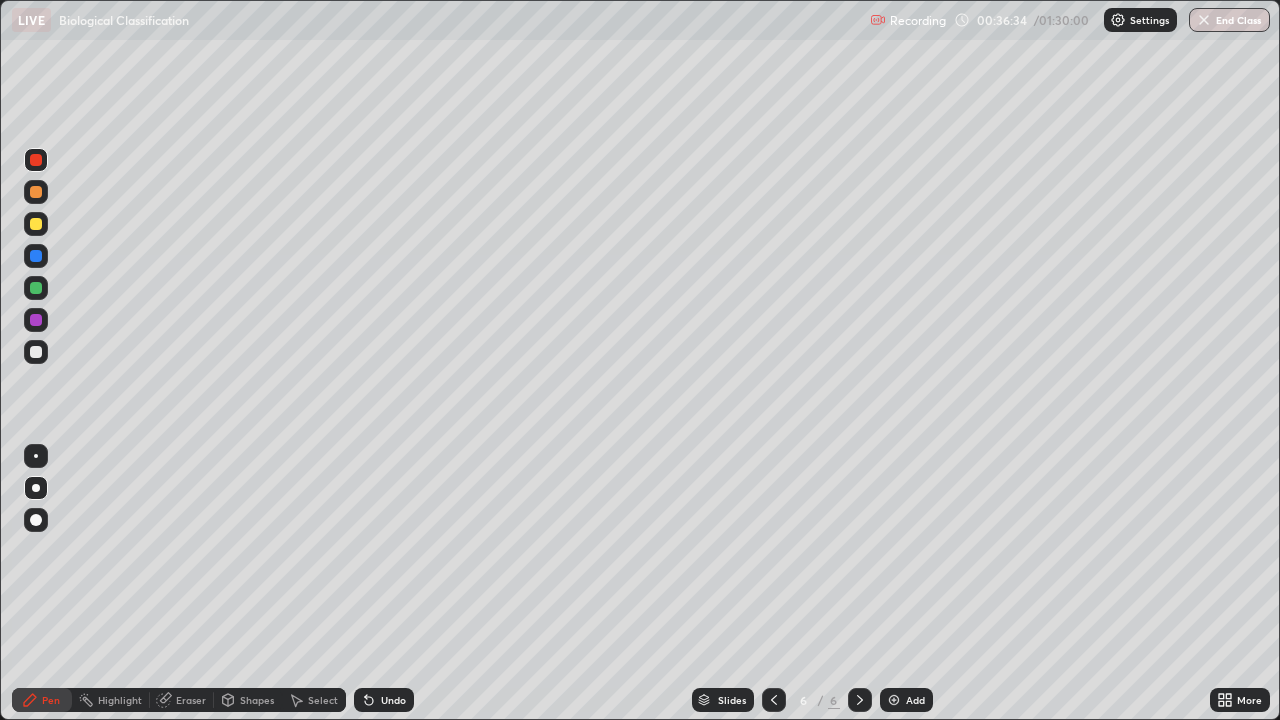 click on "Add" at bounding box center (915, 700) 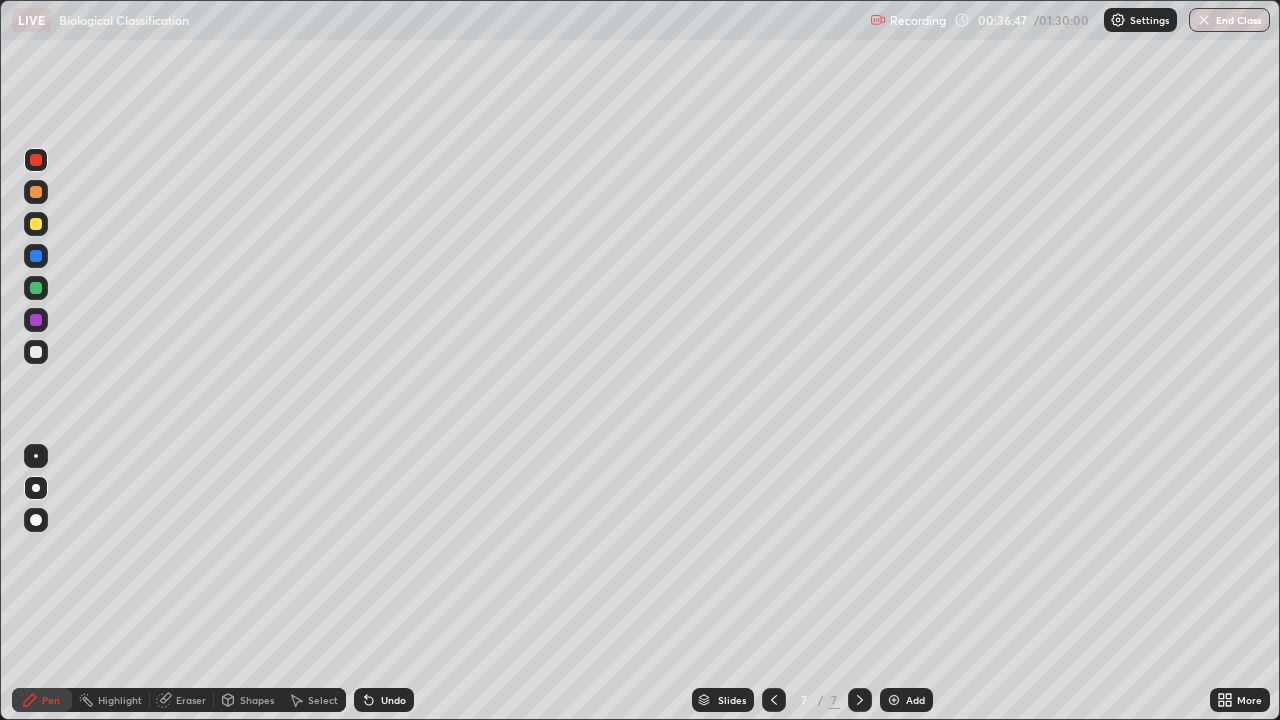 click 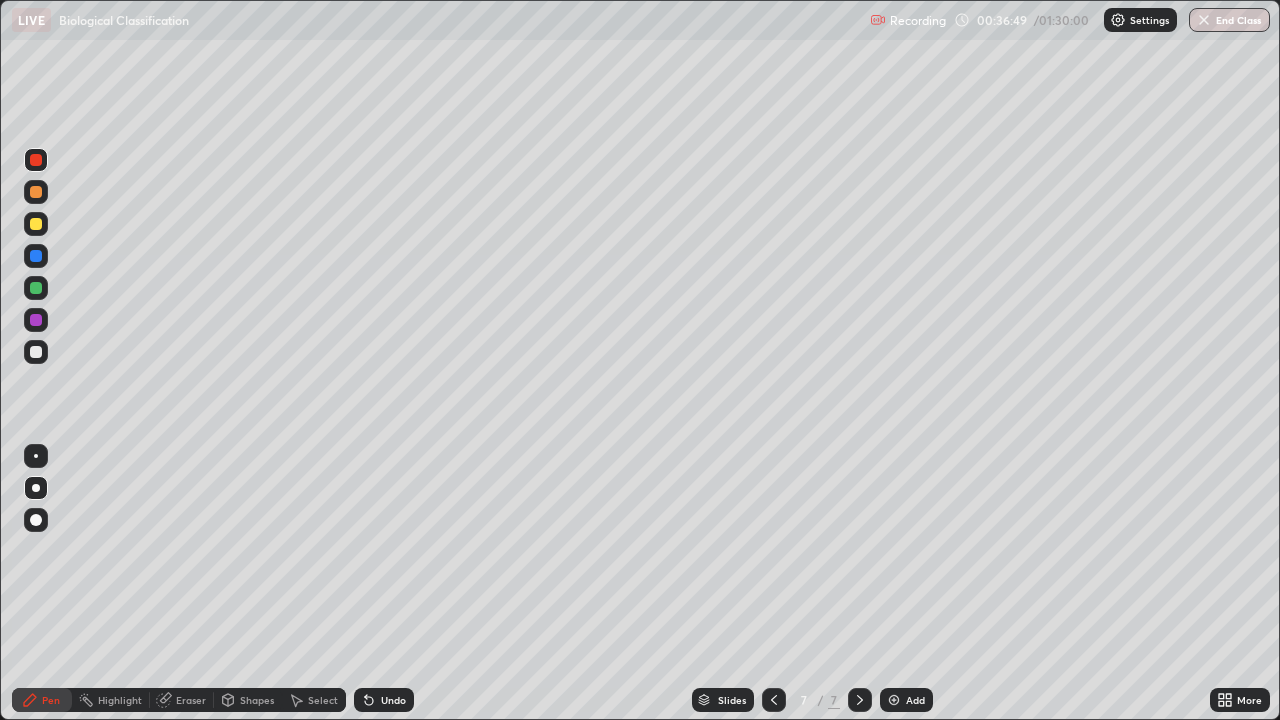 click on "Undo" at bounding box center [384, 700] 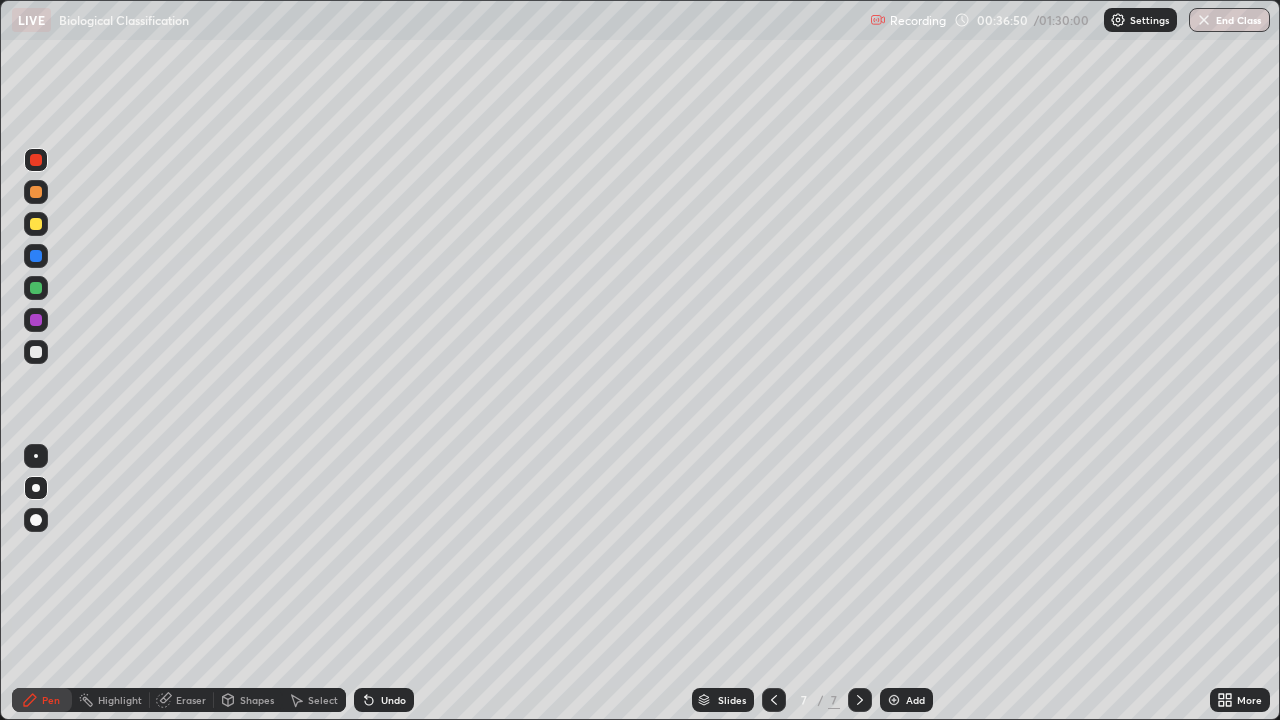 click on "Eraser" at bounding box center (191, 700) 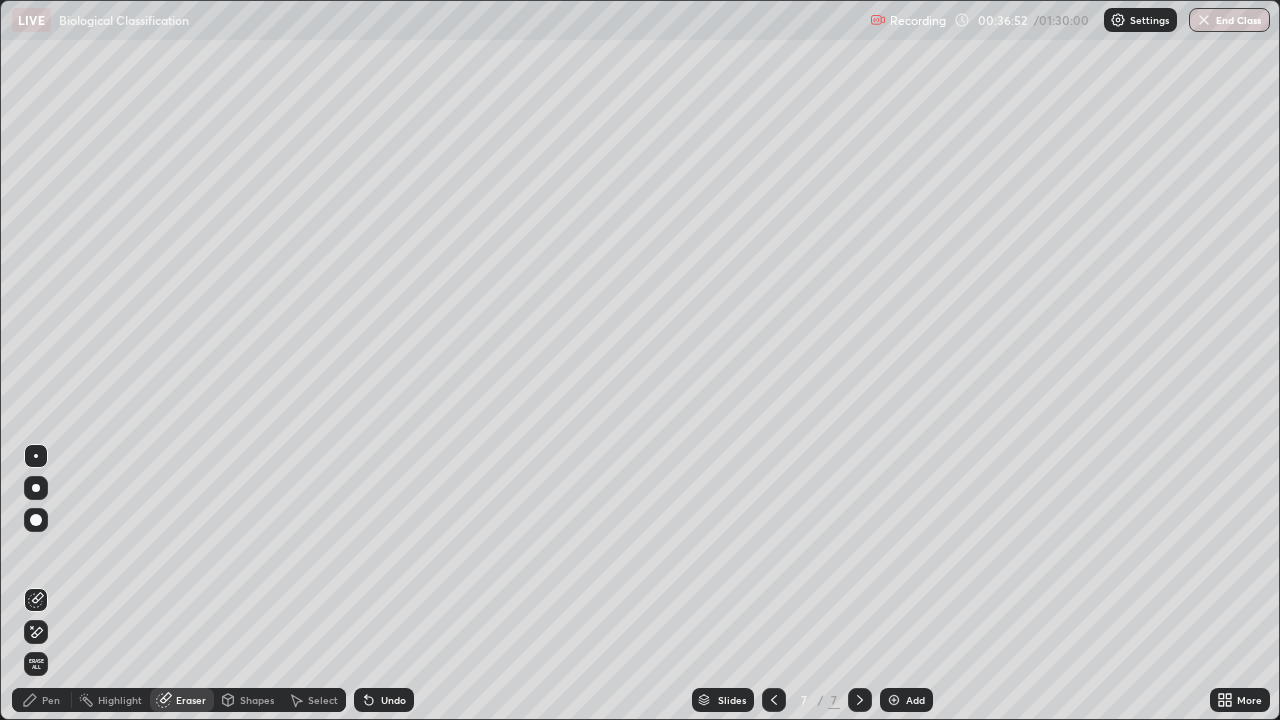 click on "Pen" at bounding box center (51, 700) 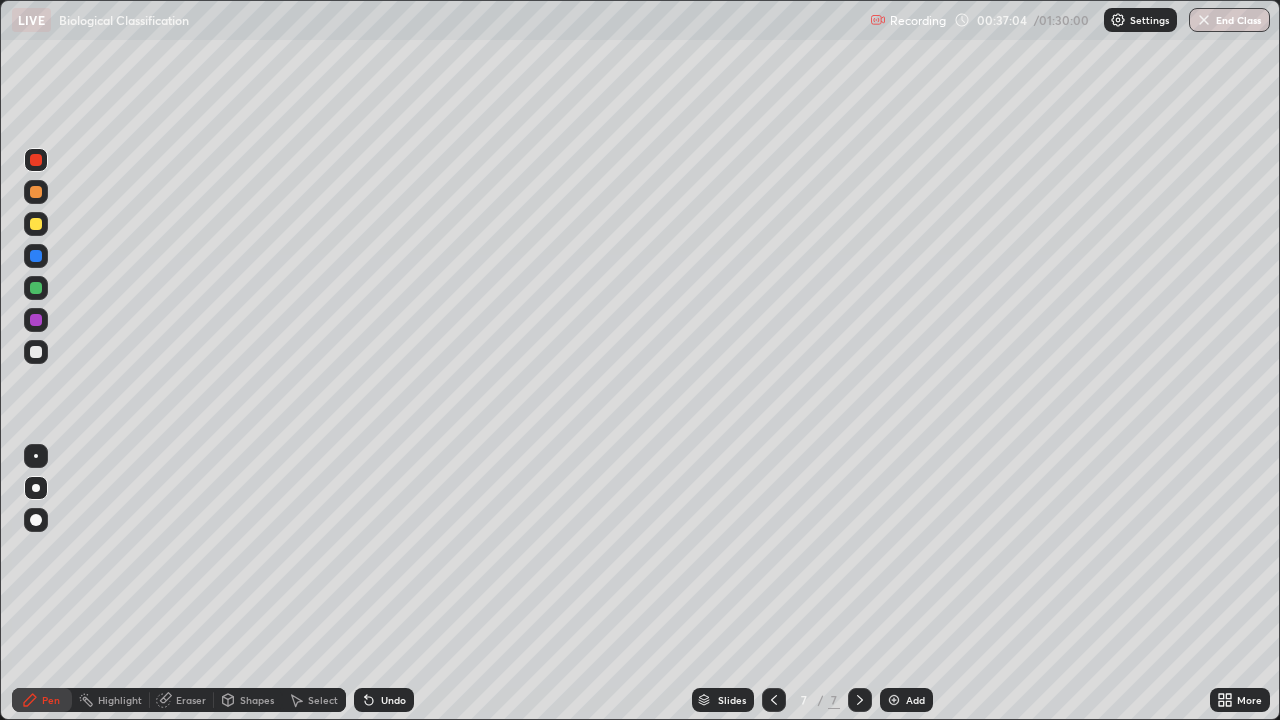 click at bounding box center [36, 352] 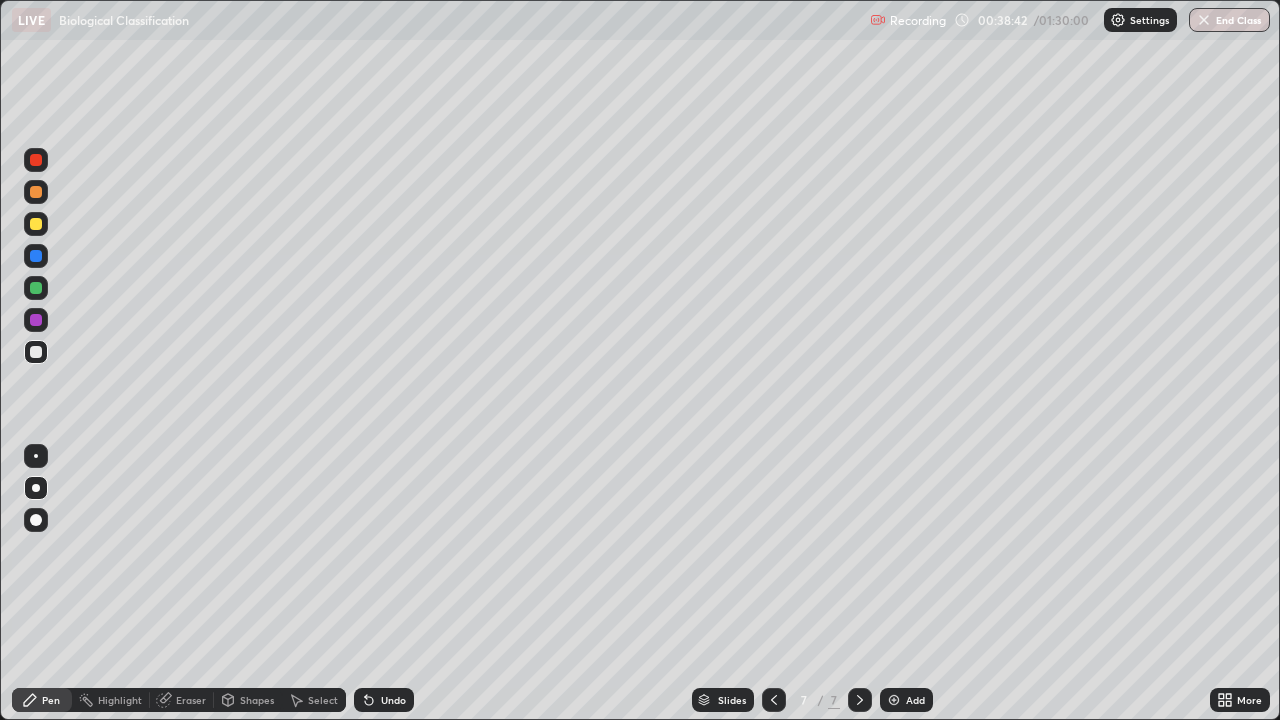 click on "Eraser" at bounding box center (191, 700) 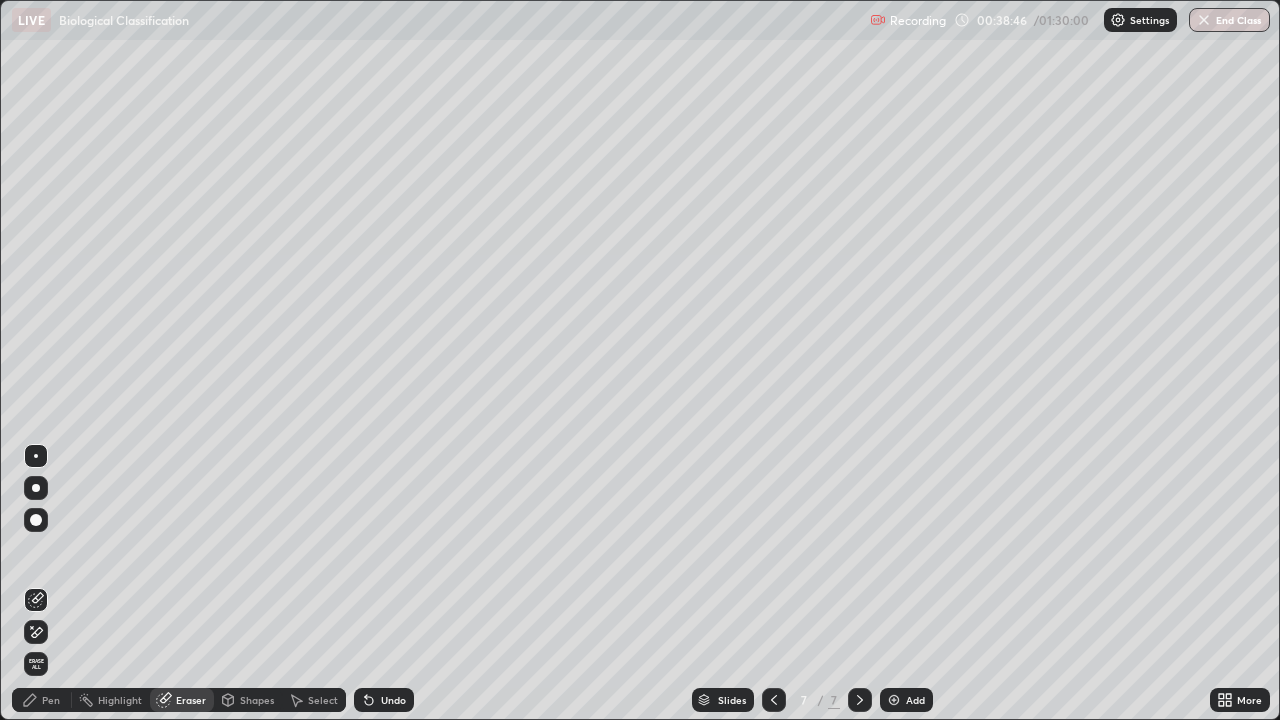 click on "Pen" at bounding box center (42, 700) 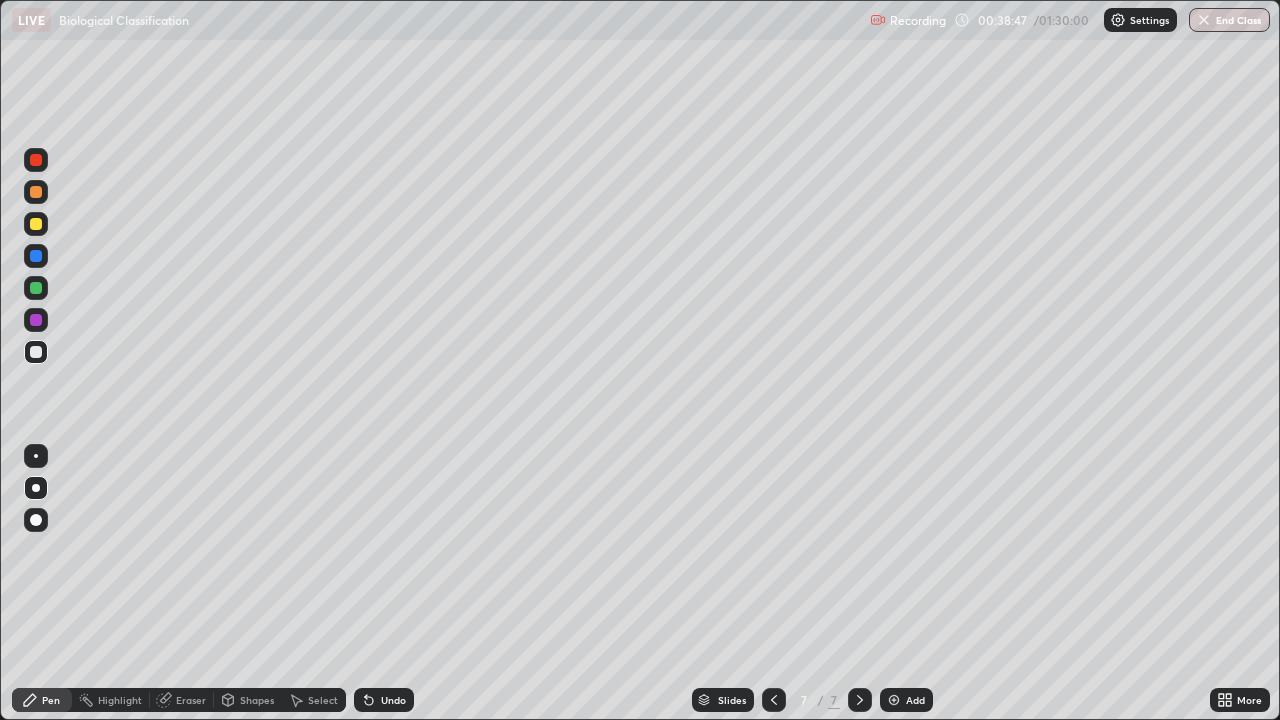 click at bounding box center [36, 352] 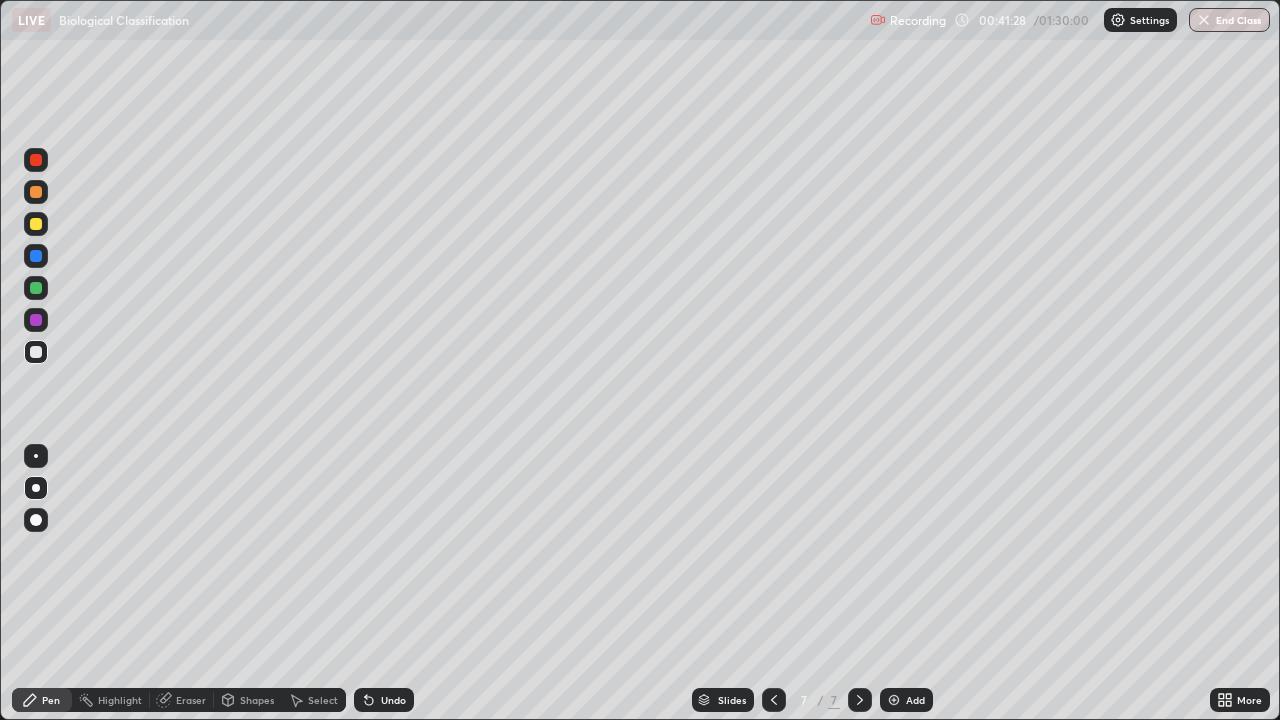click 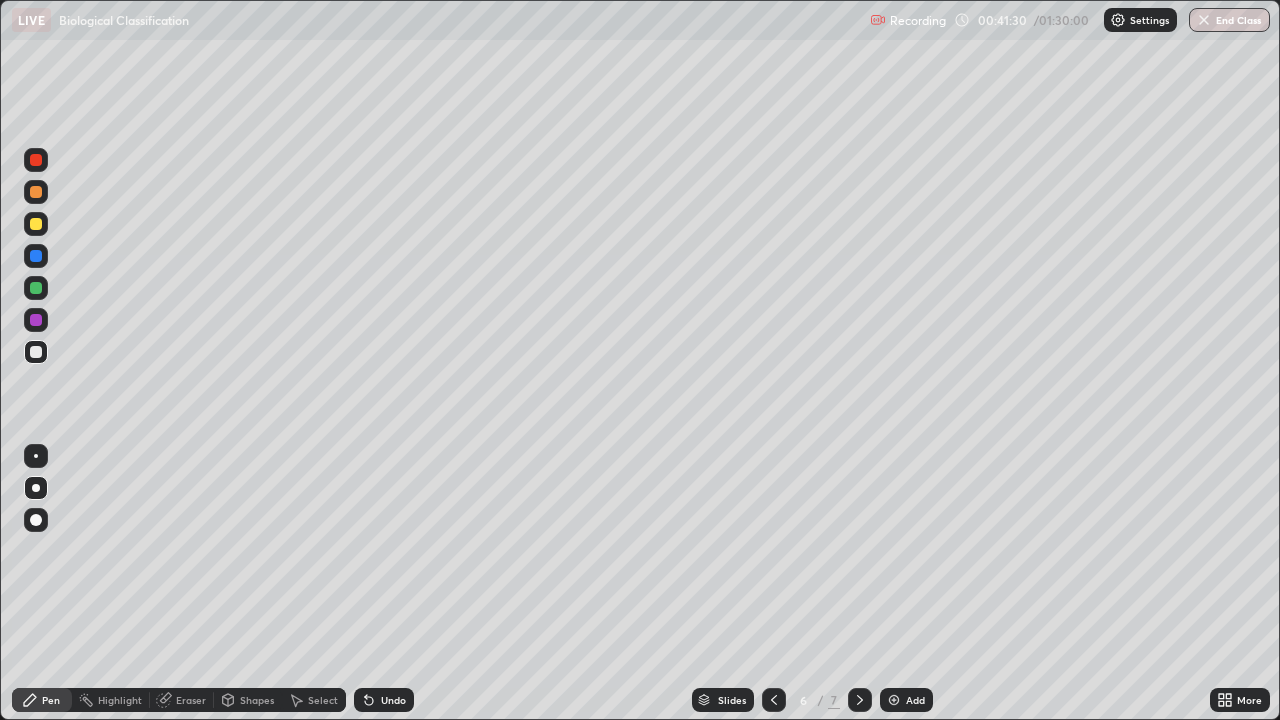 click 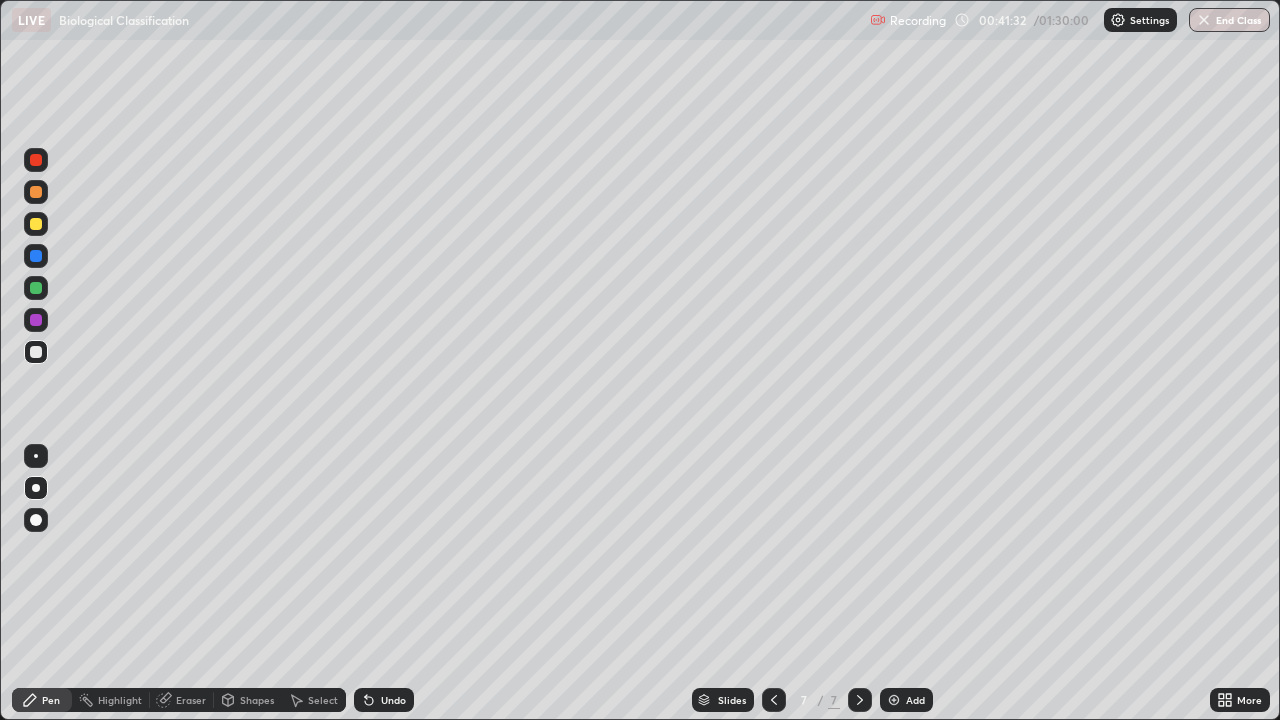 click at bounding box center [36, 320] 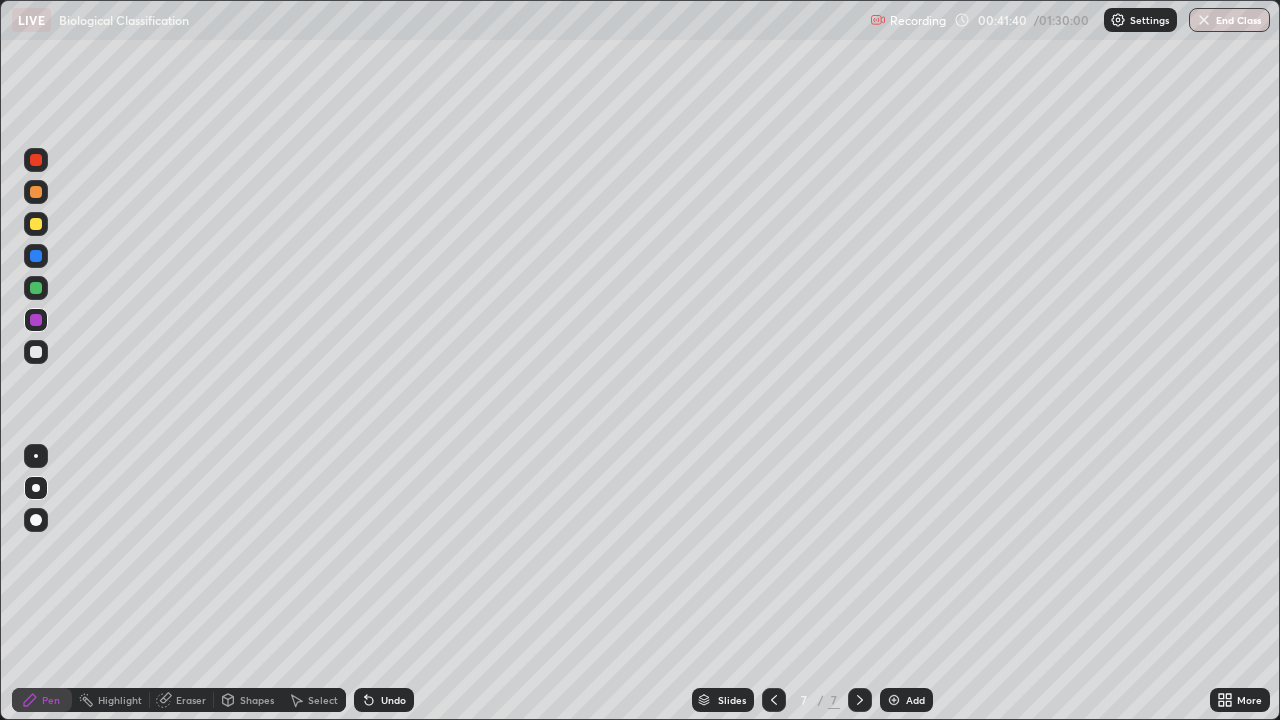 click on "Undo" at bounding box center (384, 700) 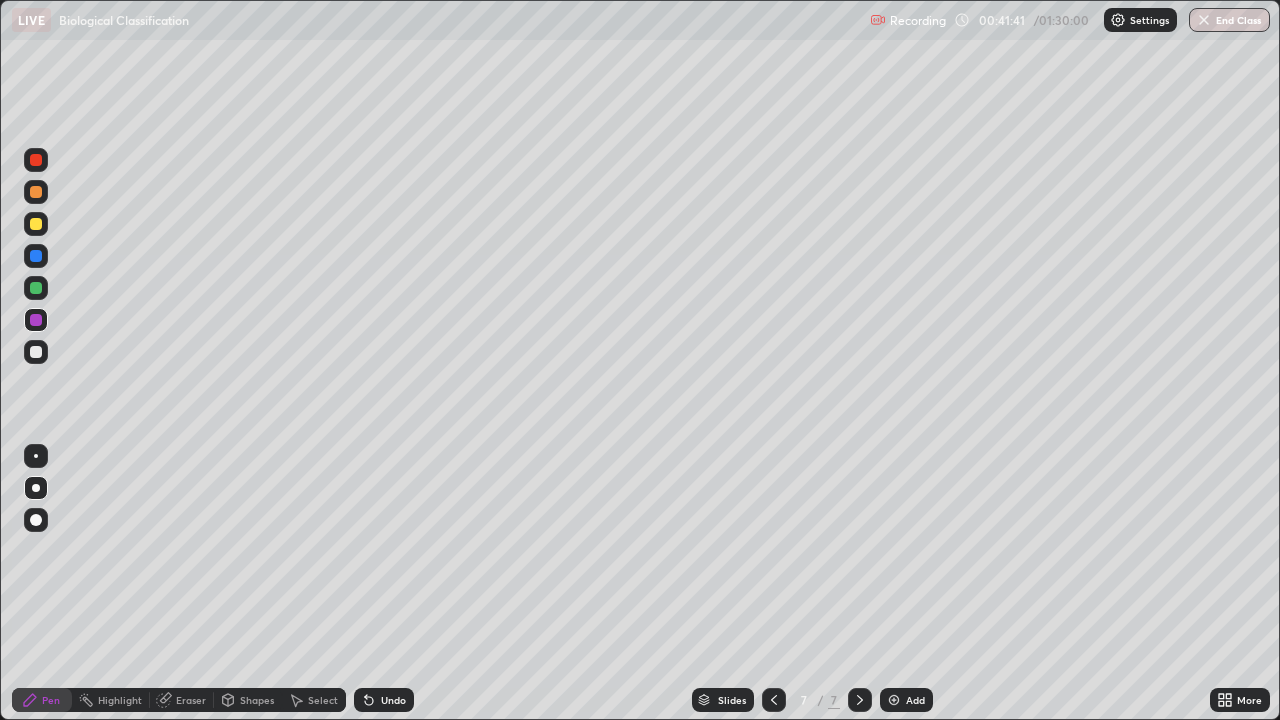click on "Undo" at bounding box center (393, 700) 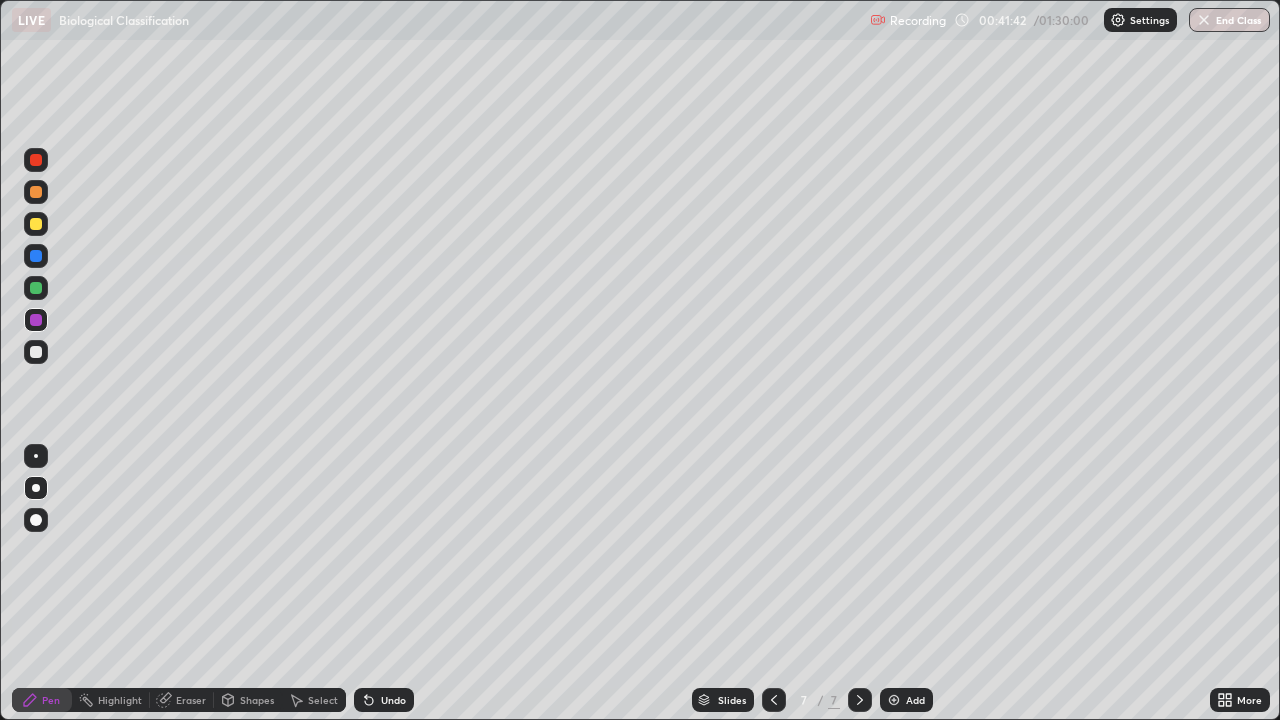 click on "Undo" at bounding box center (384, 700) 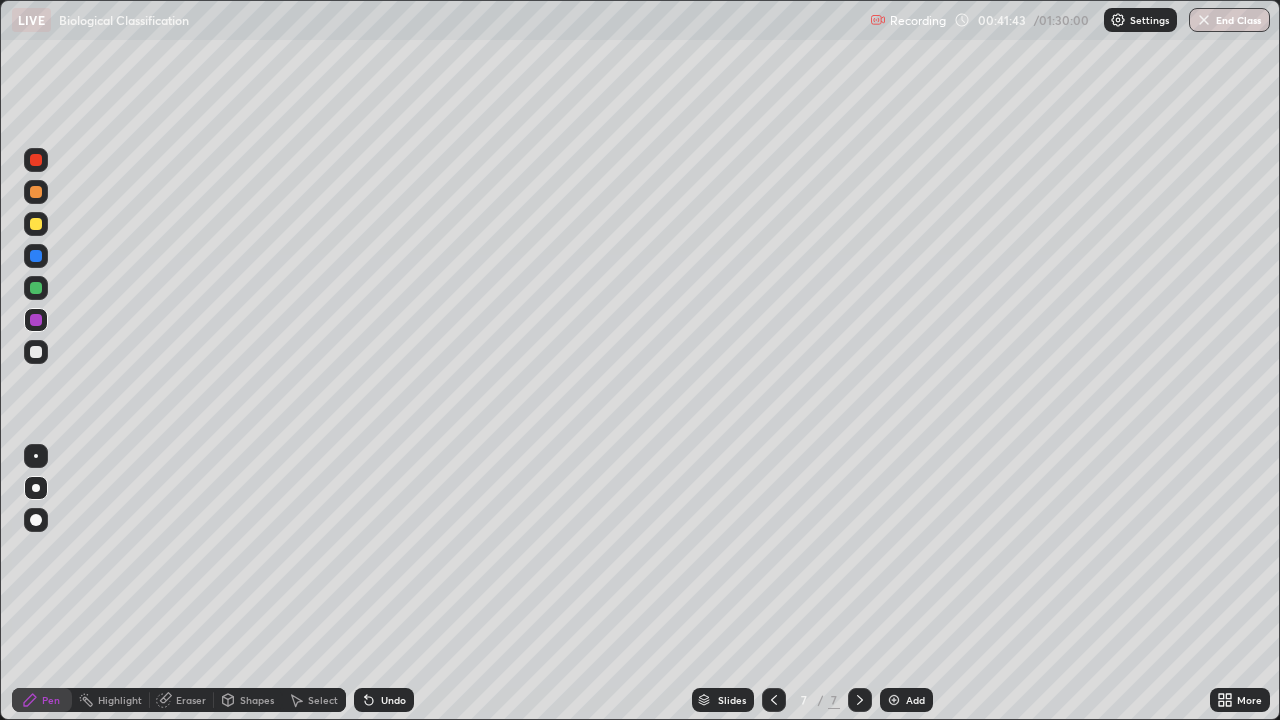 click at bounding box center (894, 700) 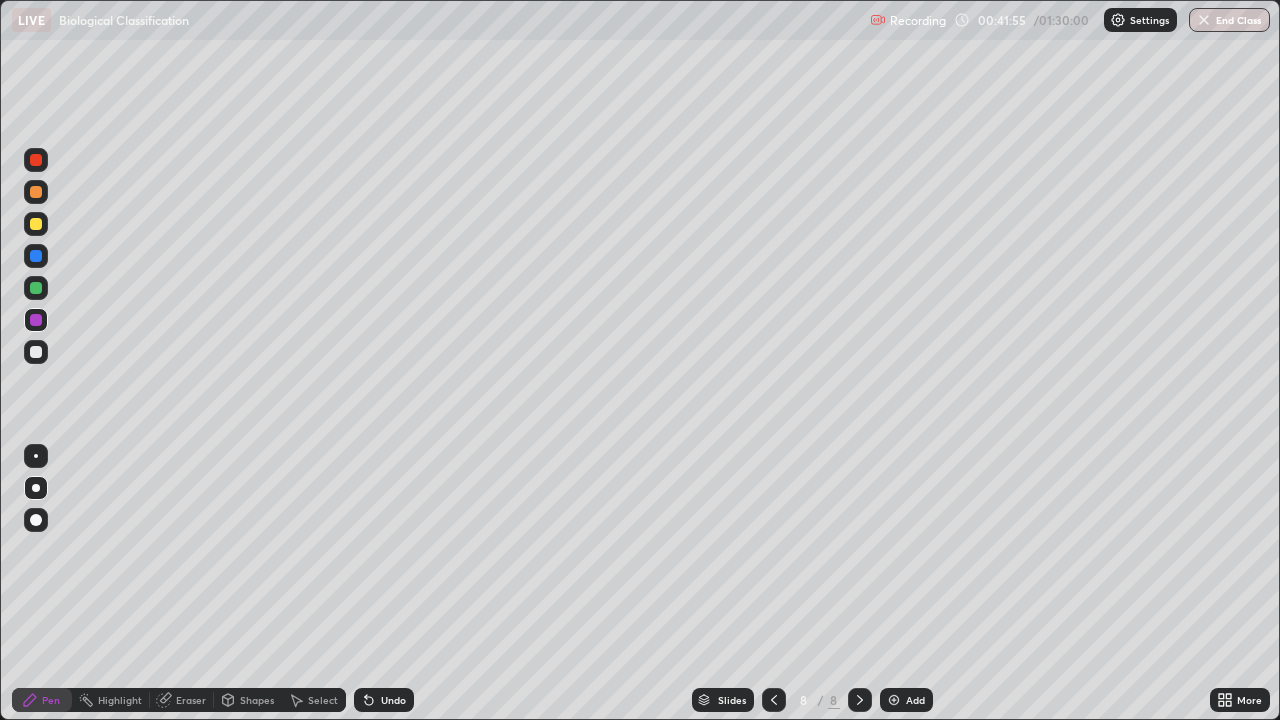 click at bounding box center [36, 192] 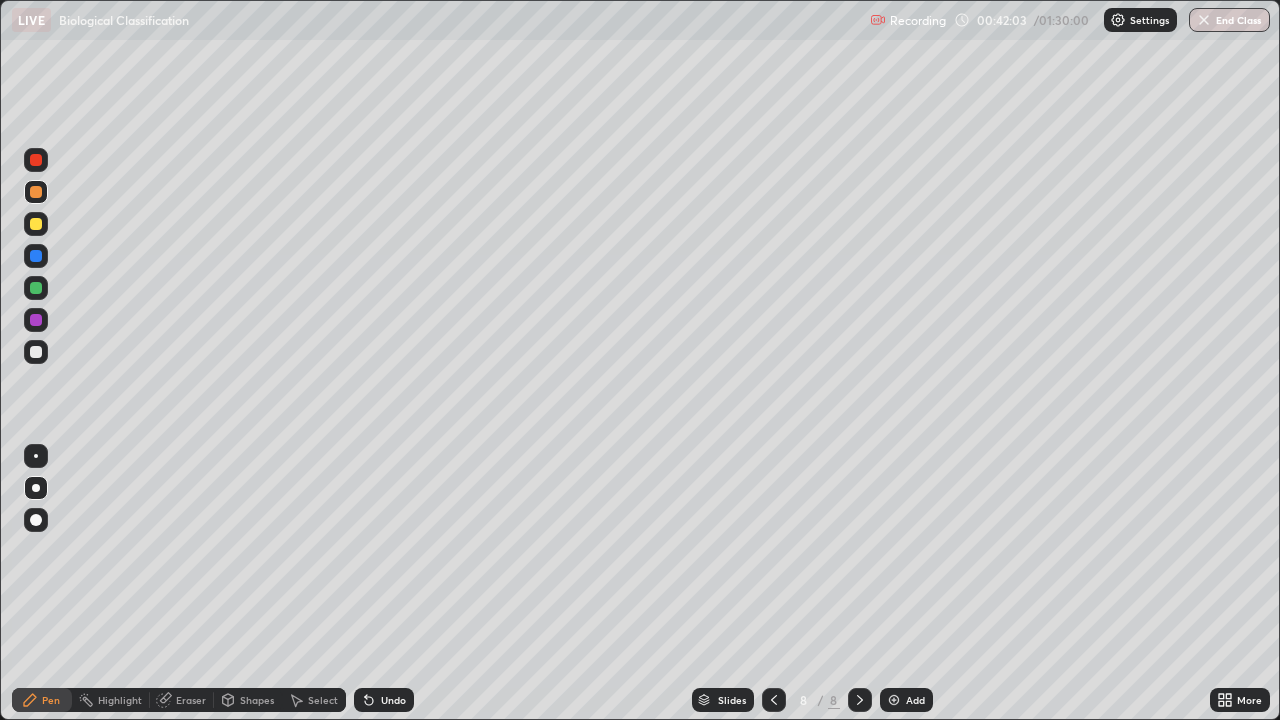 click at bounding box center [36, 288] 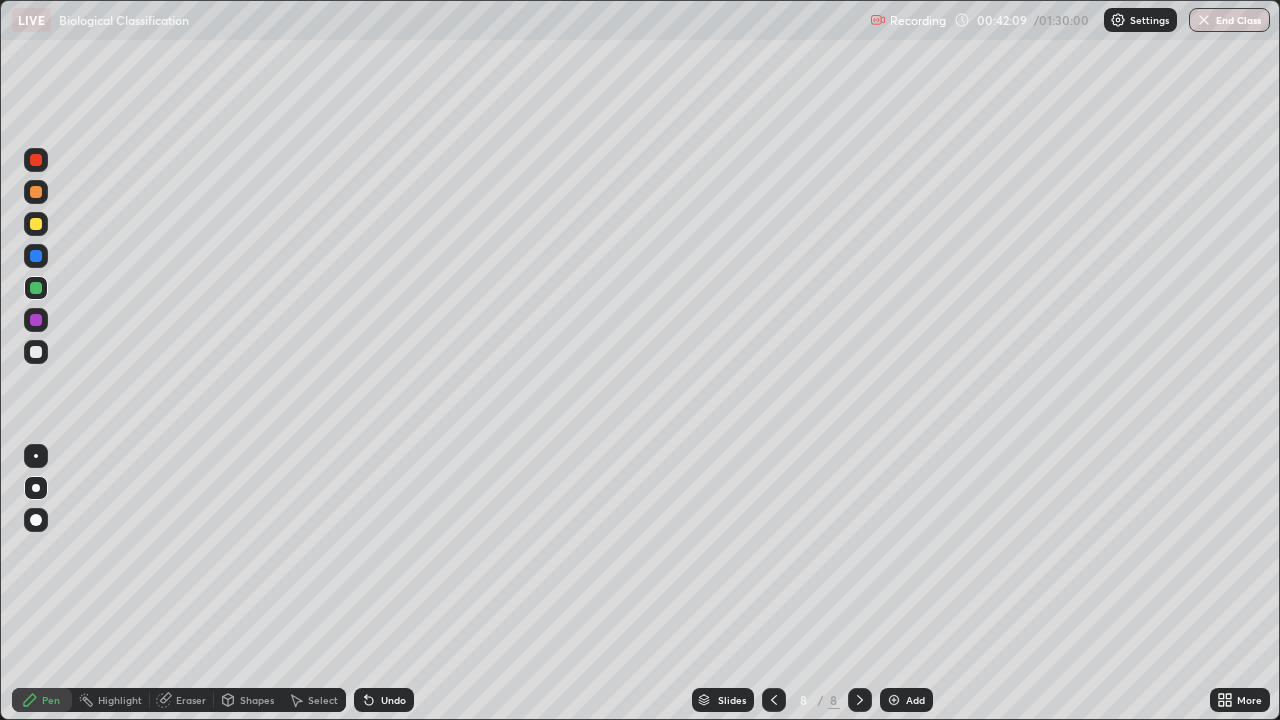 click at bounding box center (36, 256) 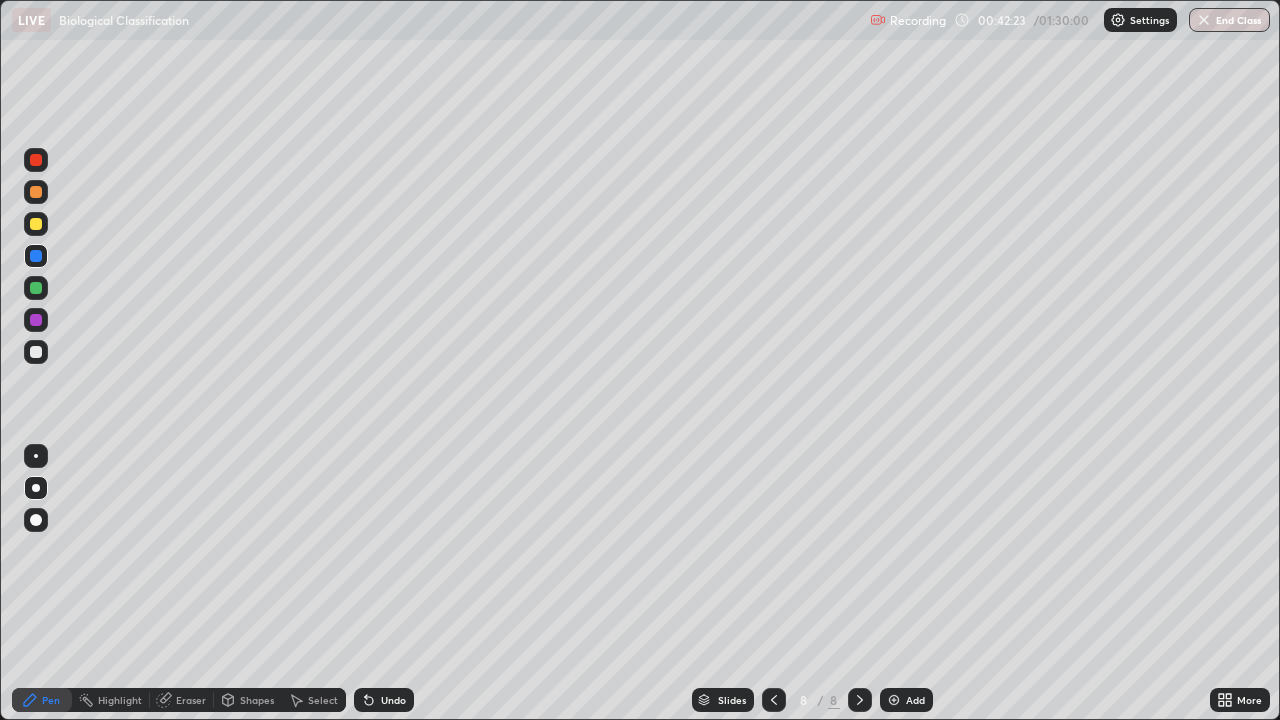 click at bounding box center (36, 352) 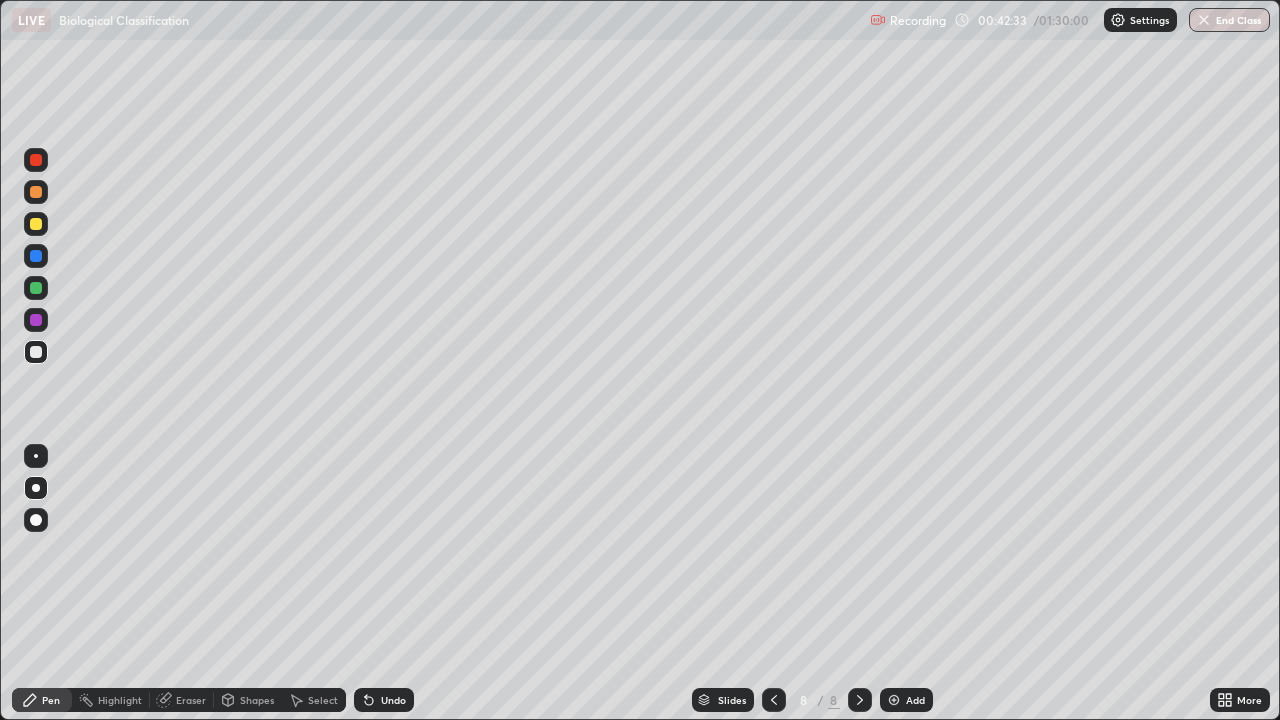 click on "Undo" at bounding box center (393, 700) 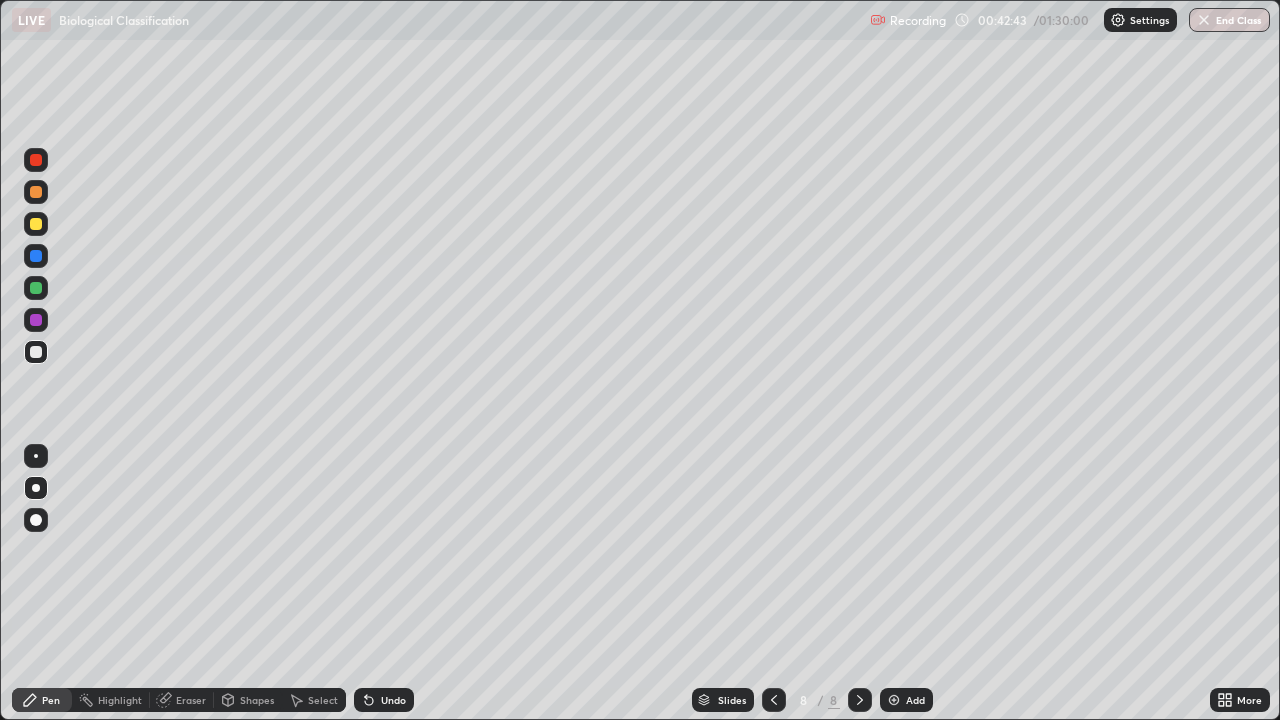 click at bounding box center (36, 256) 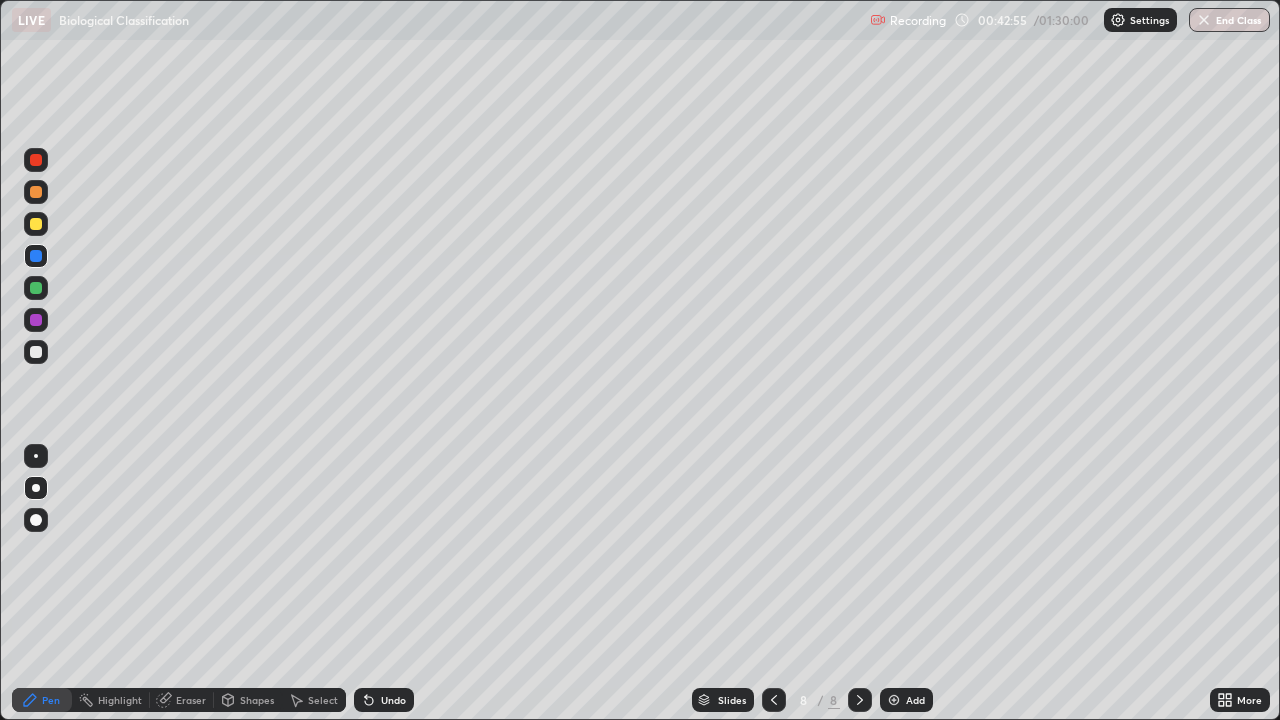click at bounding box center [36, 320] 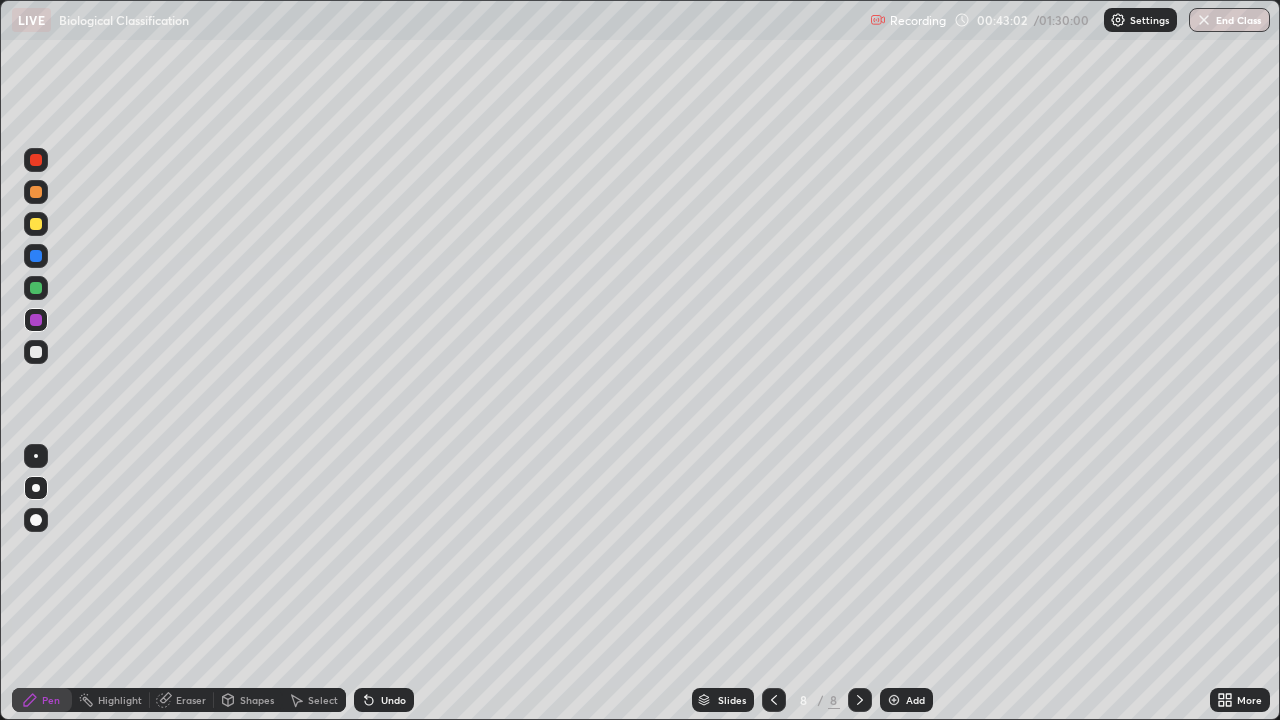 click at bounding box center [36, 256] 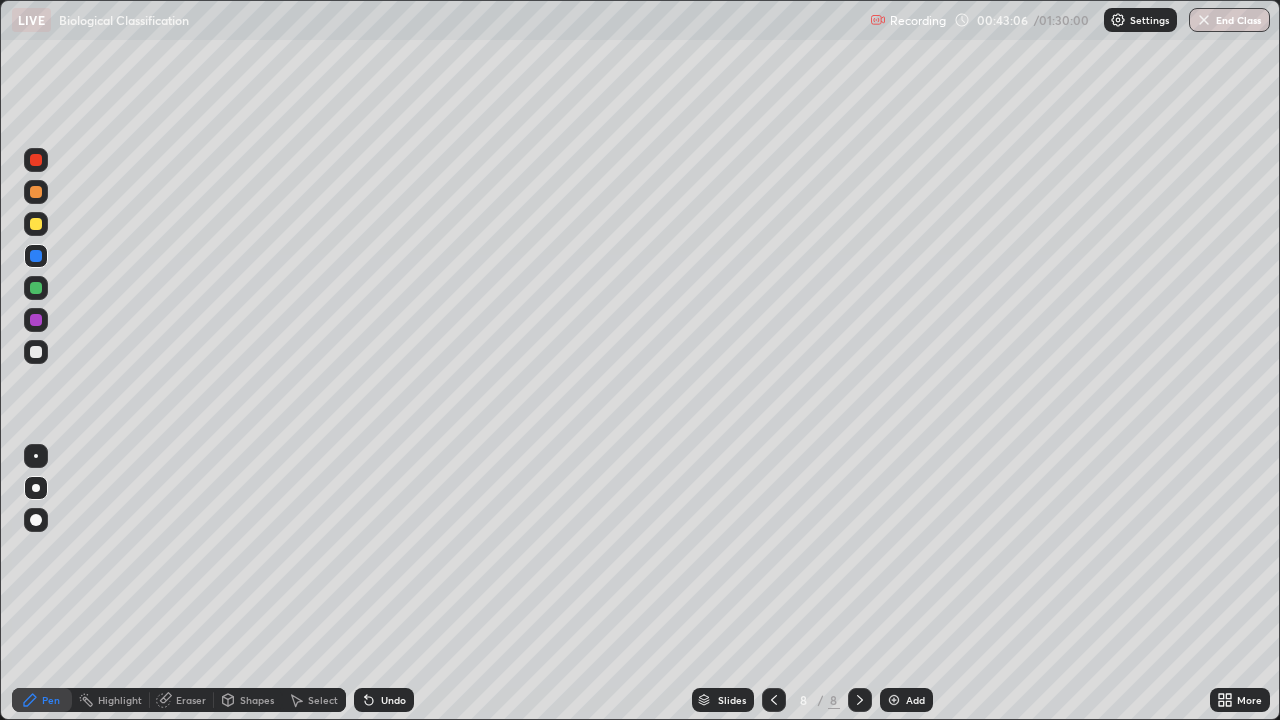 click 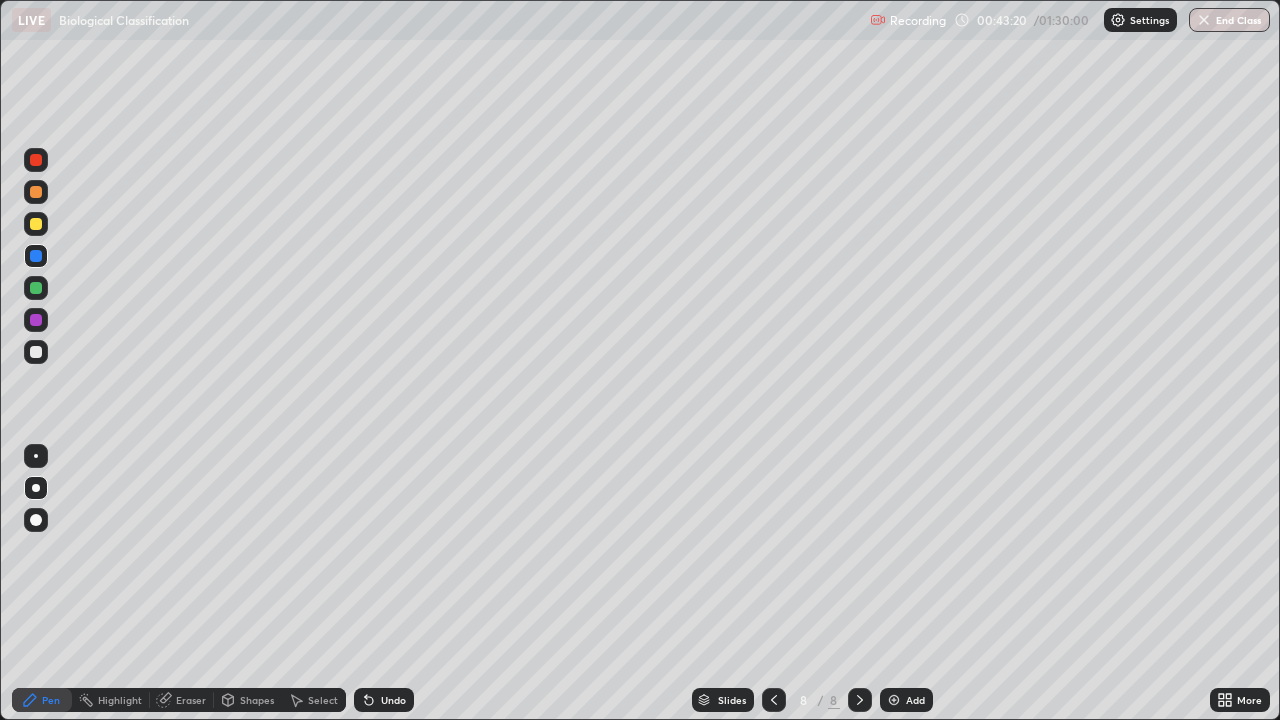 click on "Eraser" at bounding box center [191, 700] 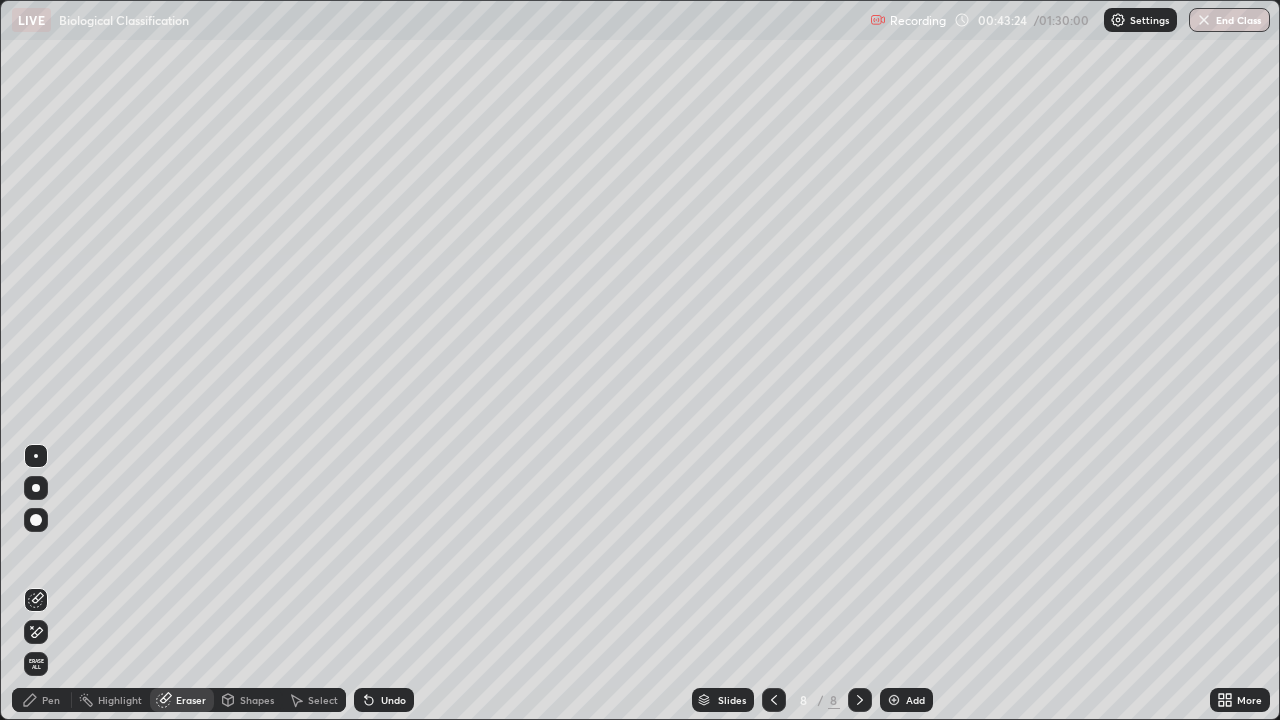 click on "Pen" at bounding box center (51, 700) 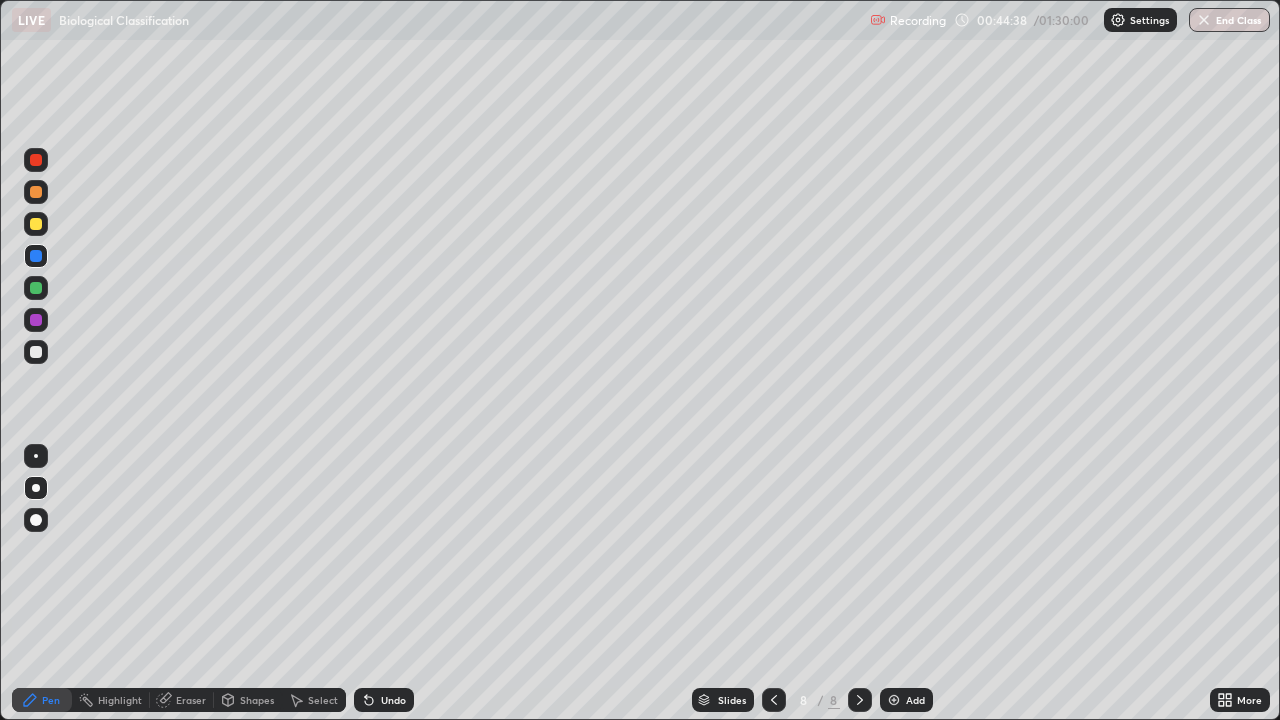 click at bounding box center (36, 192) 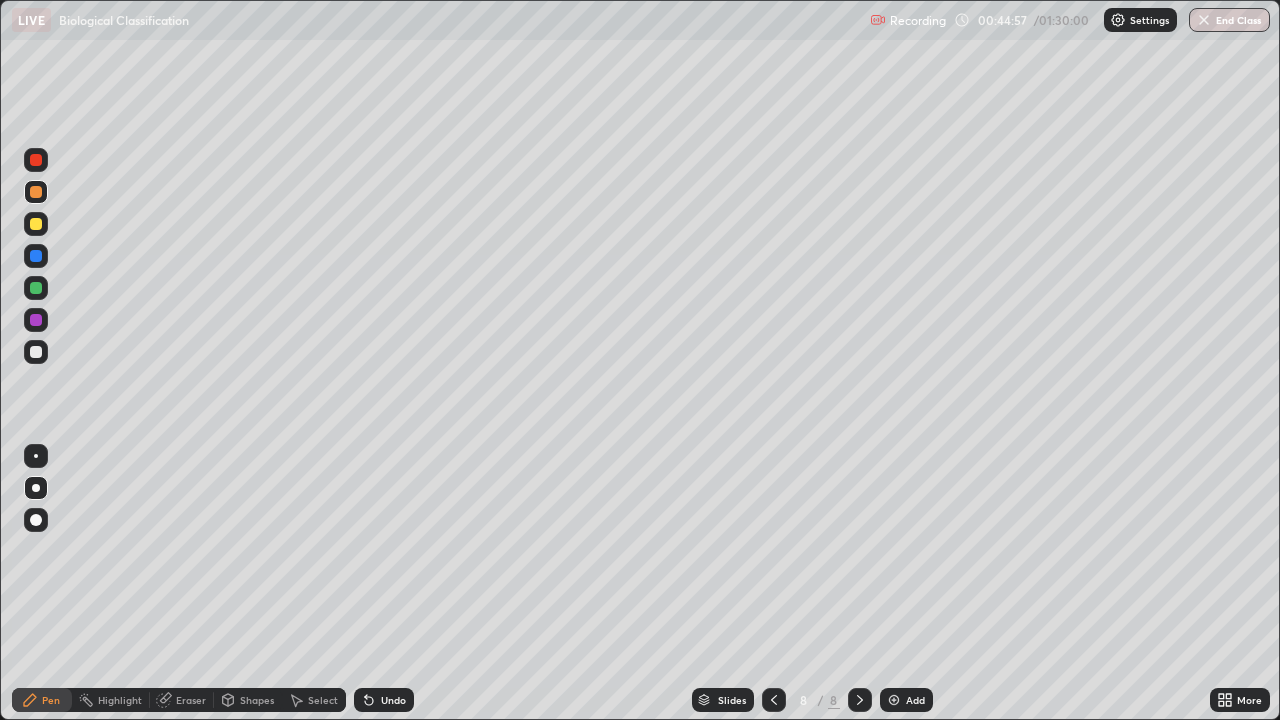 click at bounding box center [36, 288] 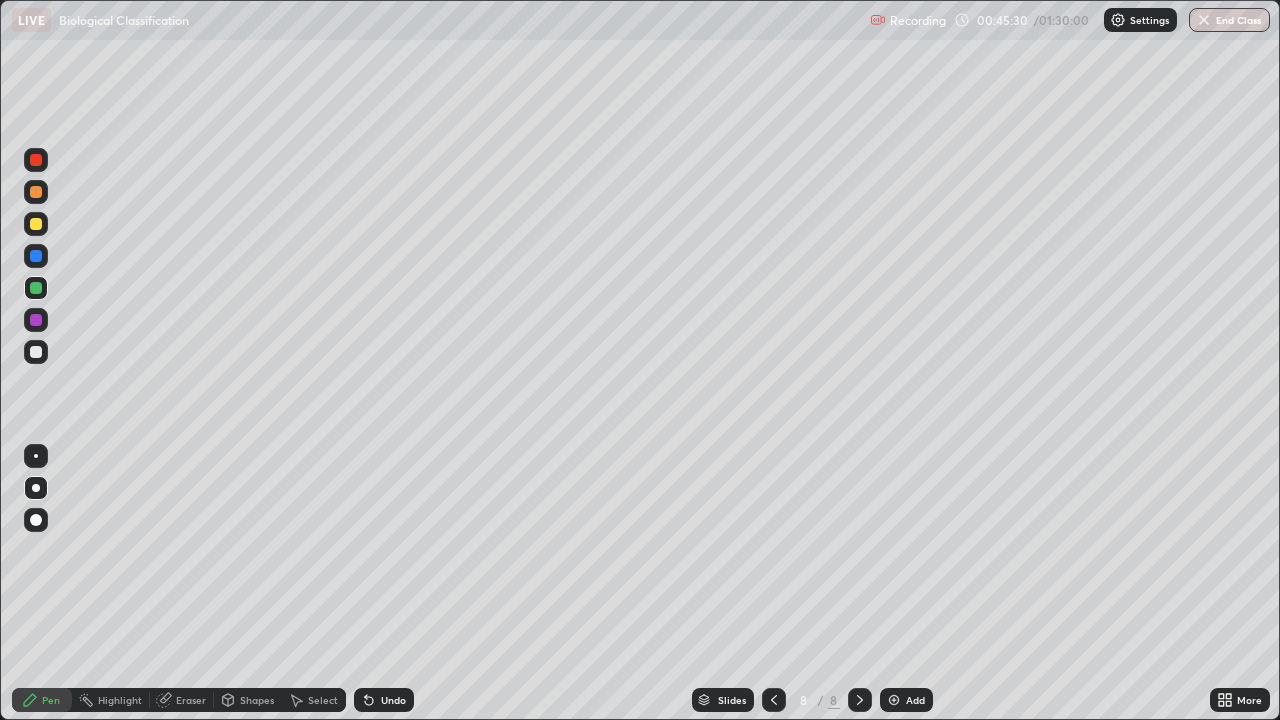 click at bounding box center [36, 160] 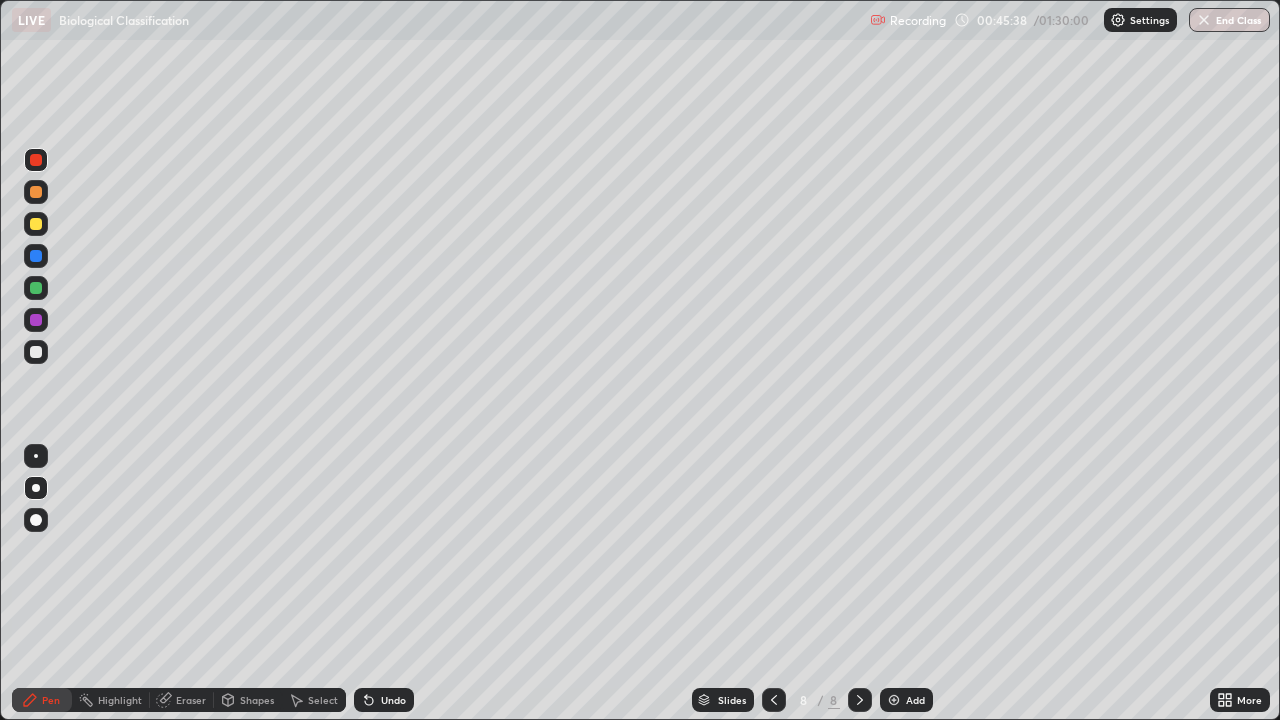 click at bounding box center (36, 192) 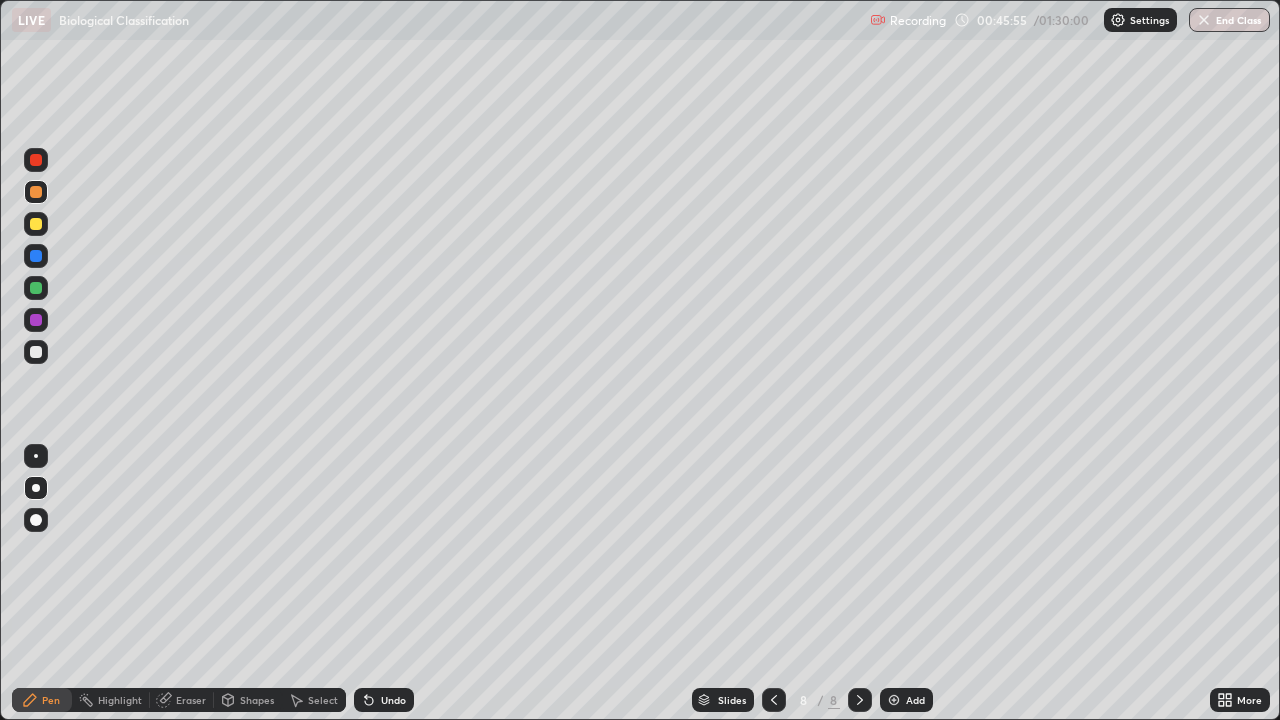 click at bounding box center [36, 352] 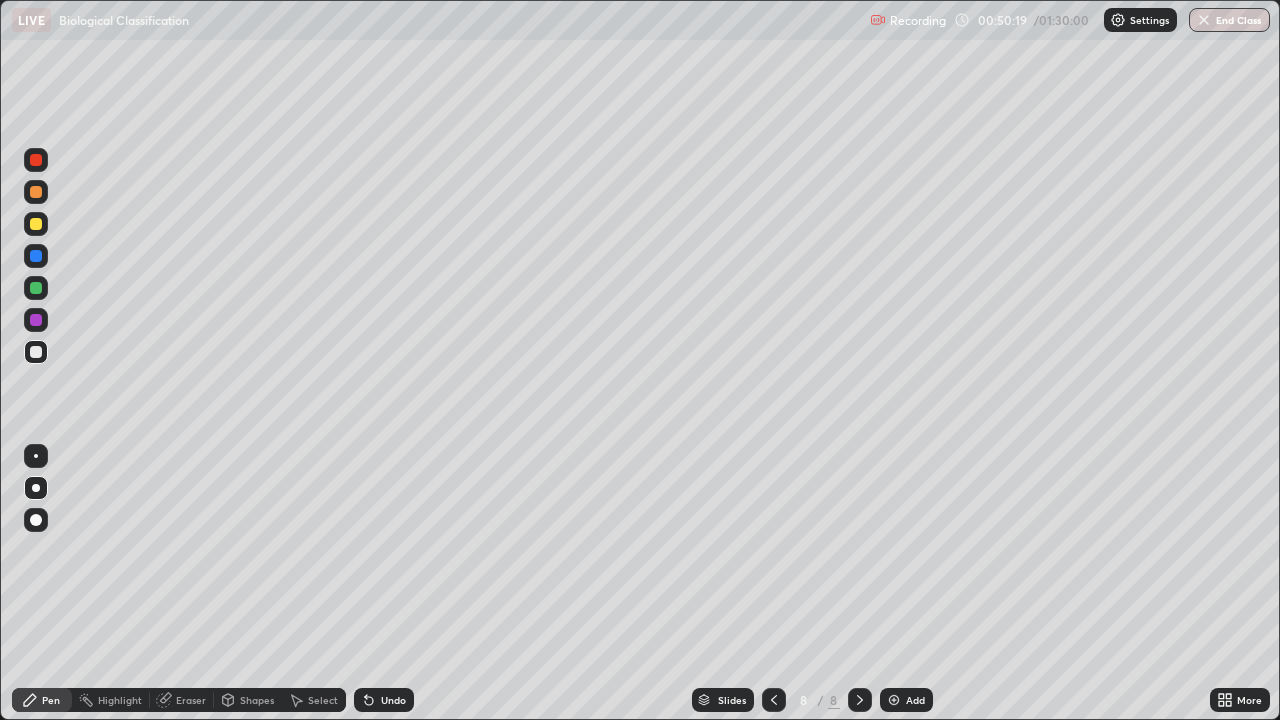 click at bounding box center [894, 700] 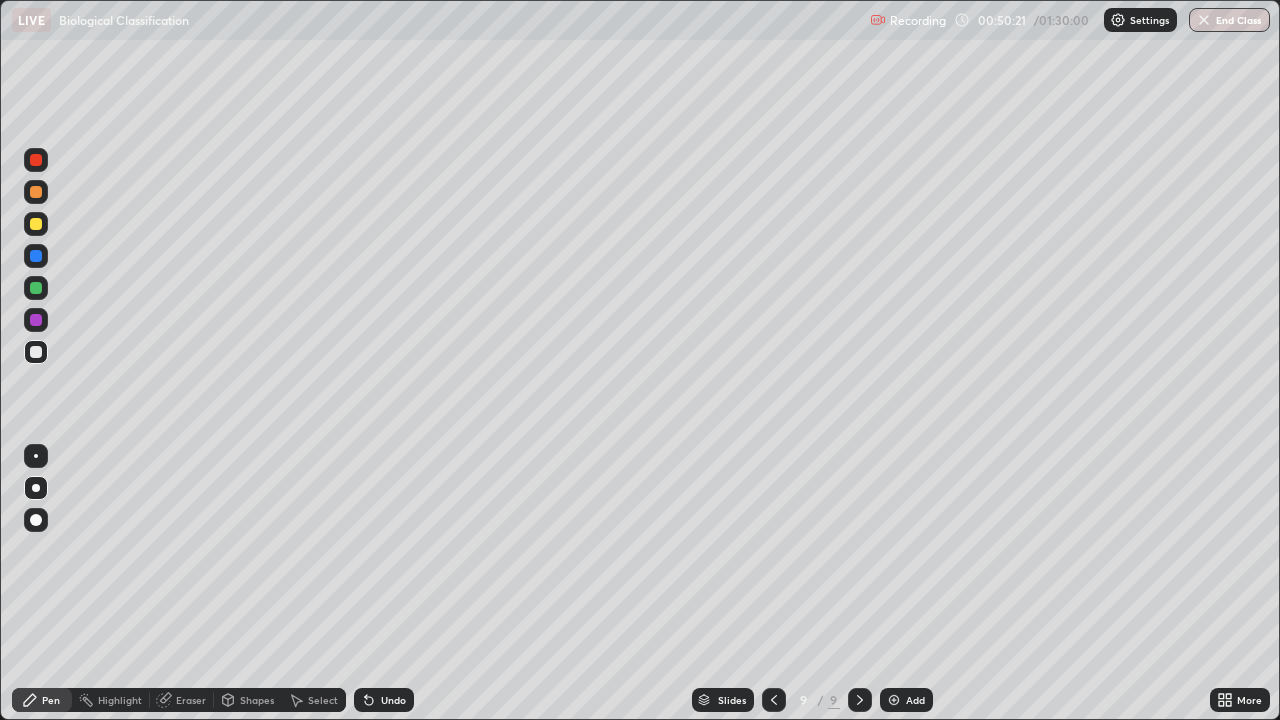 click at bounding box center [36, 192] 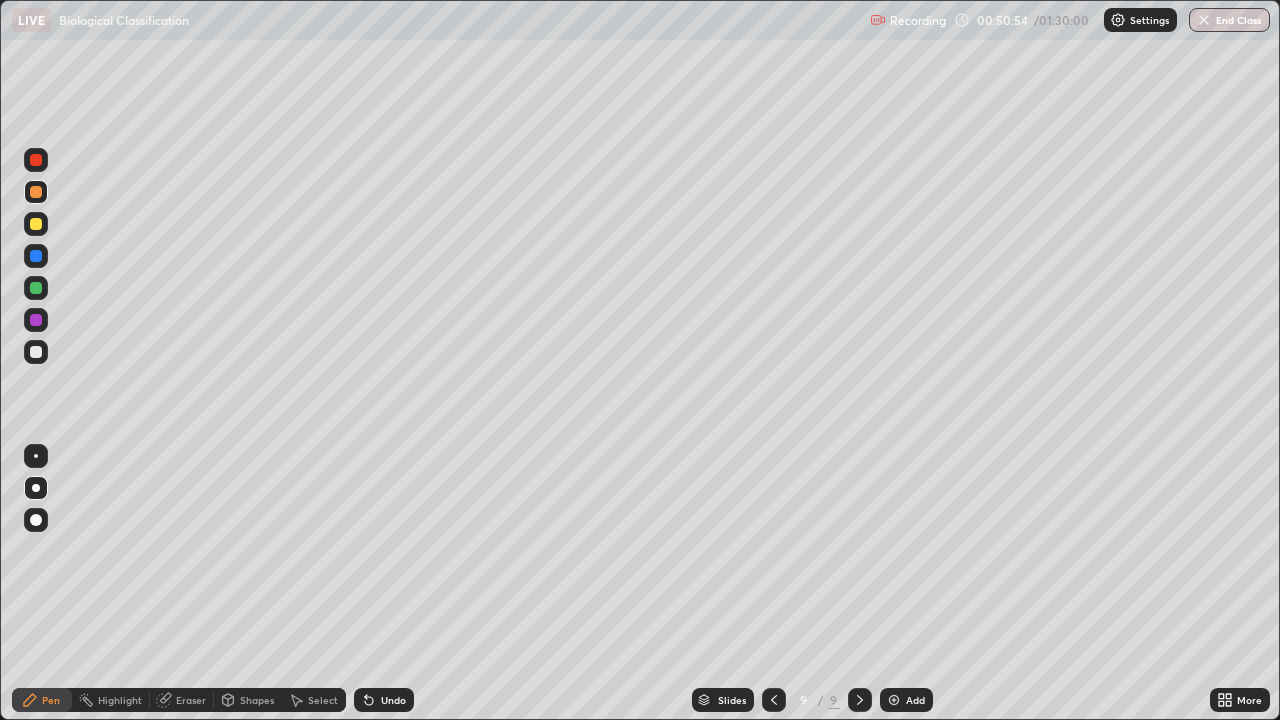 click at bounding box center [36, 320] 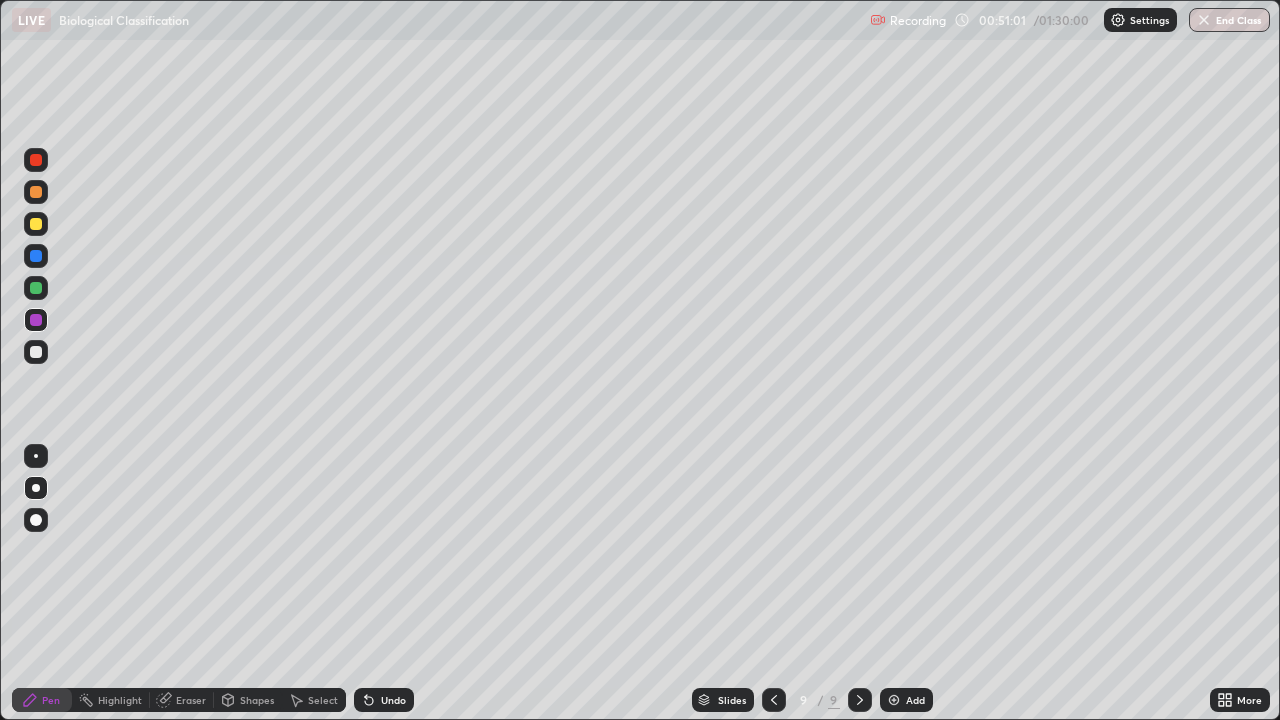 click at bounding box center [36, 352] 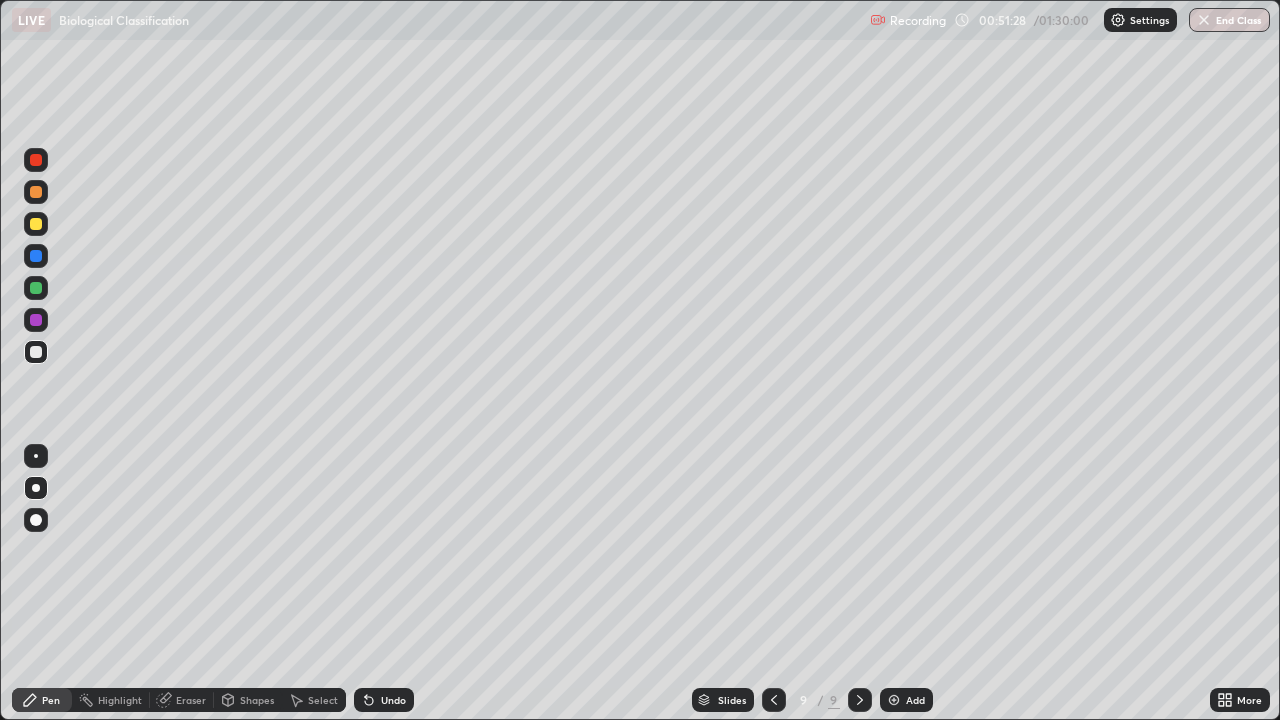 click on "Undo" at bounding box center [384, 700] 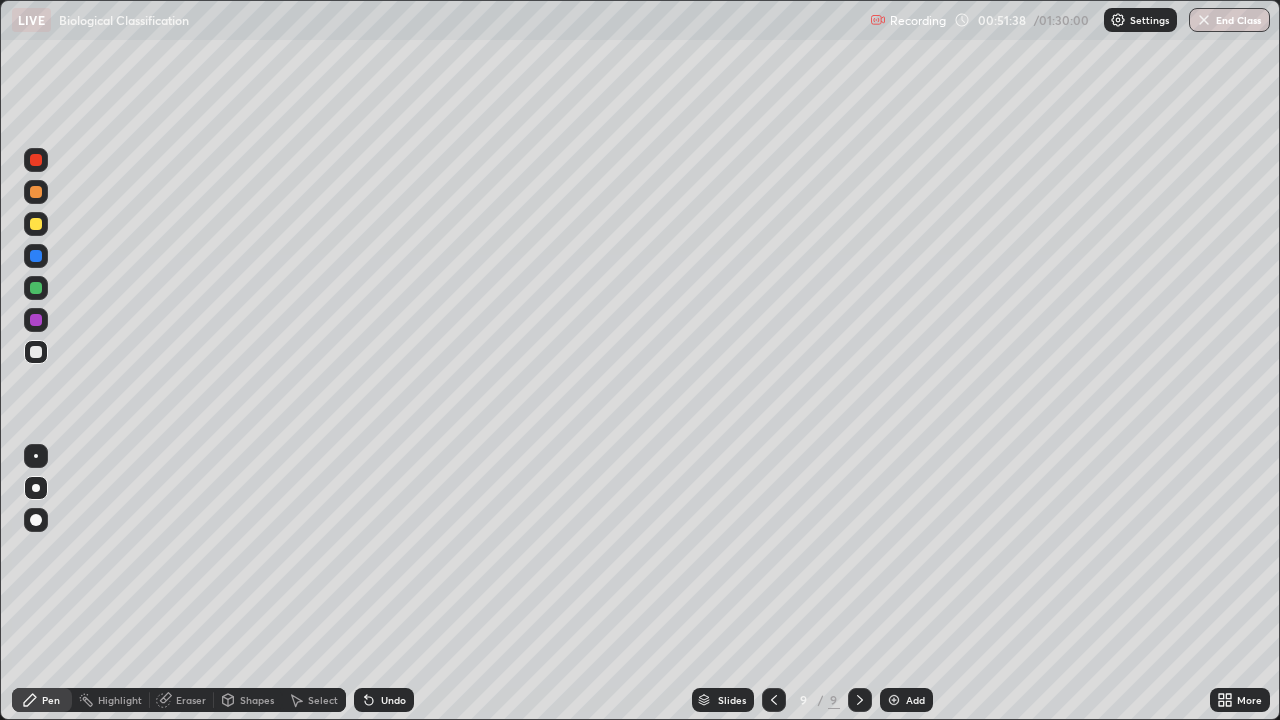 click at bounding box center (36, 256) 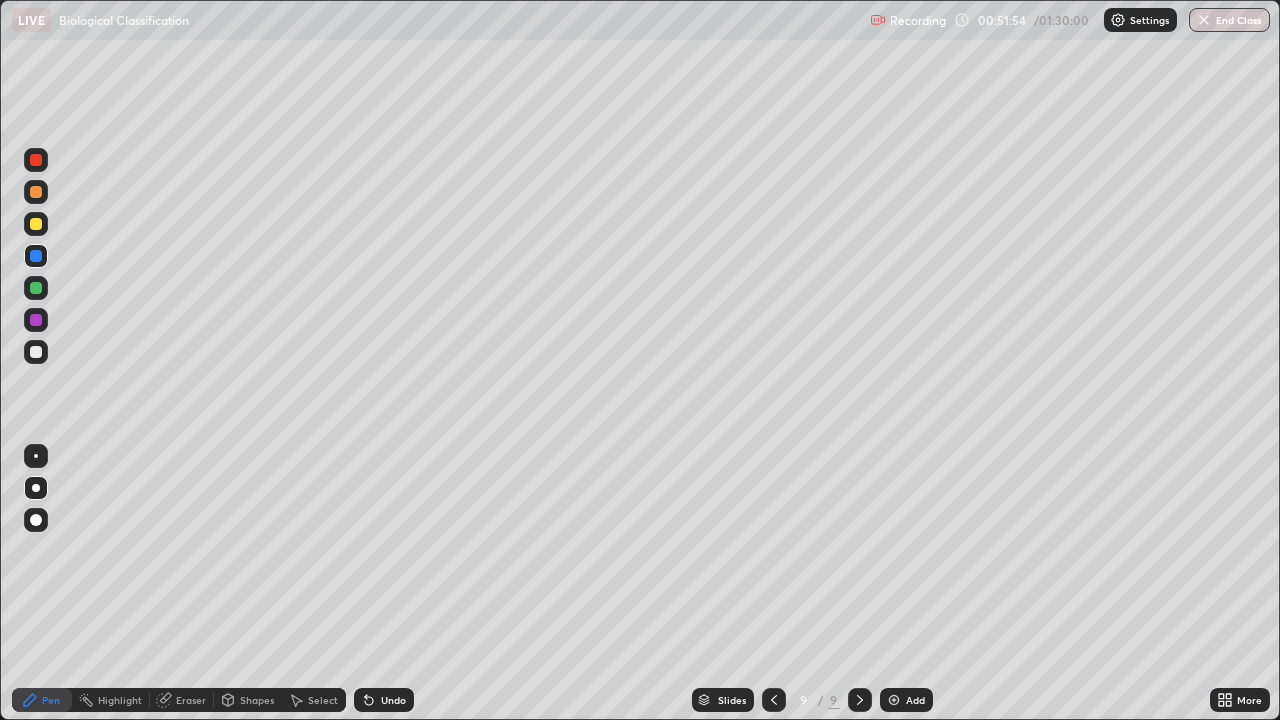 click at bounding box center [36, 224] 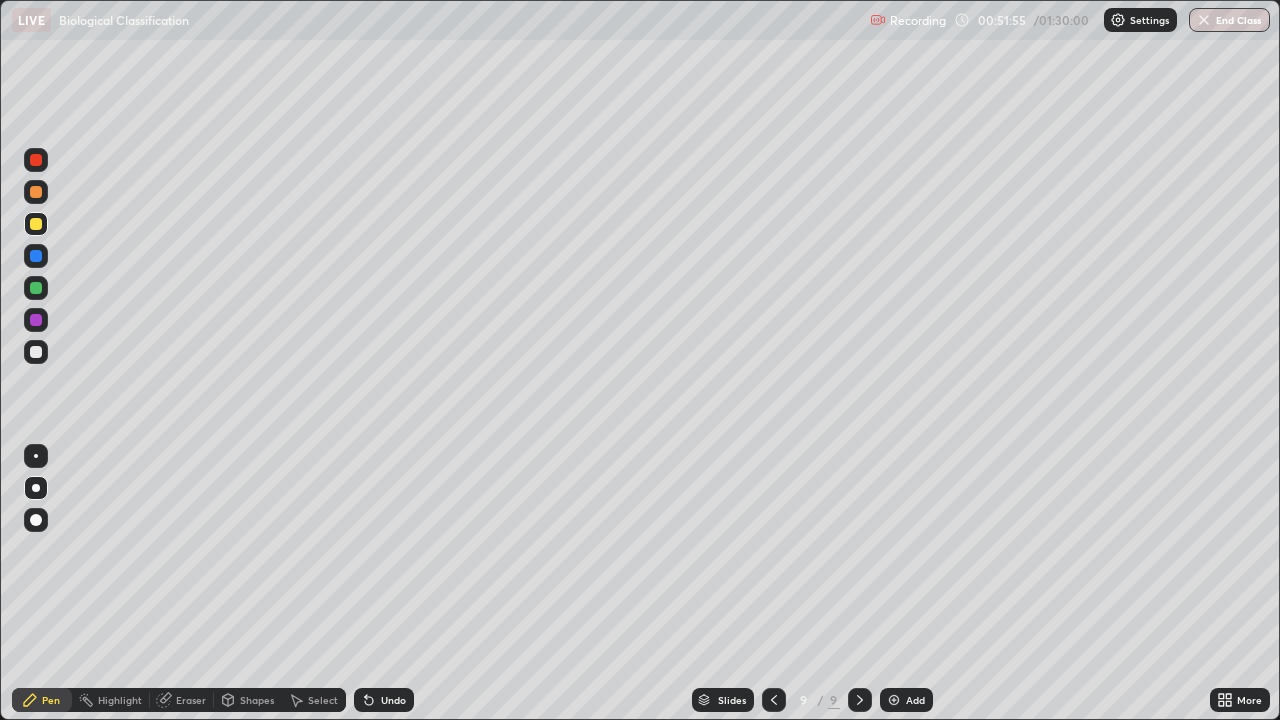 click at bounding box center [36, 160] 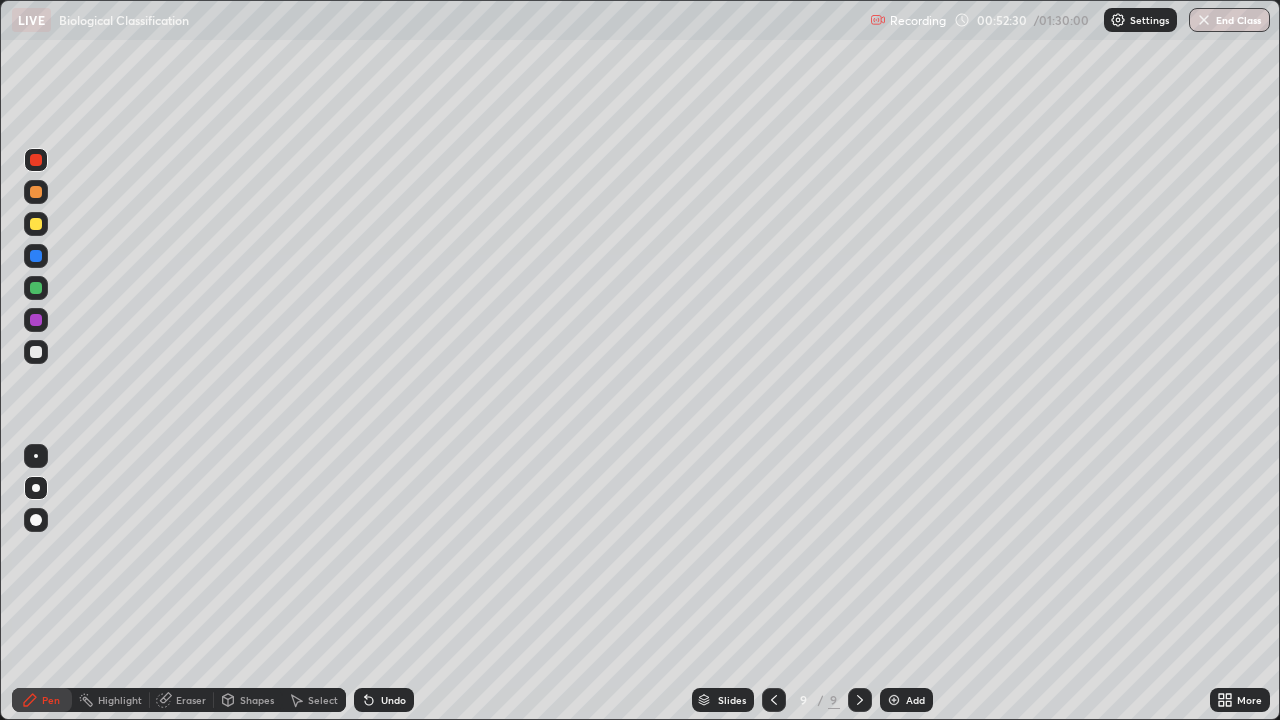 click at bounding box center [36, 352] 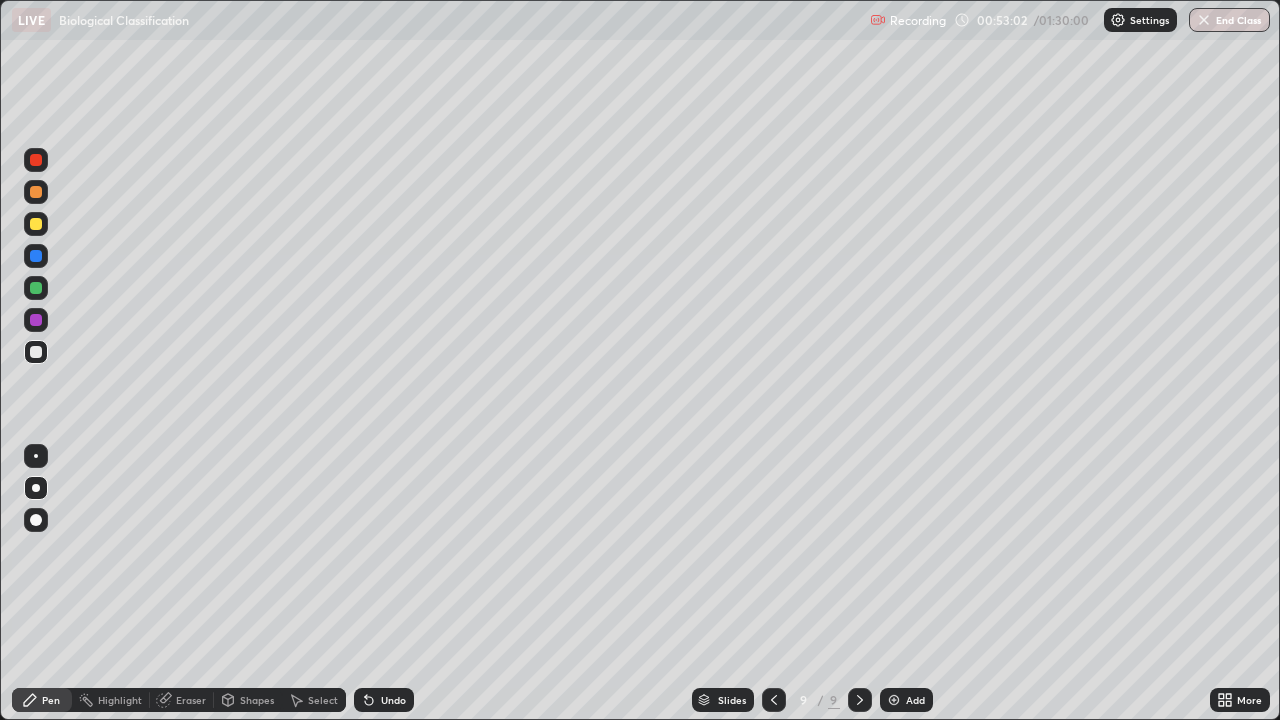 click at bounding box center [36, 256] 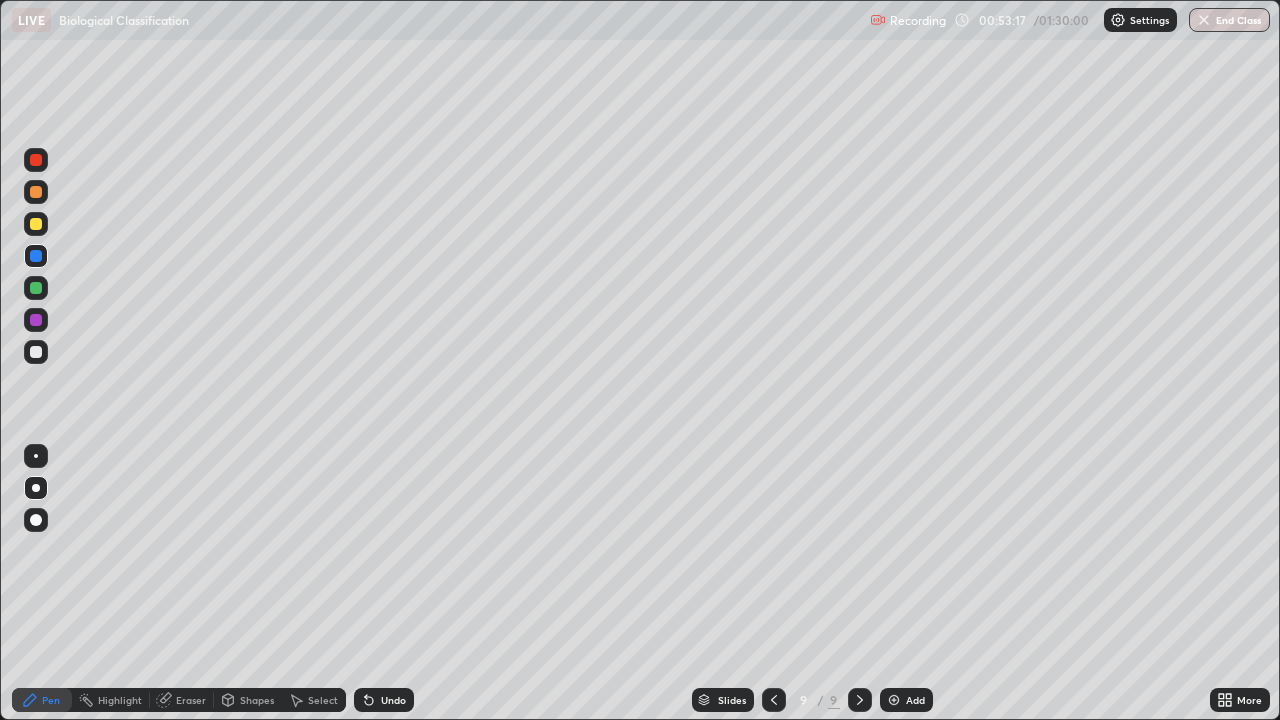 click at bounding box center (36, 352) 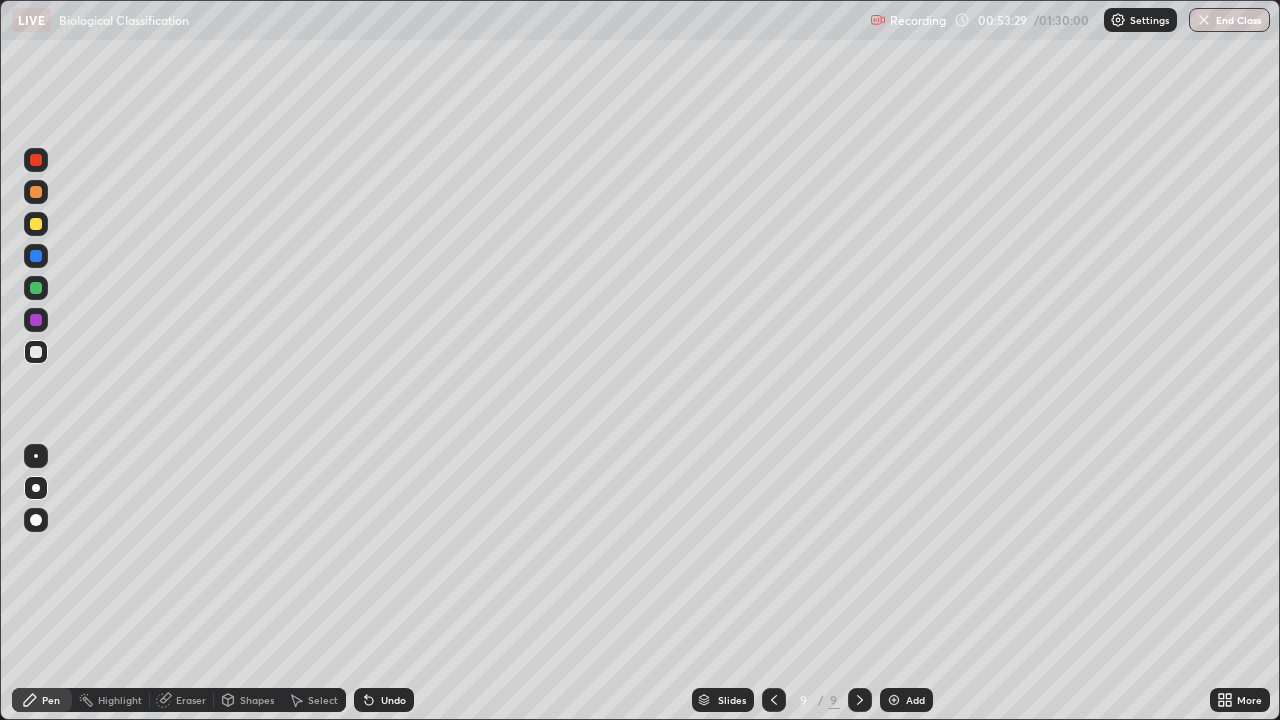 click at bounding box center [36, 256] 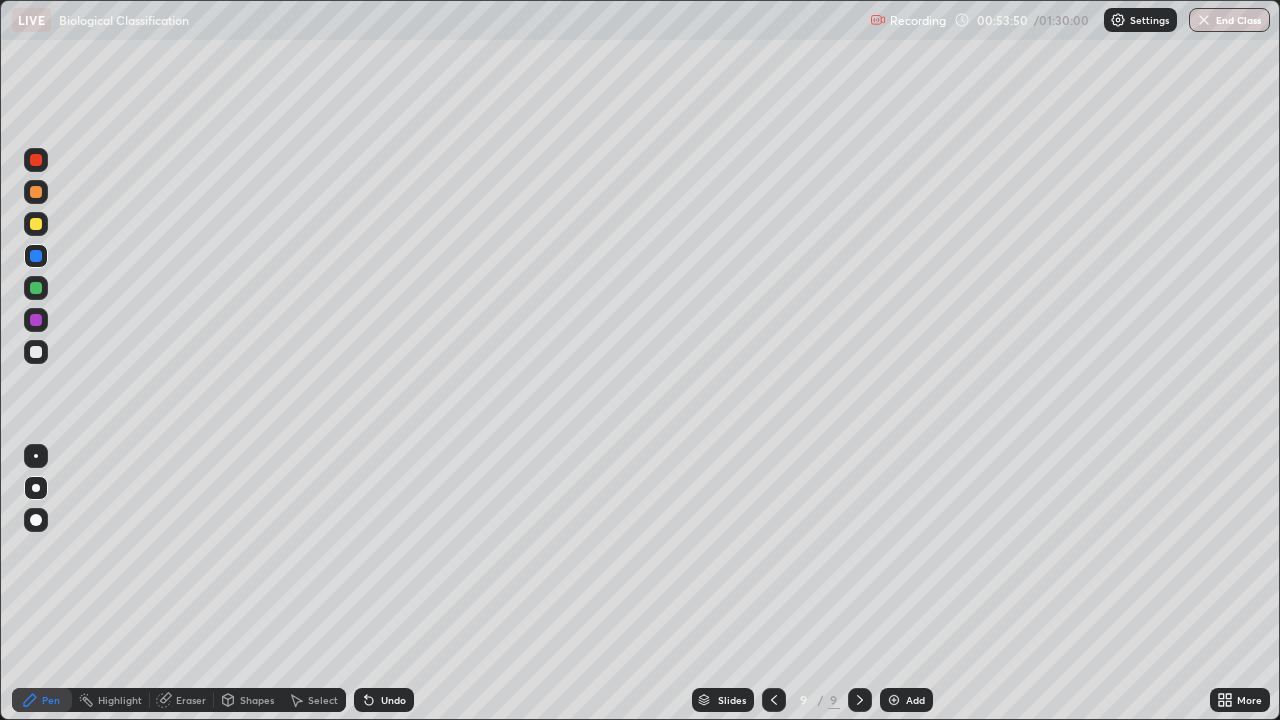 click at bounding box center (36, 288) 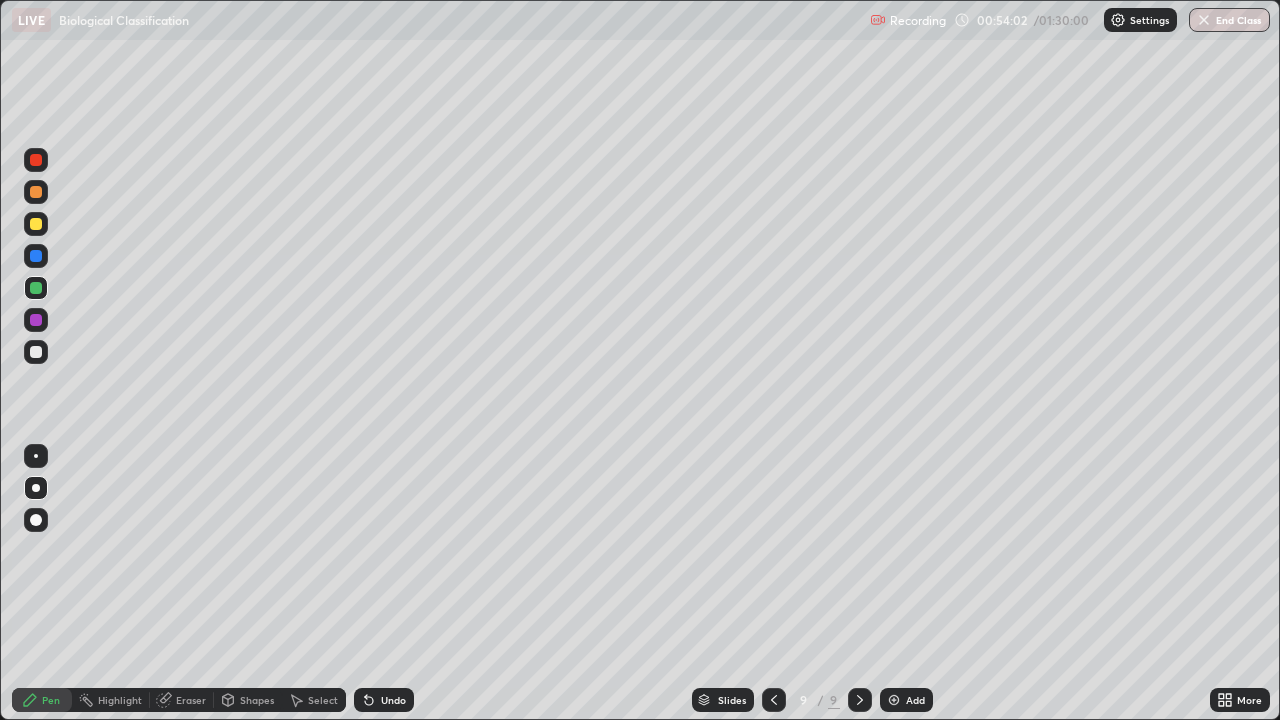click at bounding box center (36, 256) 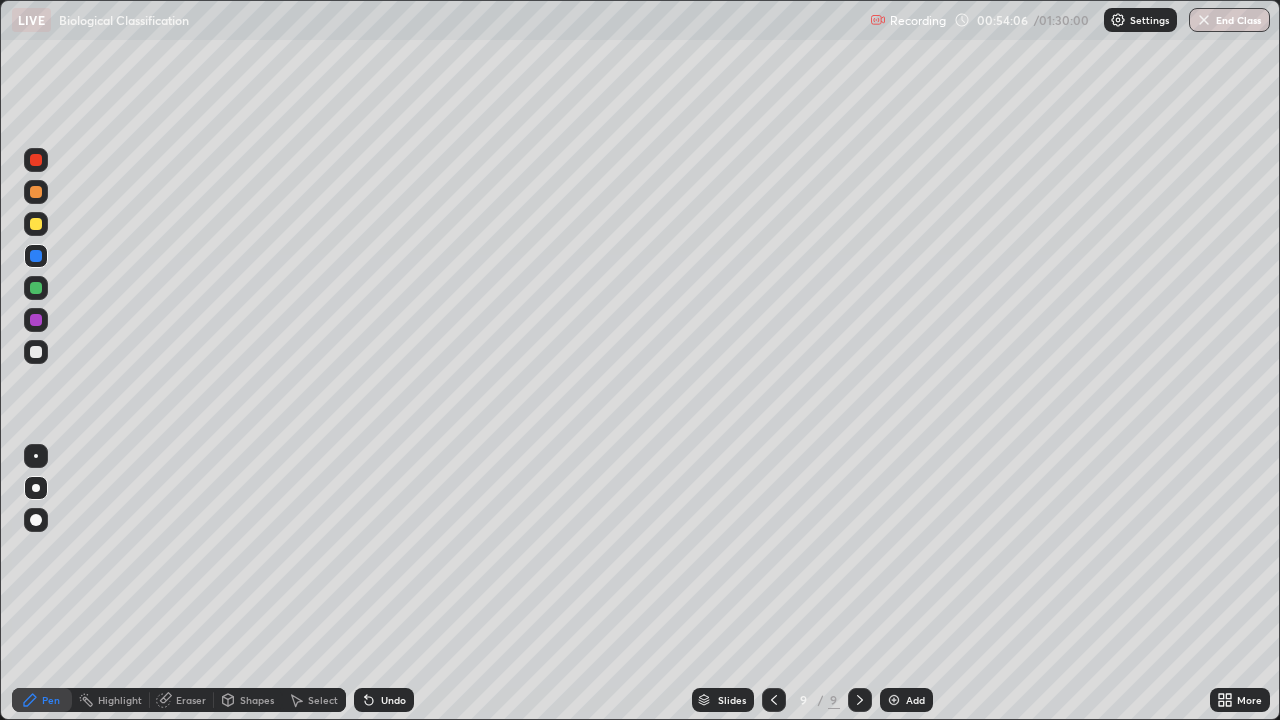 click at bounding box center [36, 224] 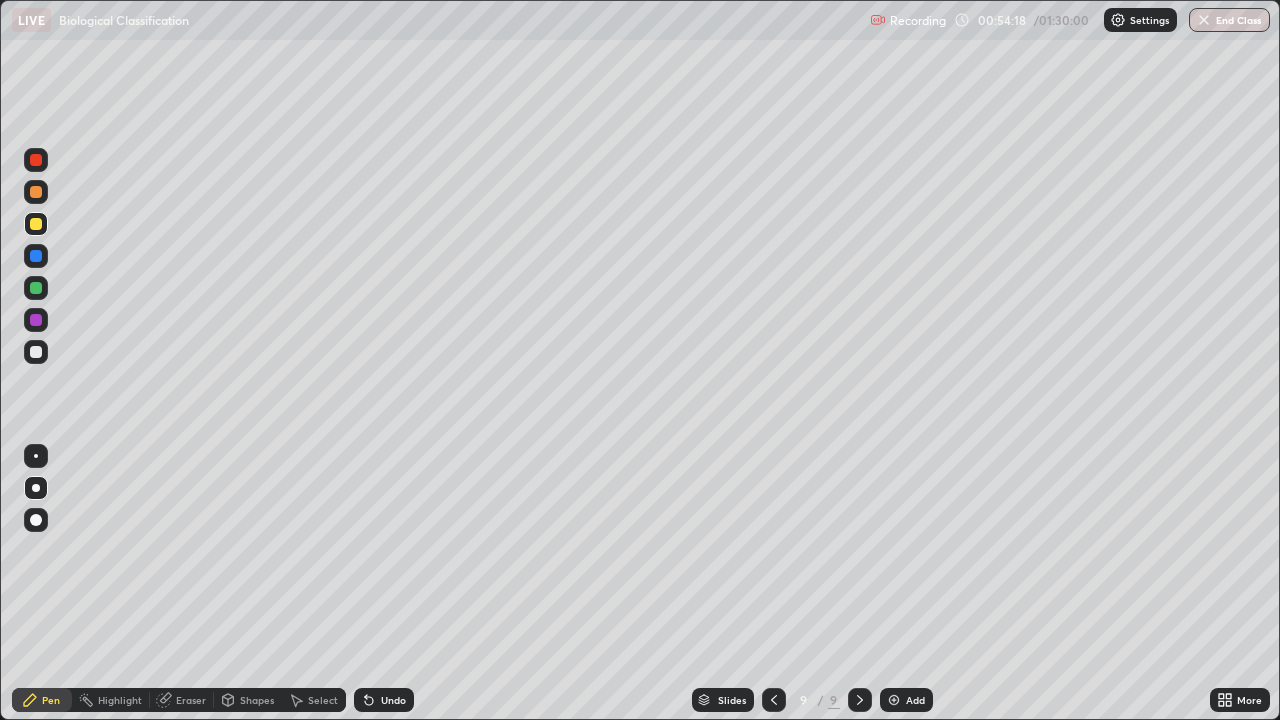 click at bounding box center [36, 256] 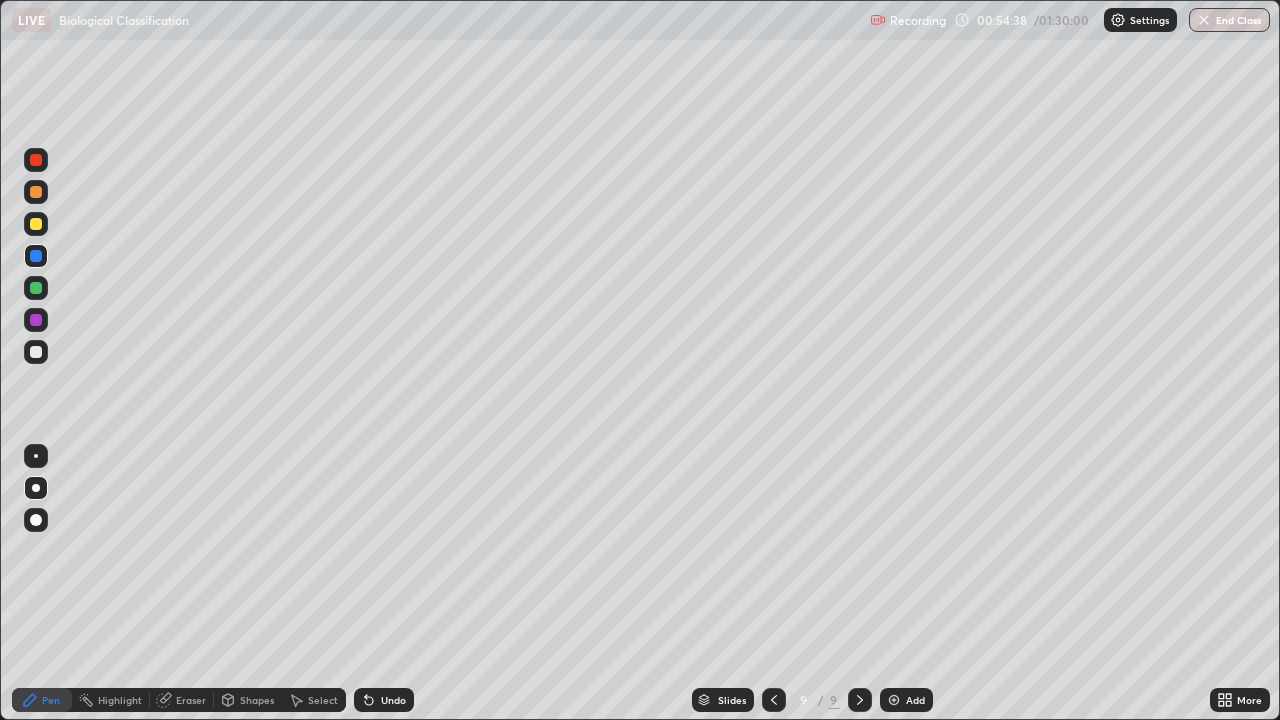 click at bounding box center [36, 192] 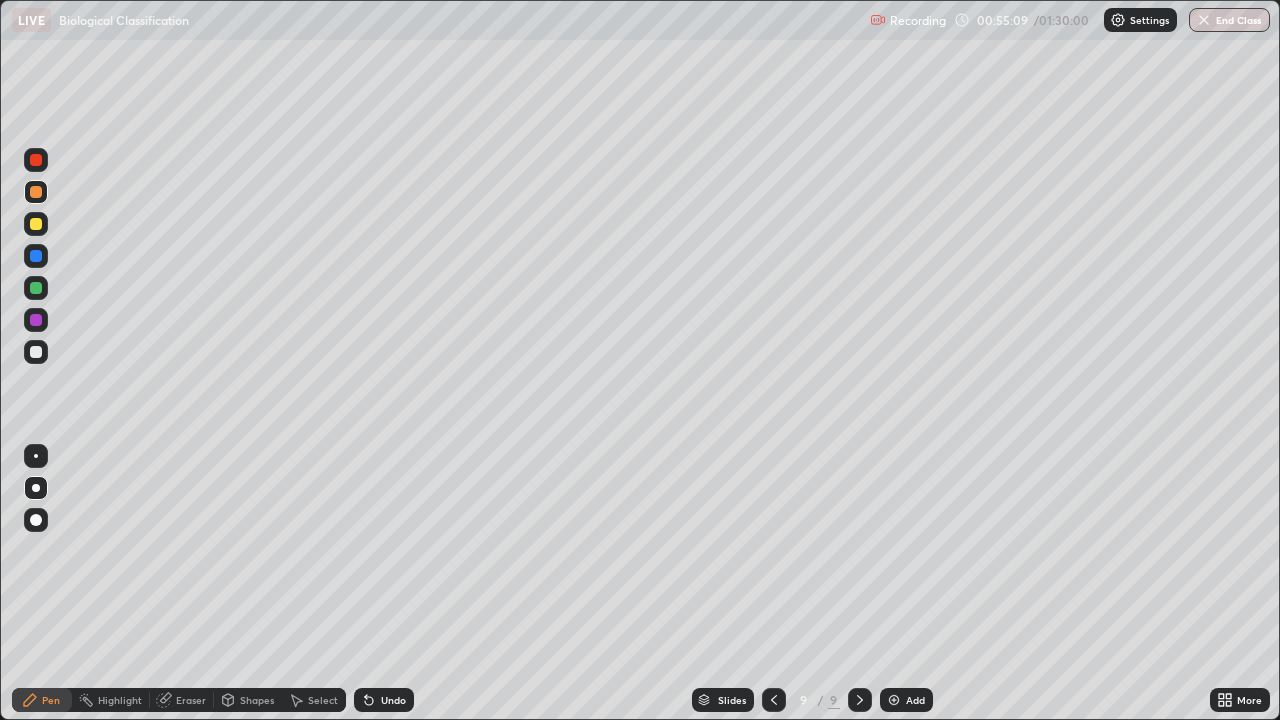 click at bounding box center (36, 256) 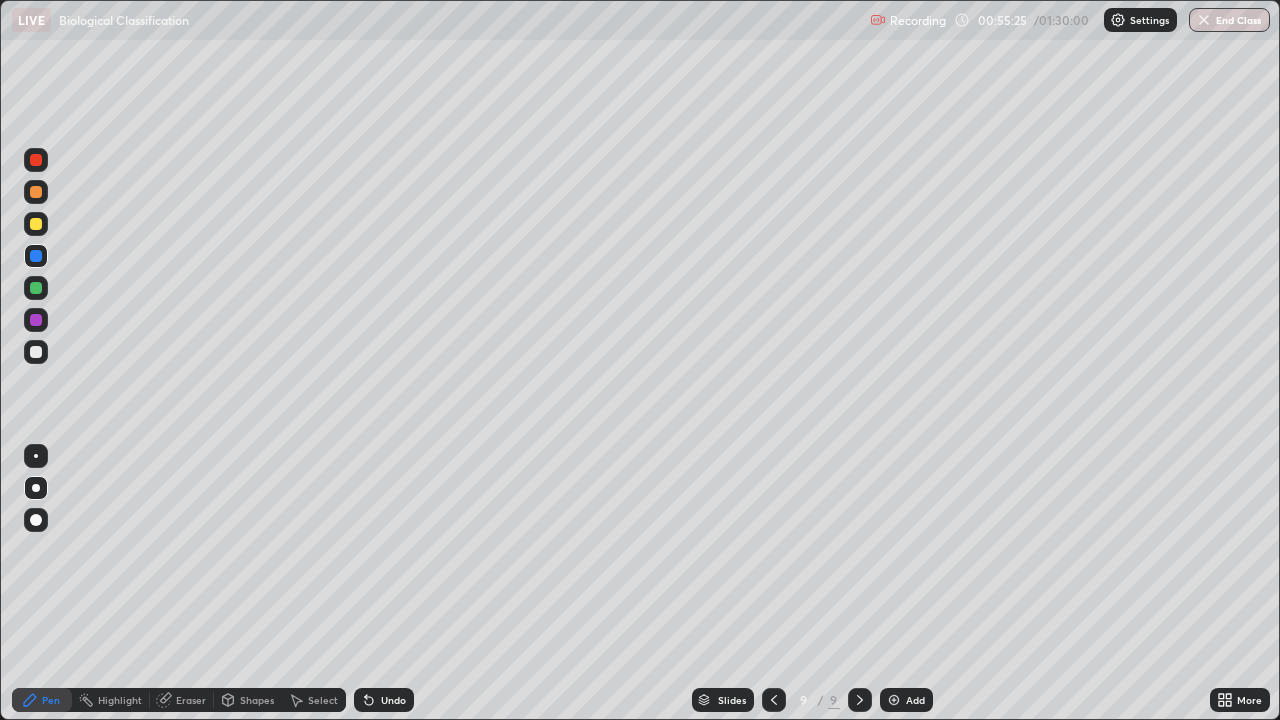 click at bounding box center [36, 288] 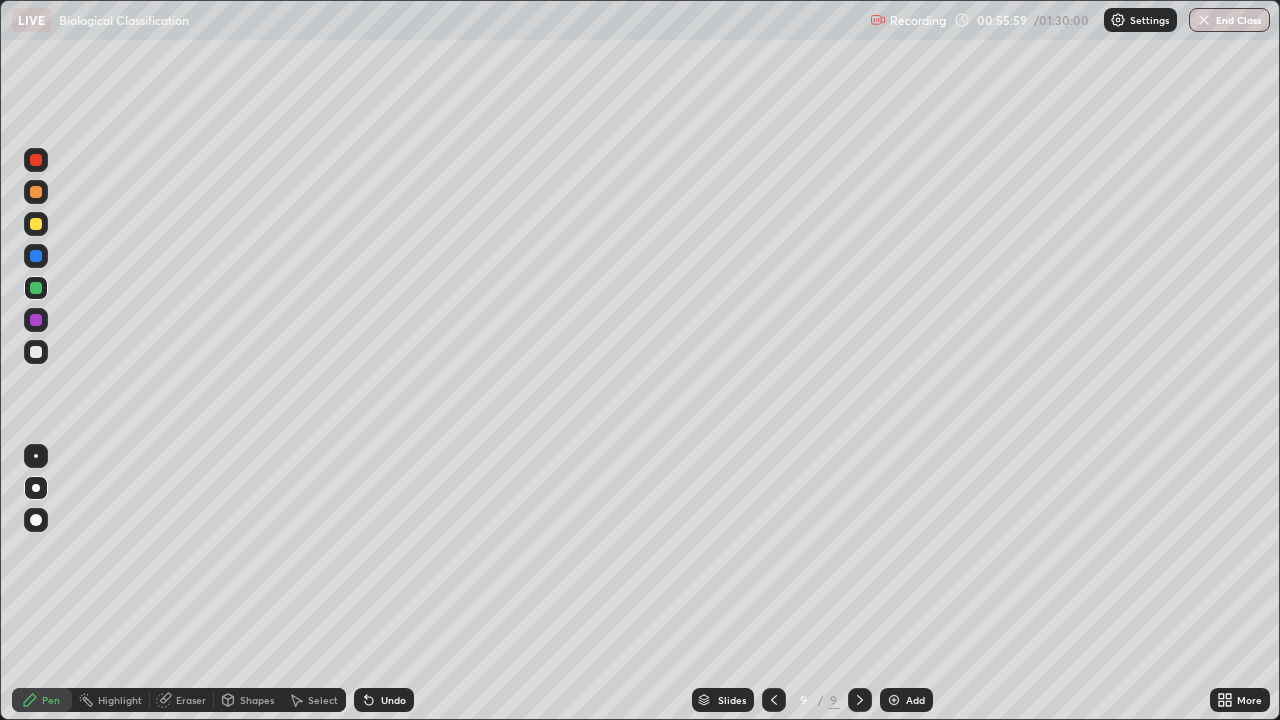 click at bounding box center (36, 256) 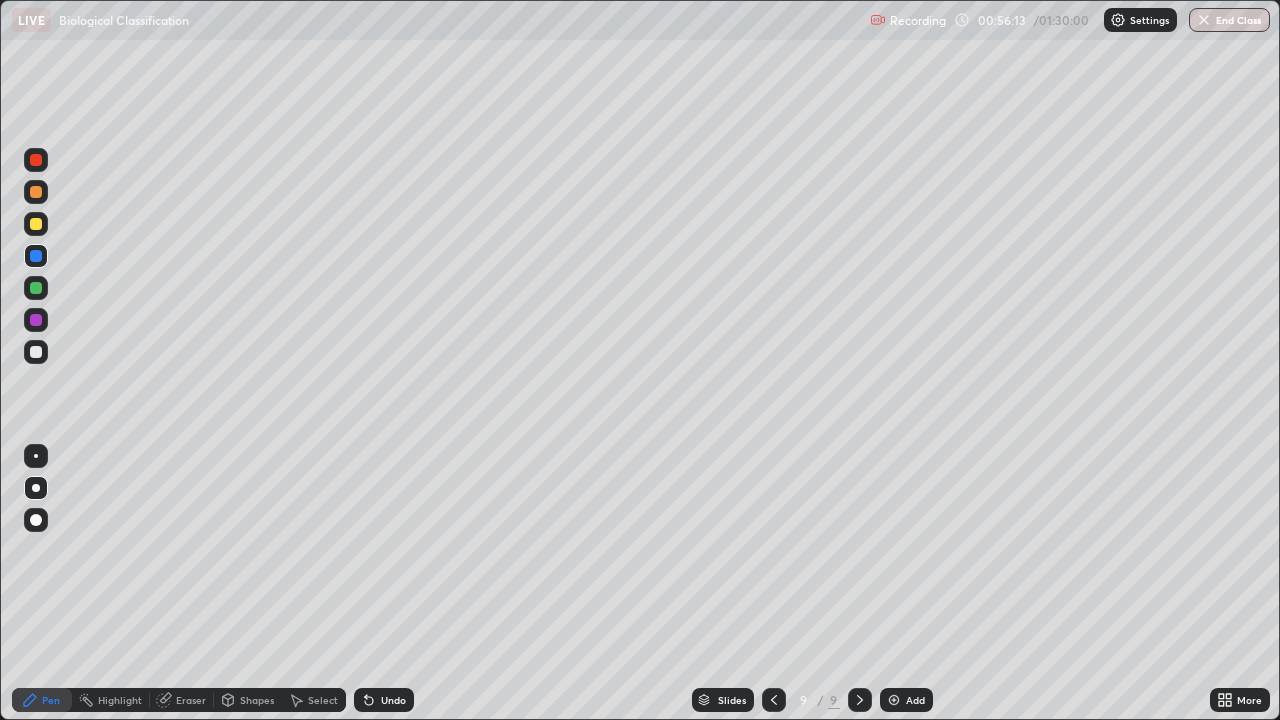 click at bounding box center [36, 320] 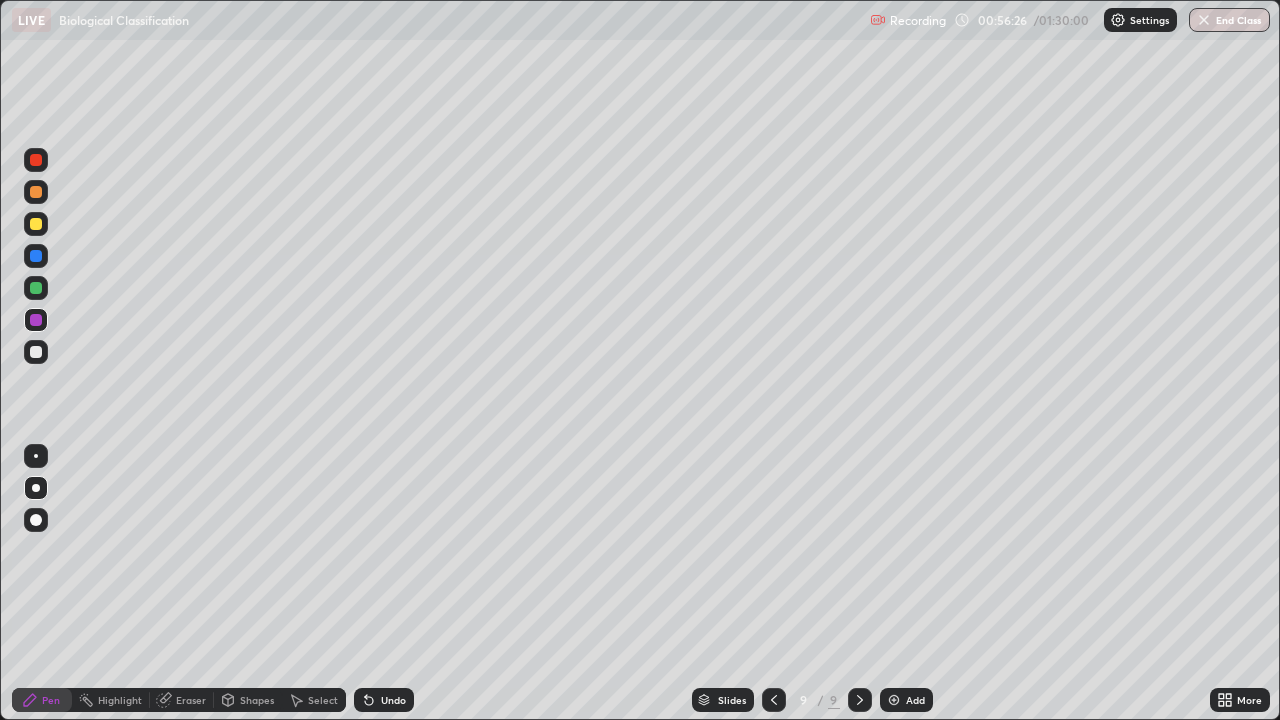 click at bounding box center [36, 288] 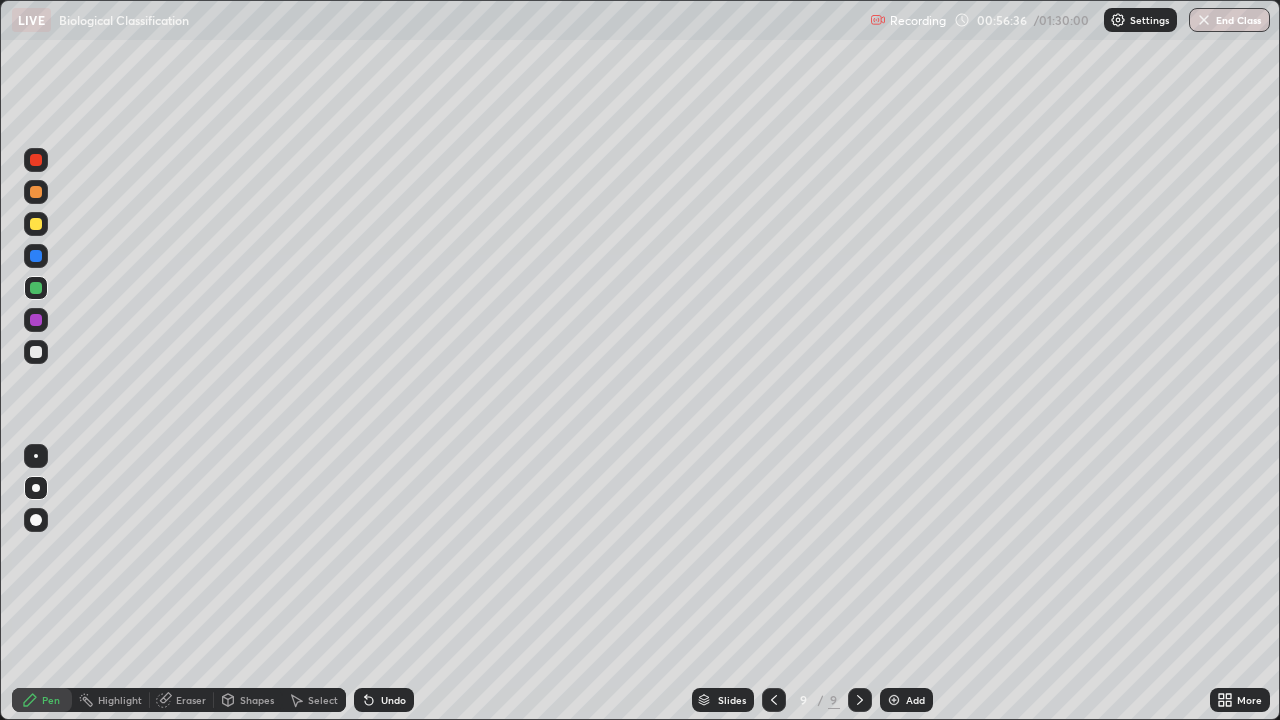 click at bounding box center (36, 320) 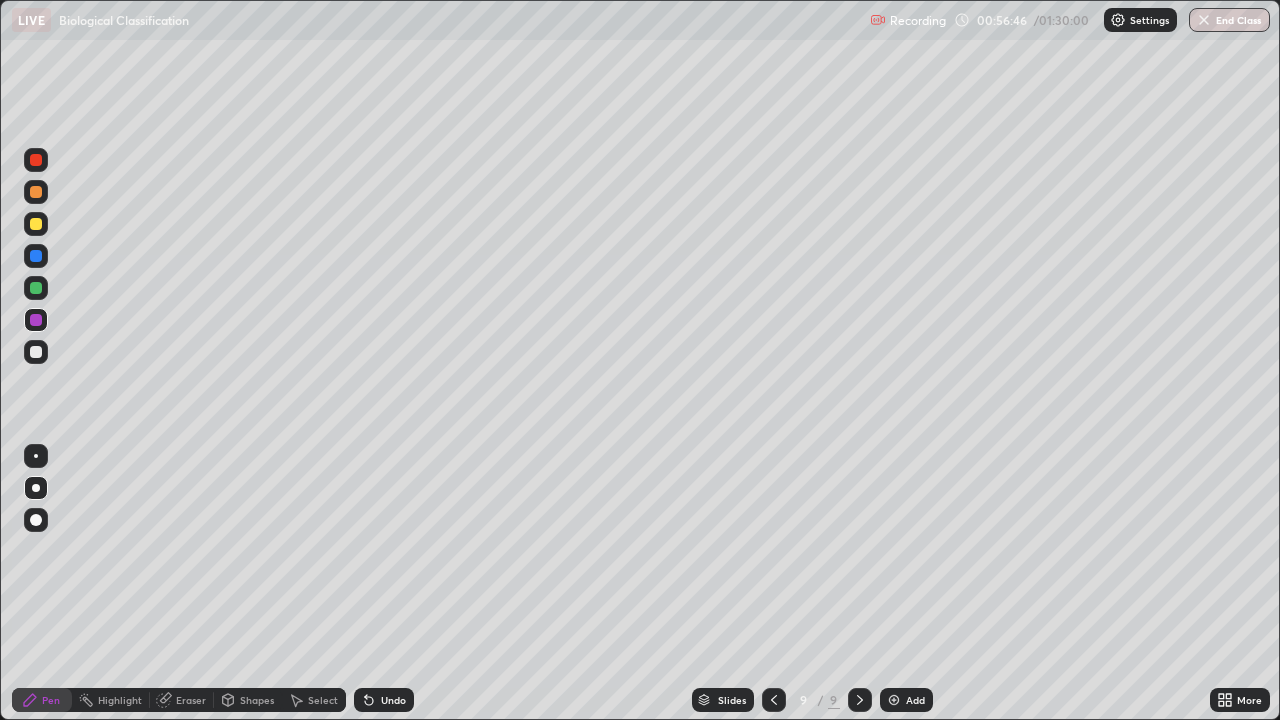 click at bounding box center (36, 352) 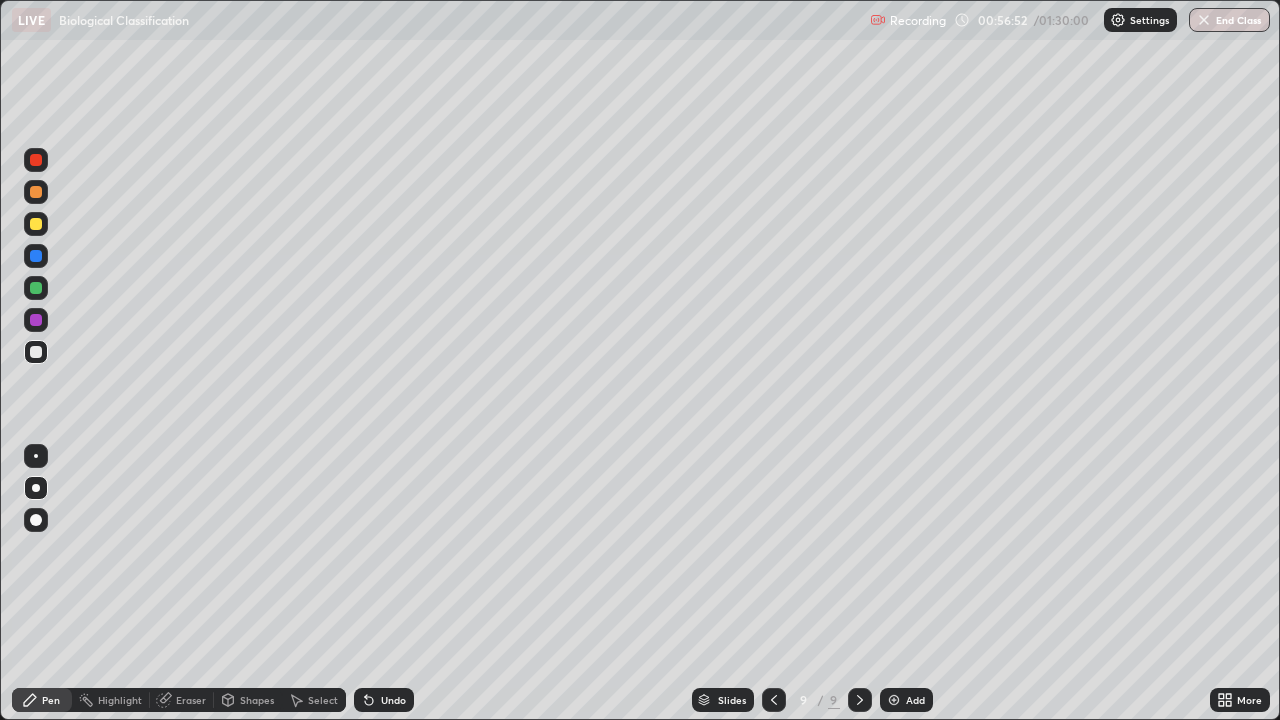 click at bounding box center (36, 160) 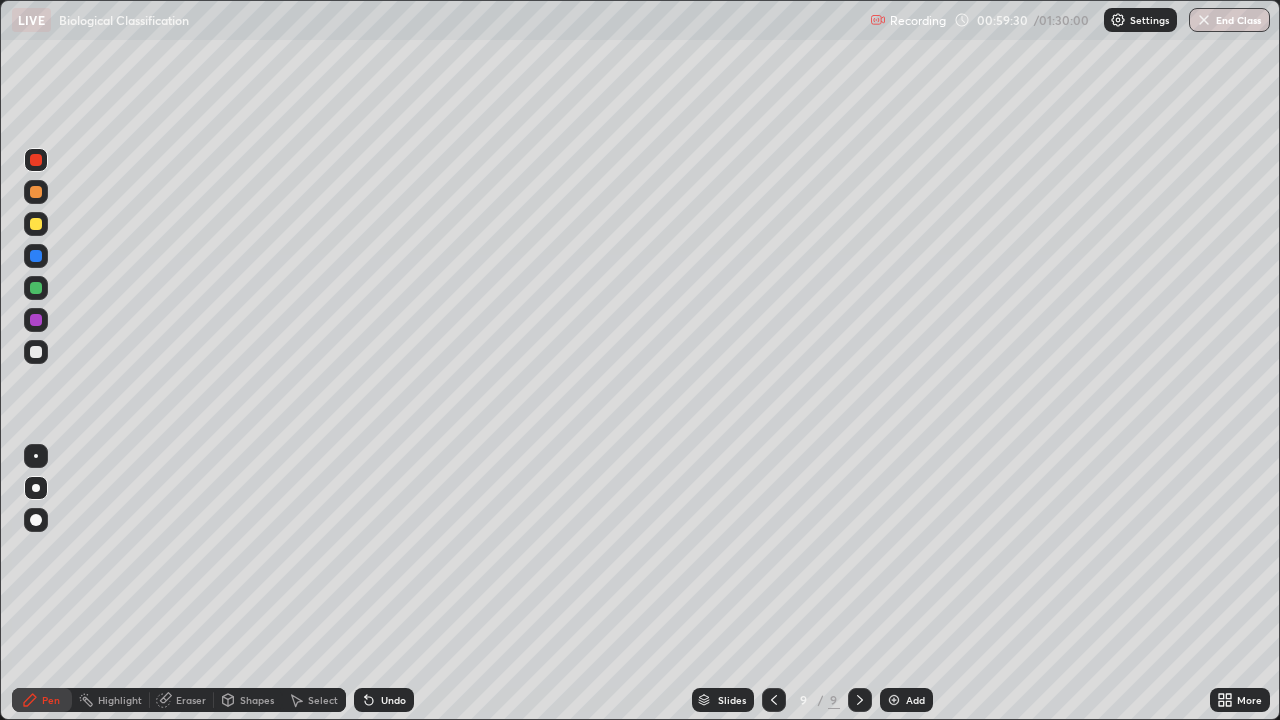 click on "Add" at bounding box center [906, 700] 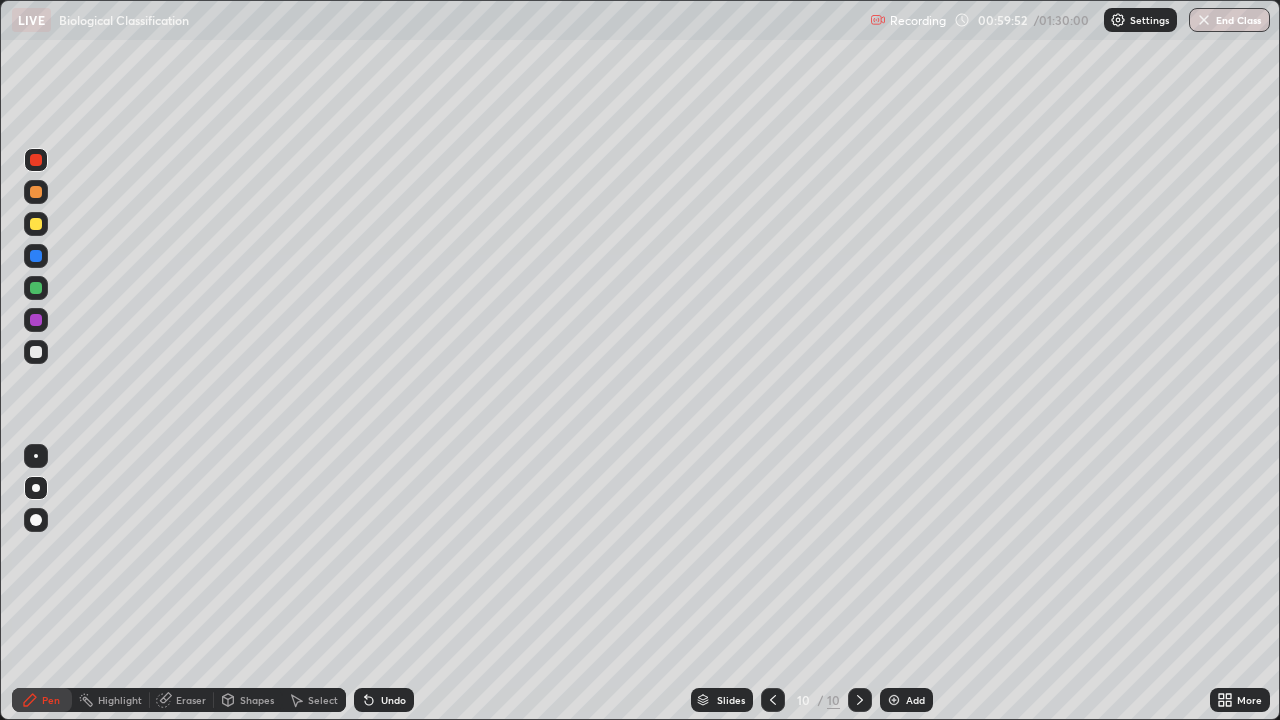 click at bounding box center (36, 256) 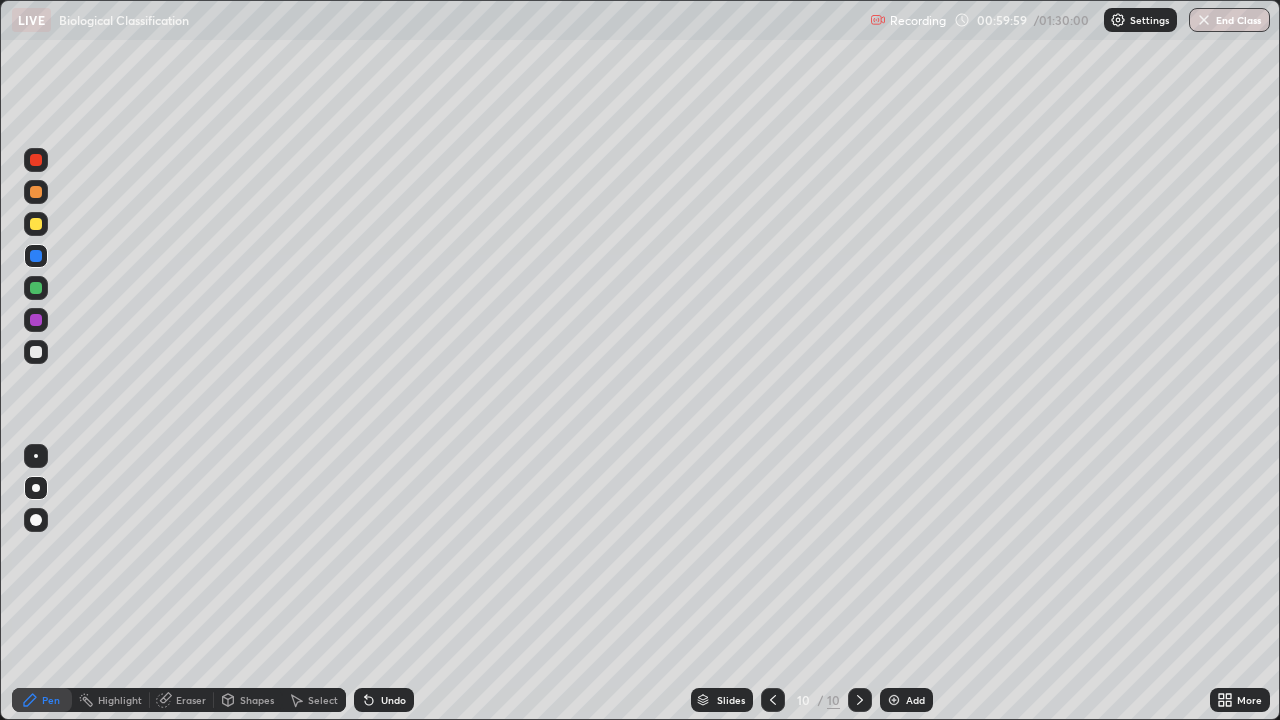 click on "Undo" at bounding box center [393, 700] 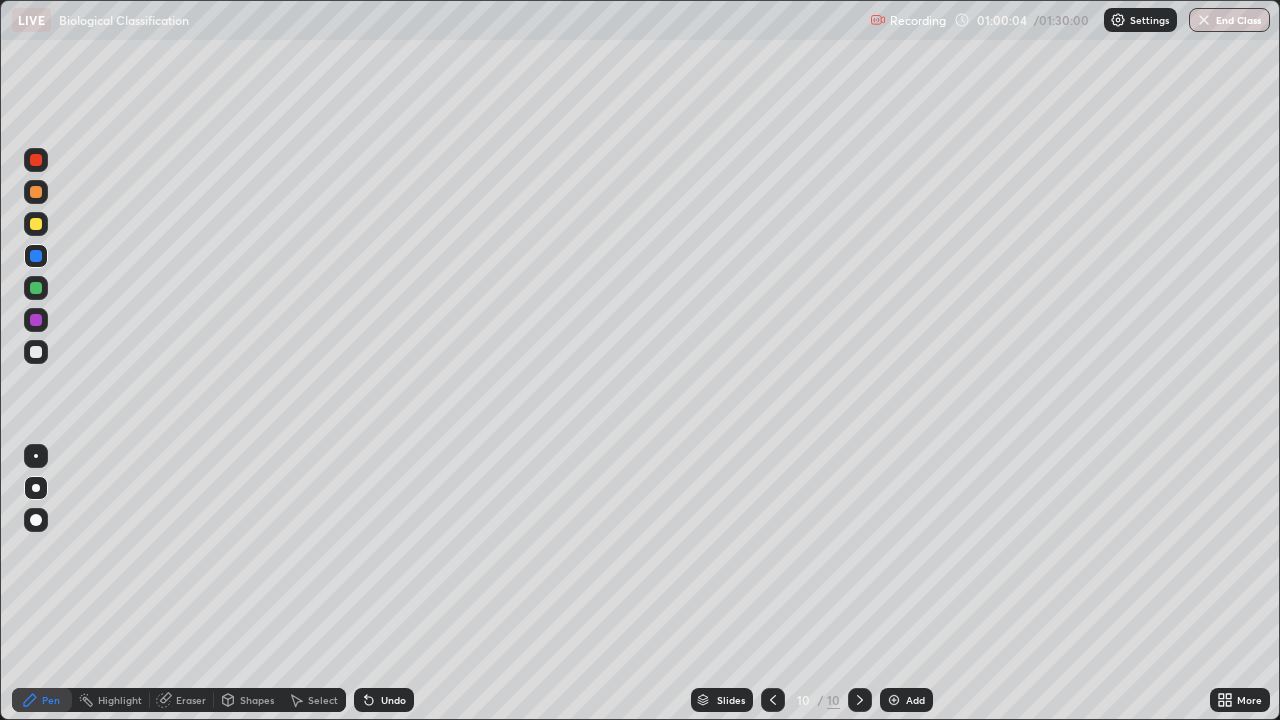 click at bounding box center (36, 288) 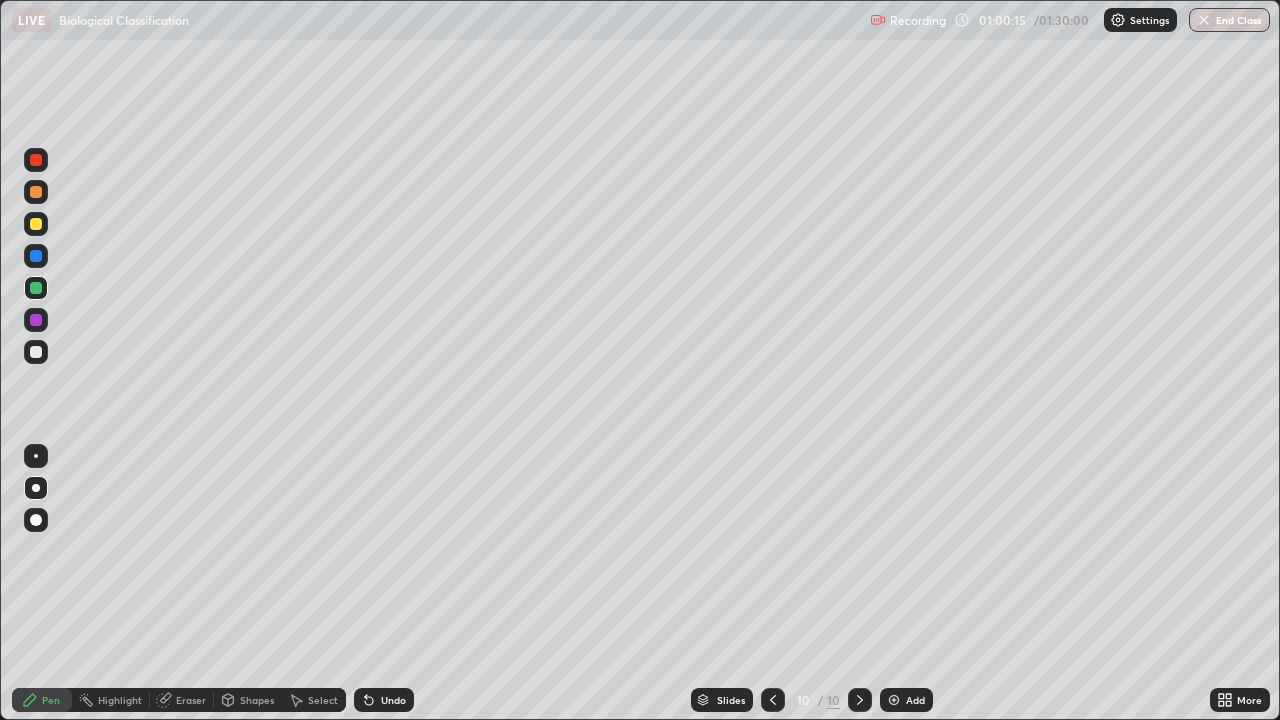 click at bounding box center (36, 192) 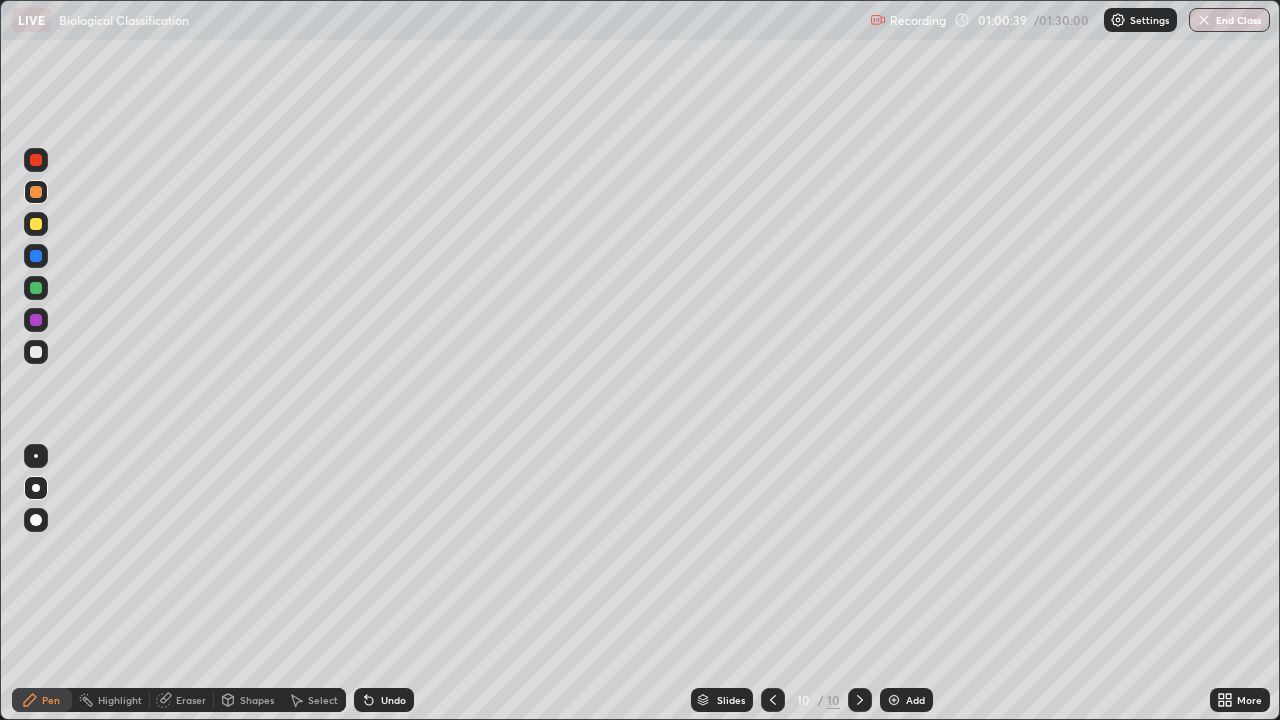 click at bounding box center [36, 352] 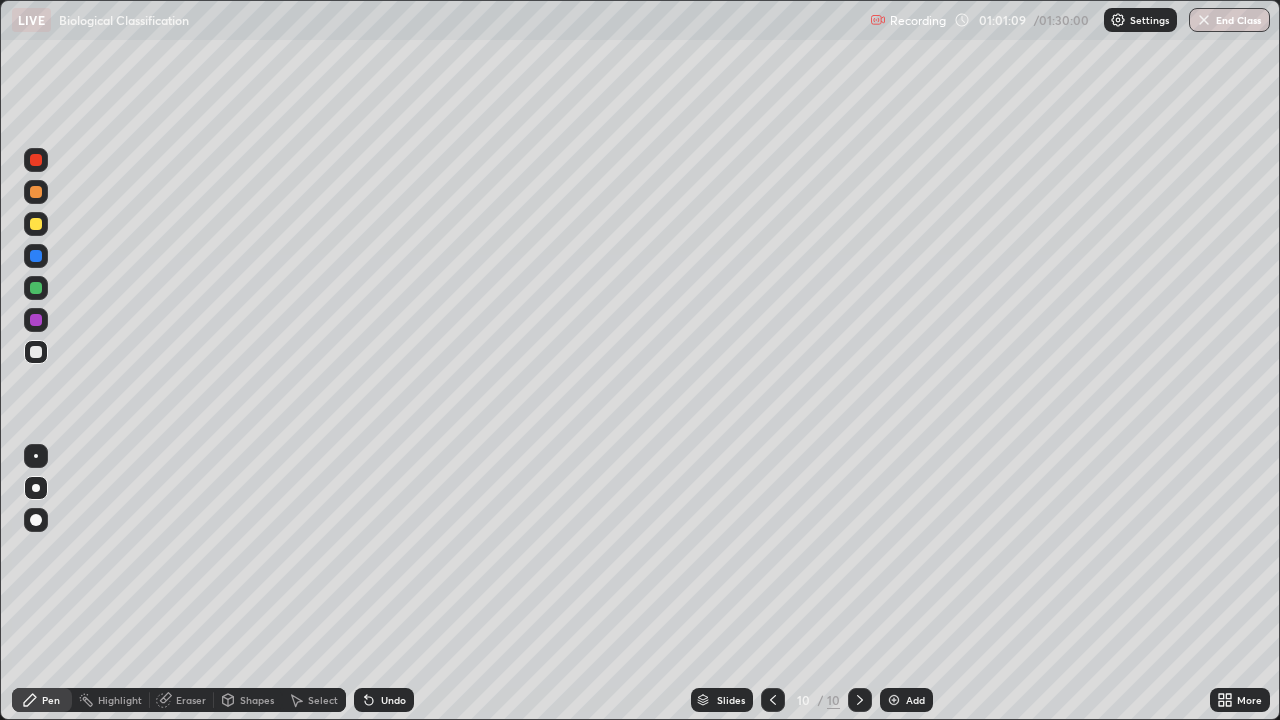 click at bounding box center [36, 288] 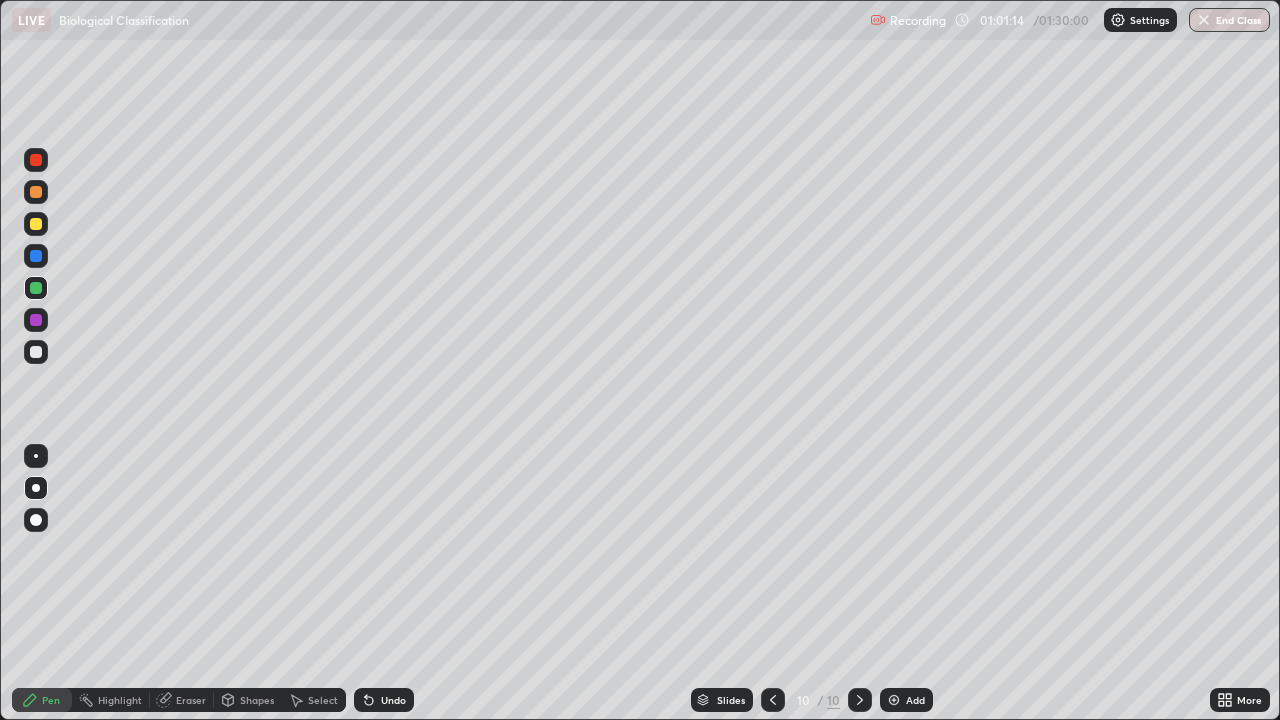 click at bounding box center (36, 224) 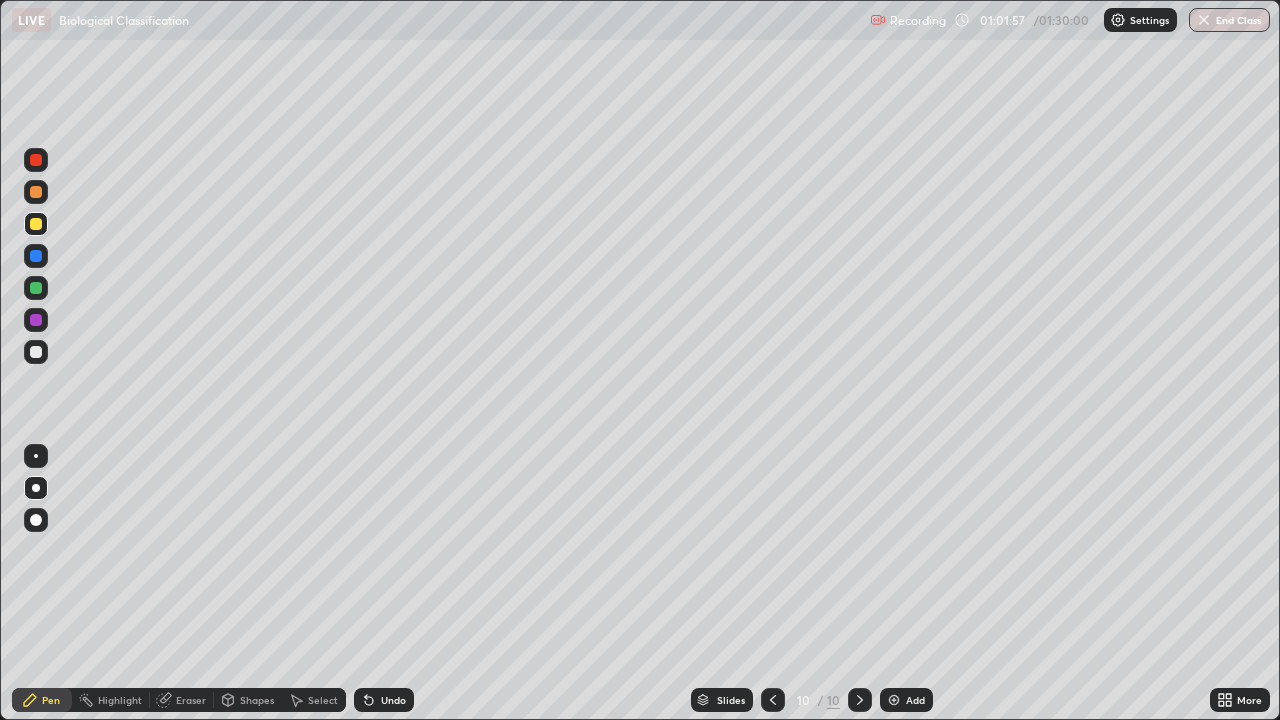 click at bounding box center (36, 352) 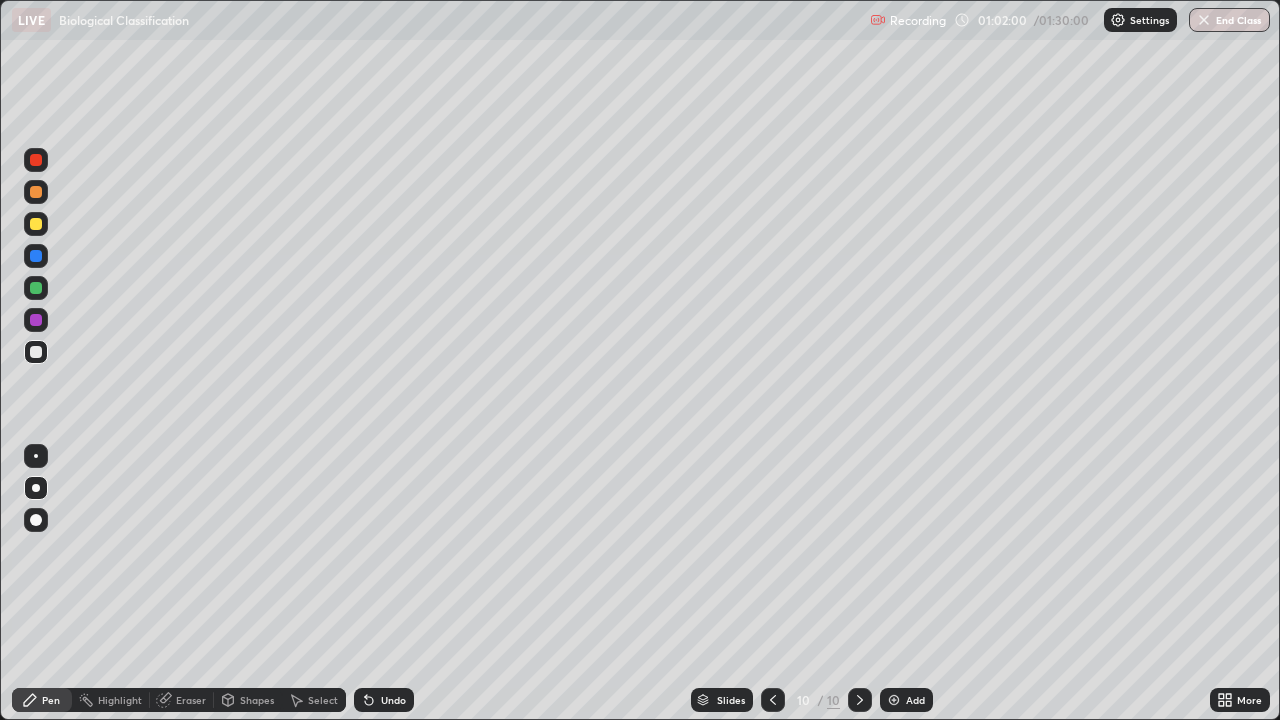 click at bounding box center (36, 224) 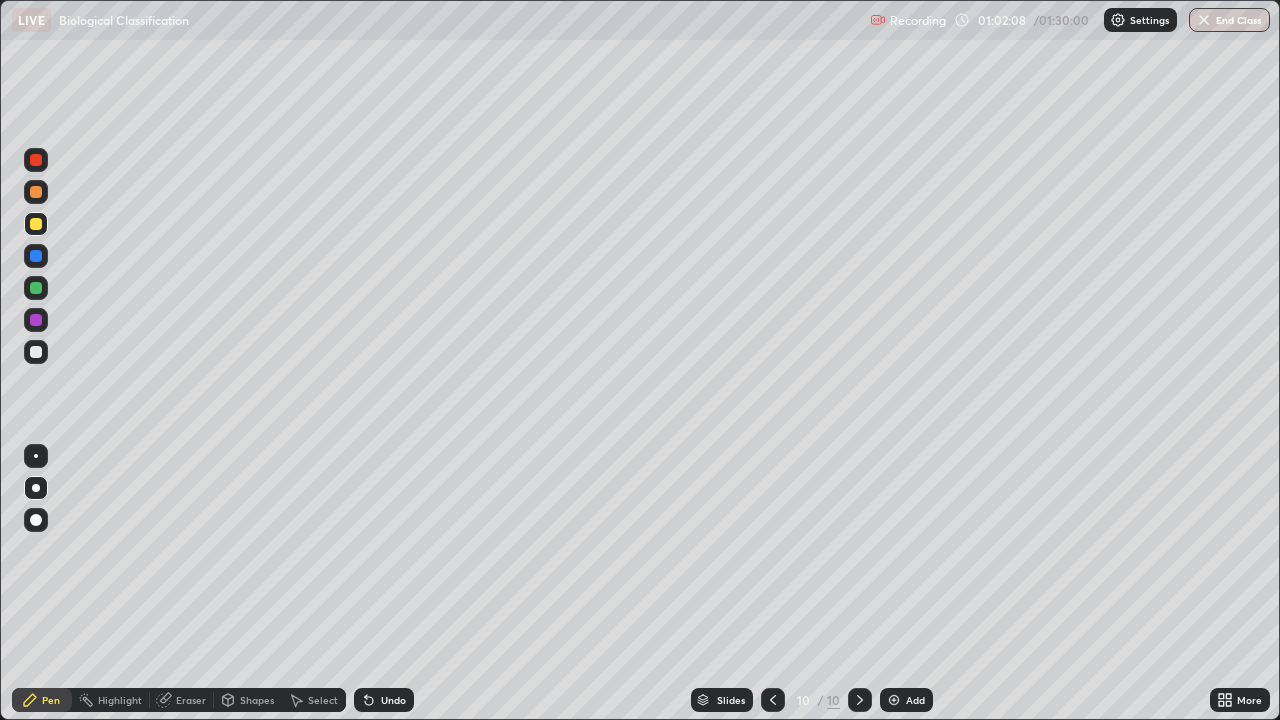 click at bounding box center [36, 352] 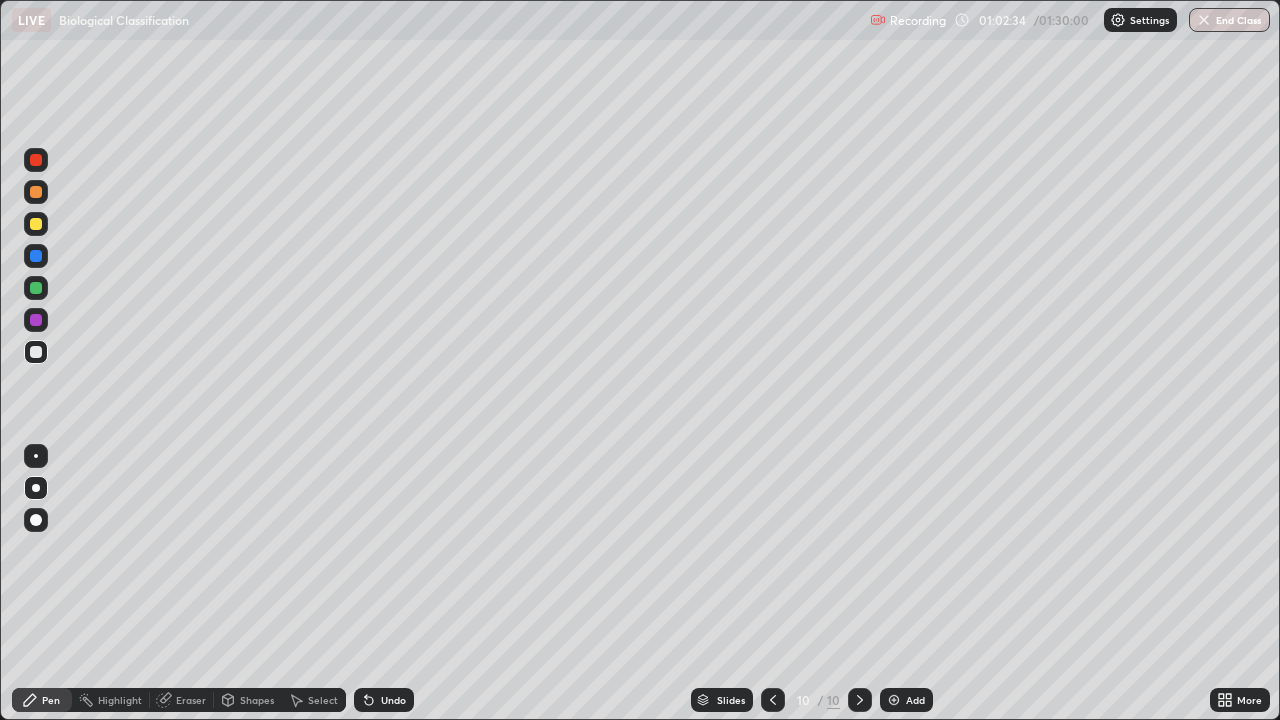 click on "Eraser" at bounding box center [182, 700] 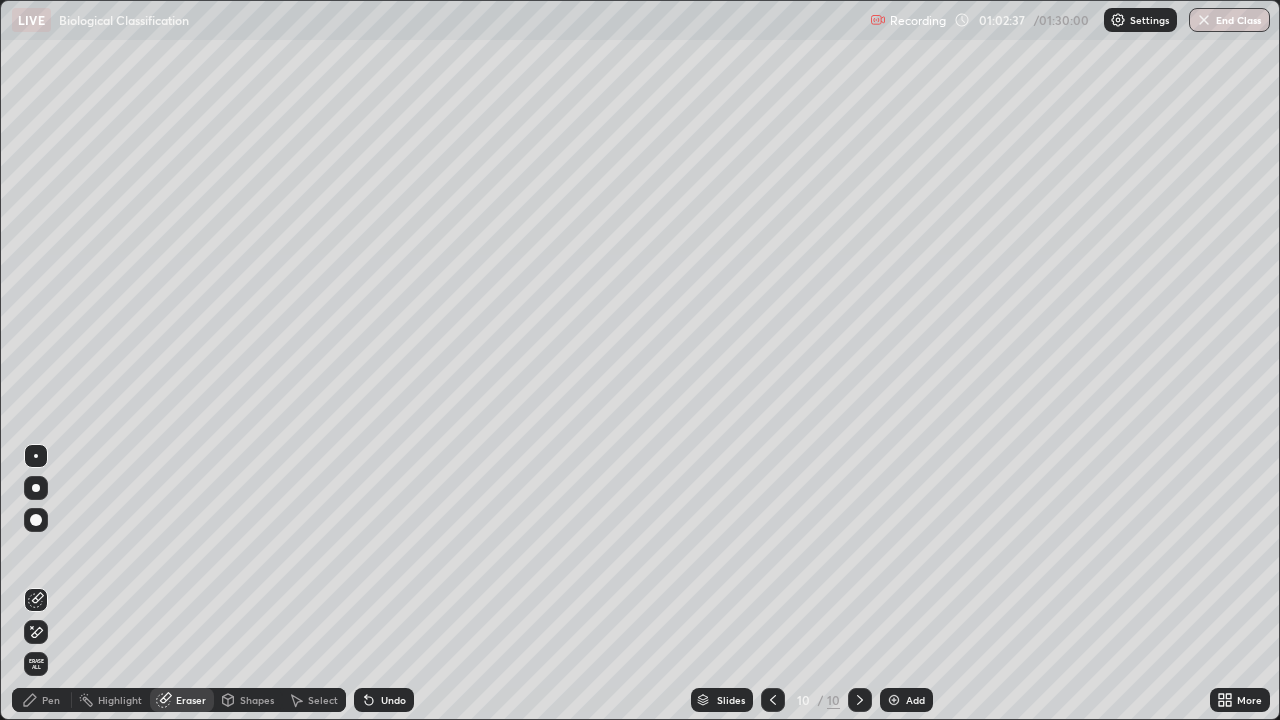 click 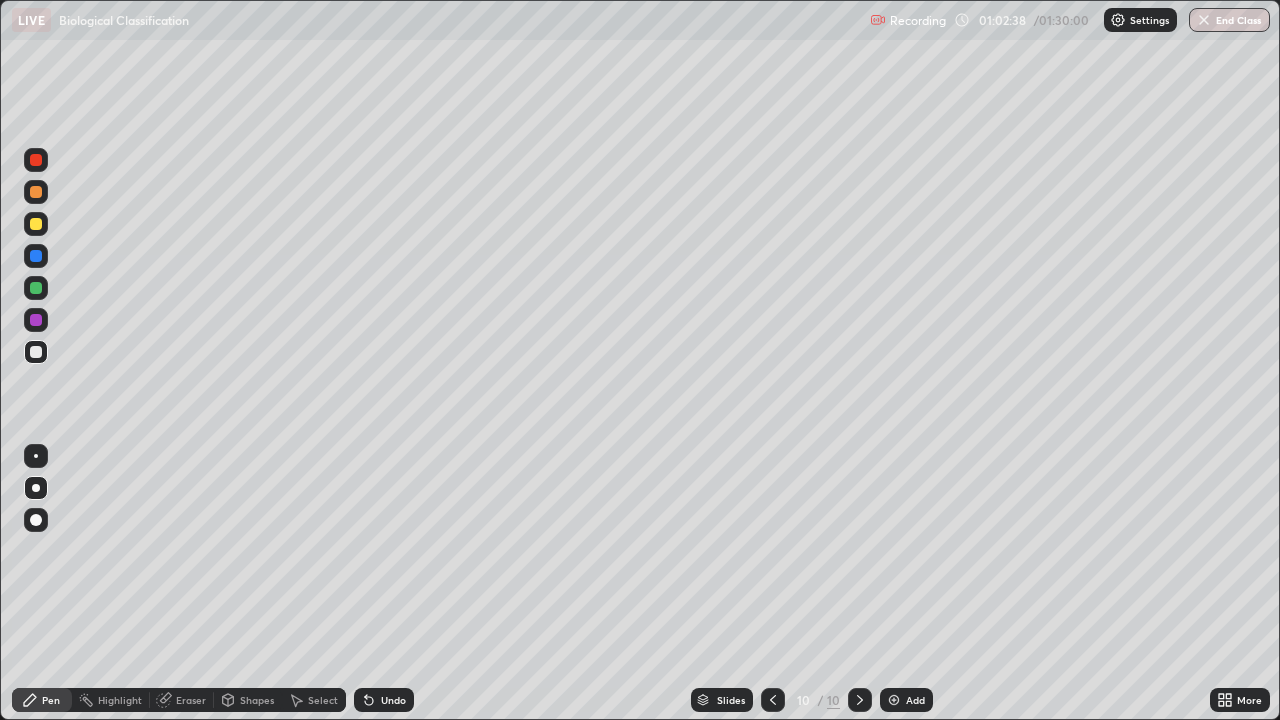 click at bounding box center (36, 224) 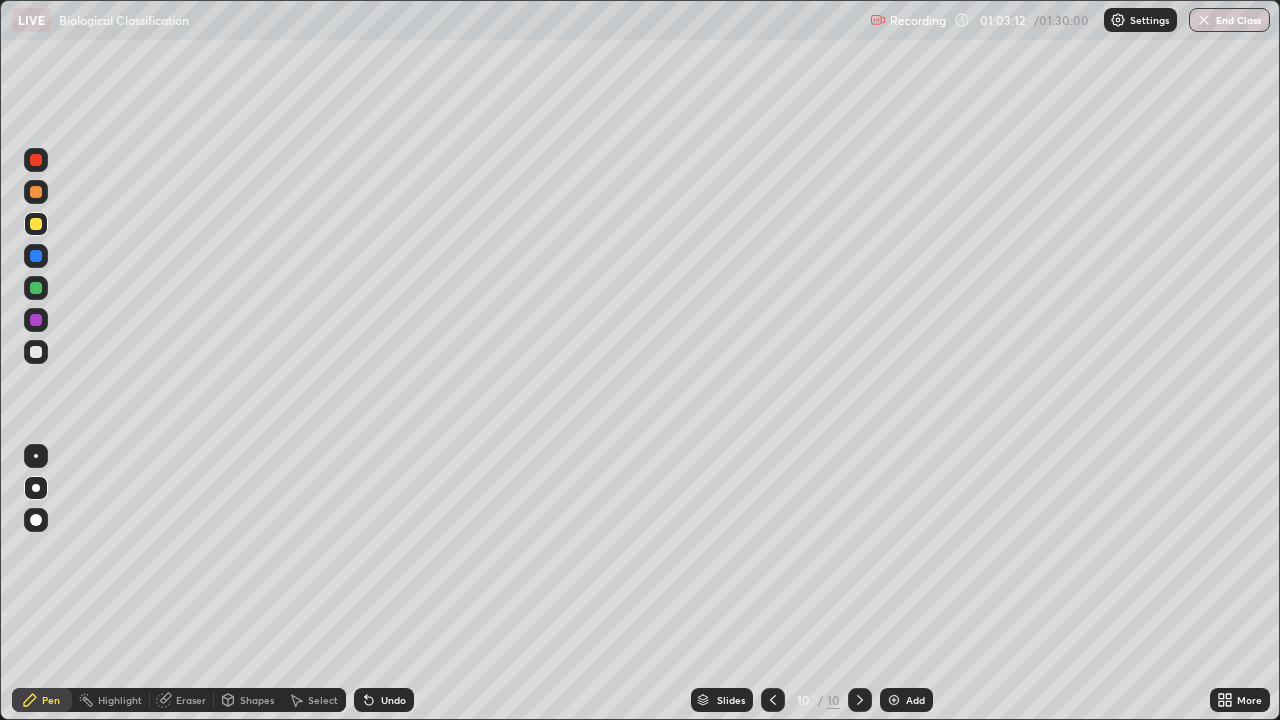click at bounding box center [36, 256] 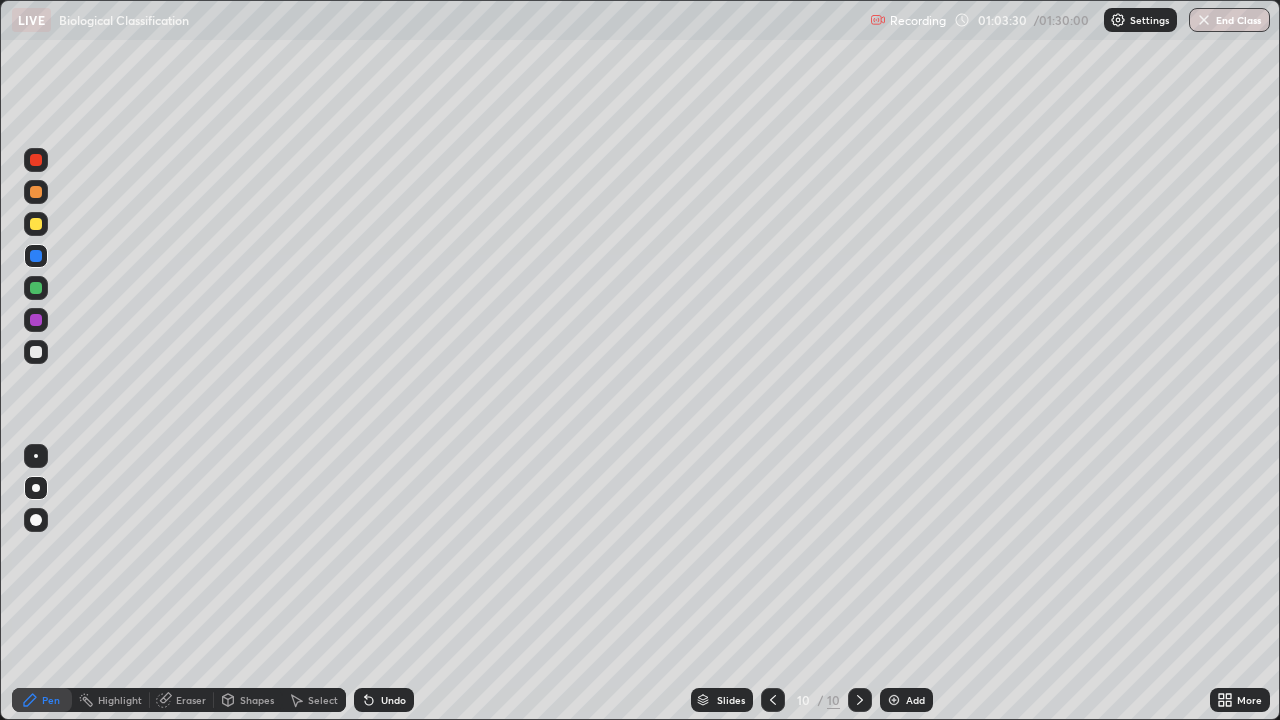 click at bounding box center (36, 288) 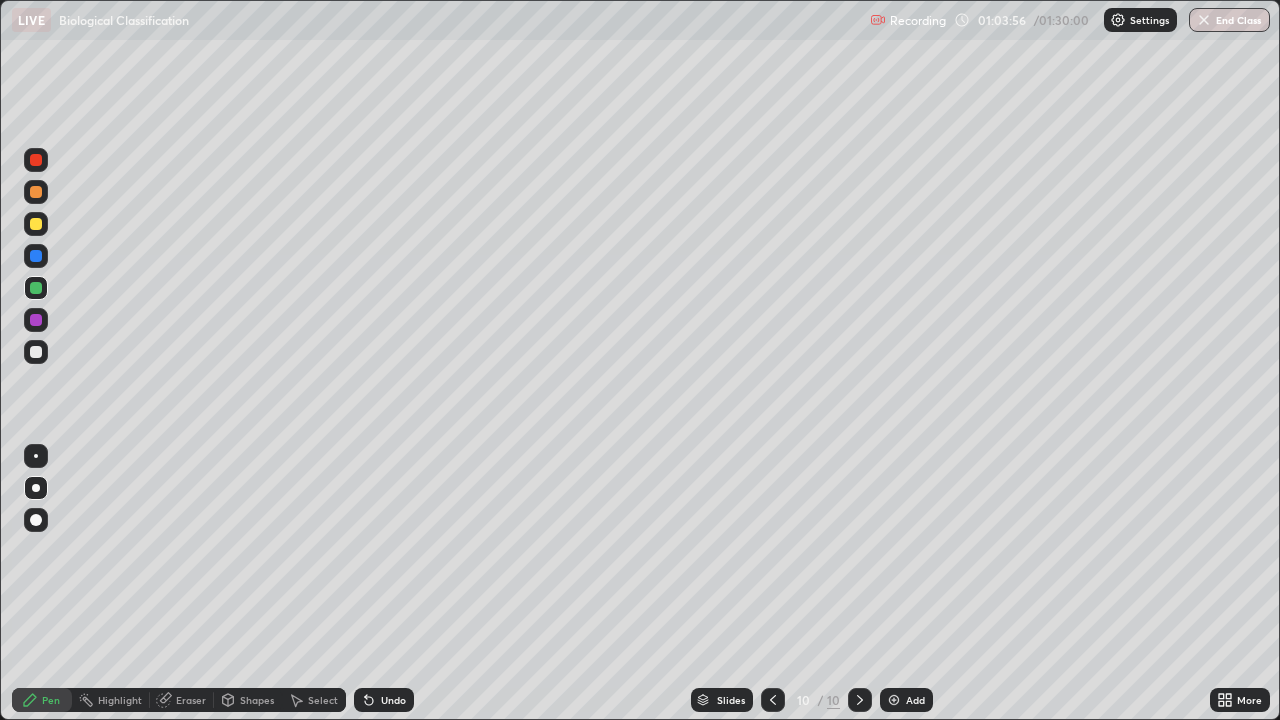 click on "Eraser" at bounding box center (191, 700) 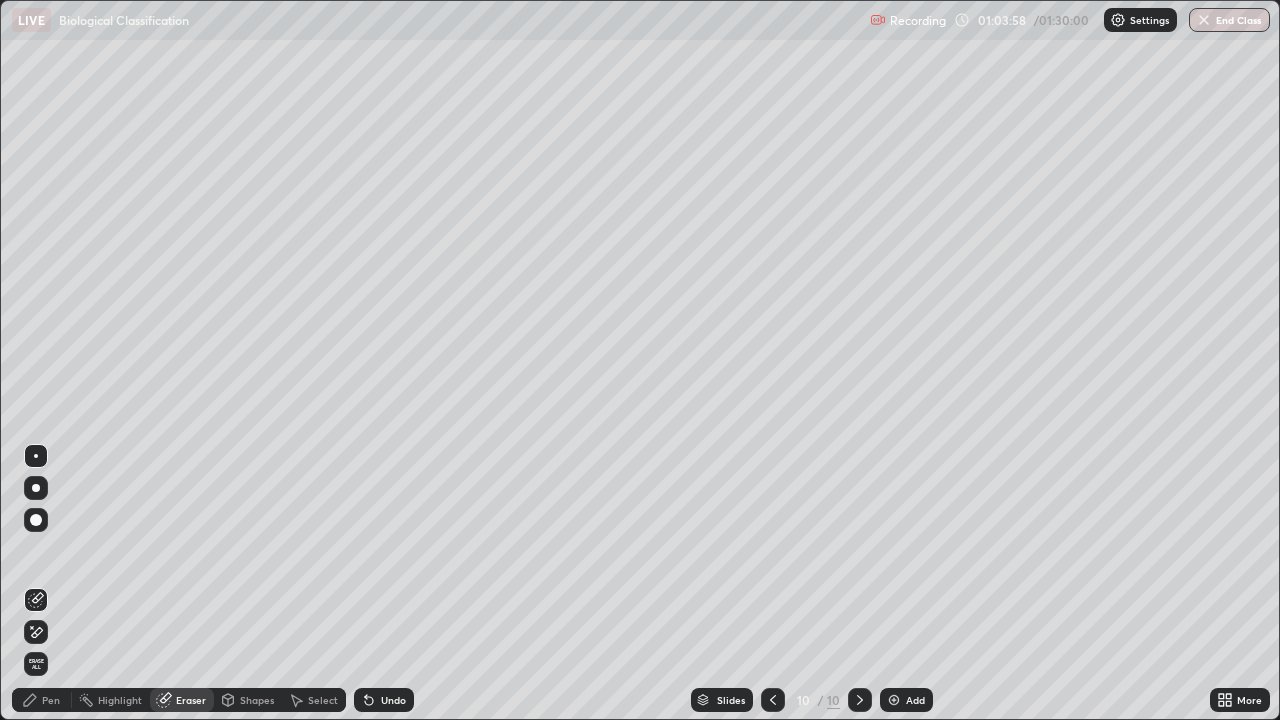 click on "Pen" at bounding box center (42, 700) 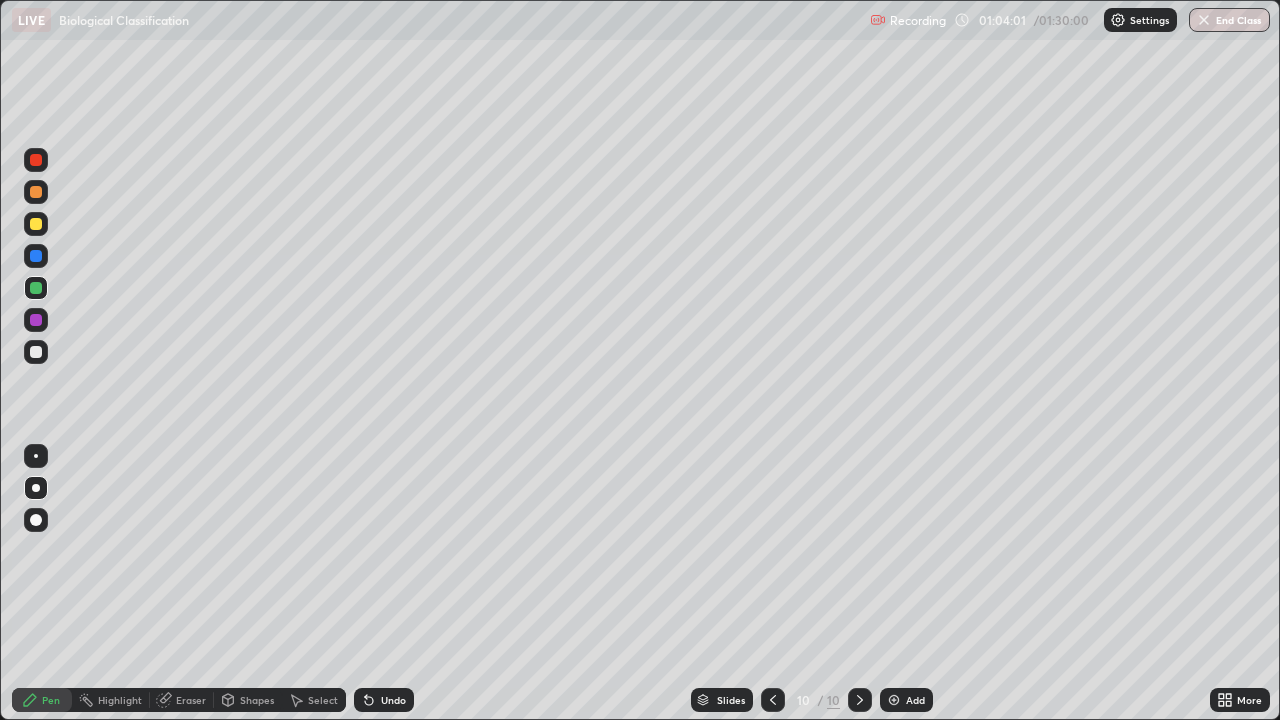 click at bounding box center (36, 320) 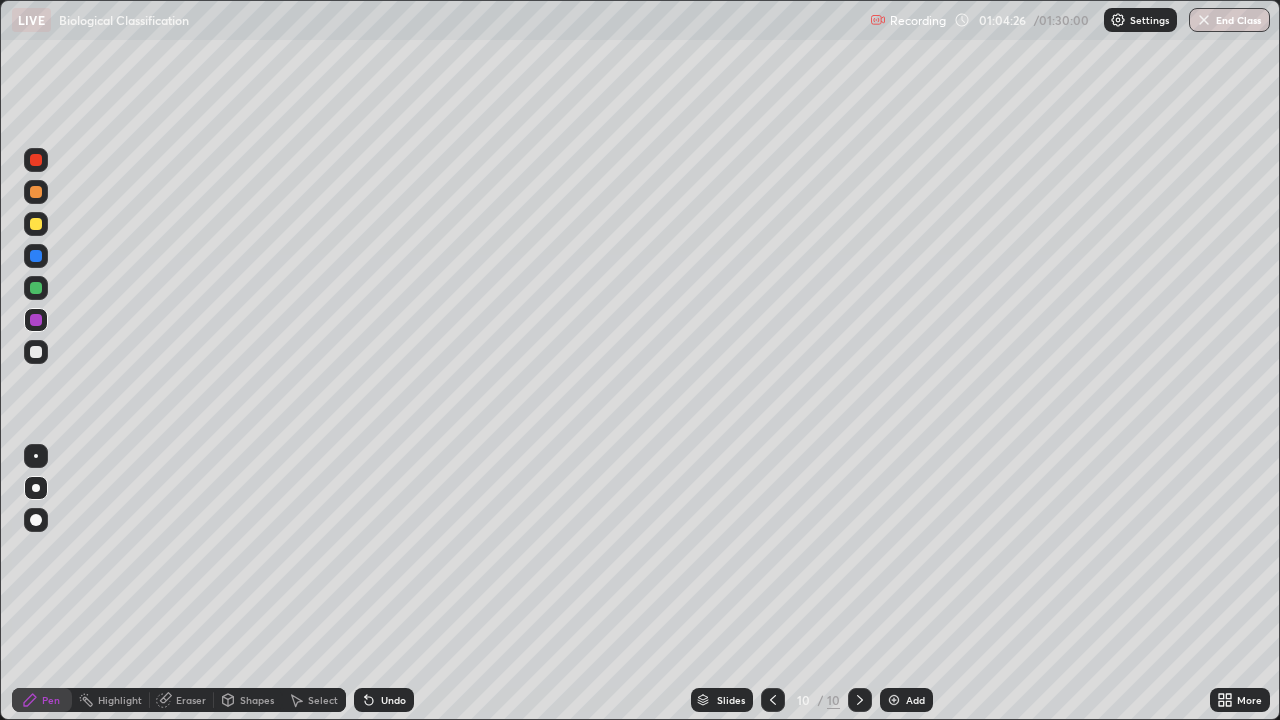click at bounding box center [36, 352] 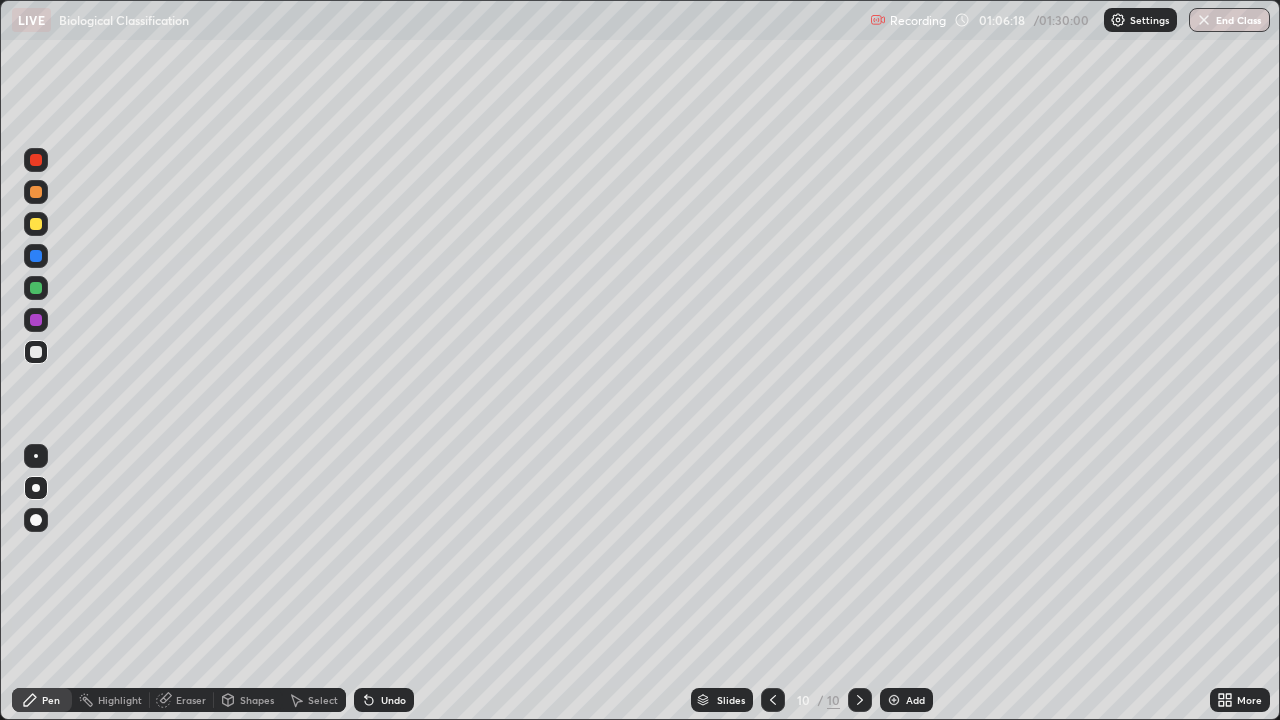 click at bounding box center (894, 700) 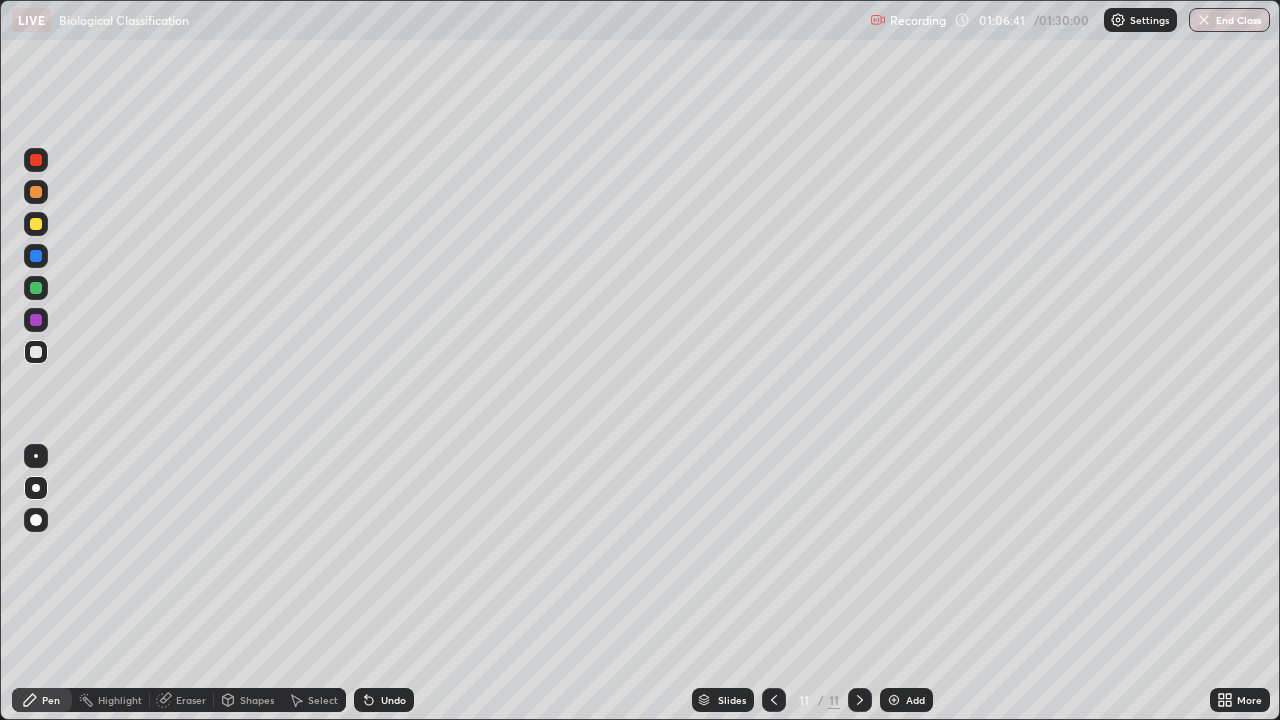 click at bounding box center [36, 256] 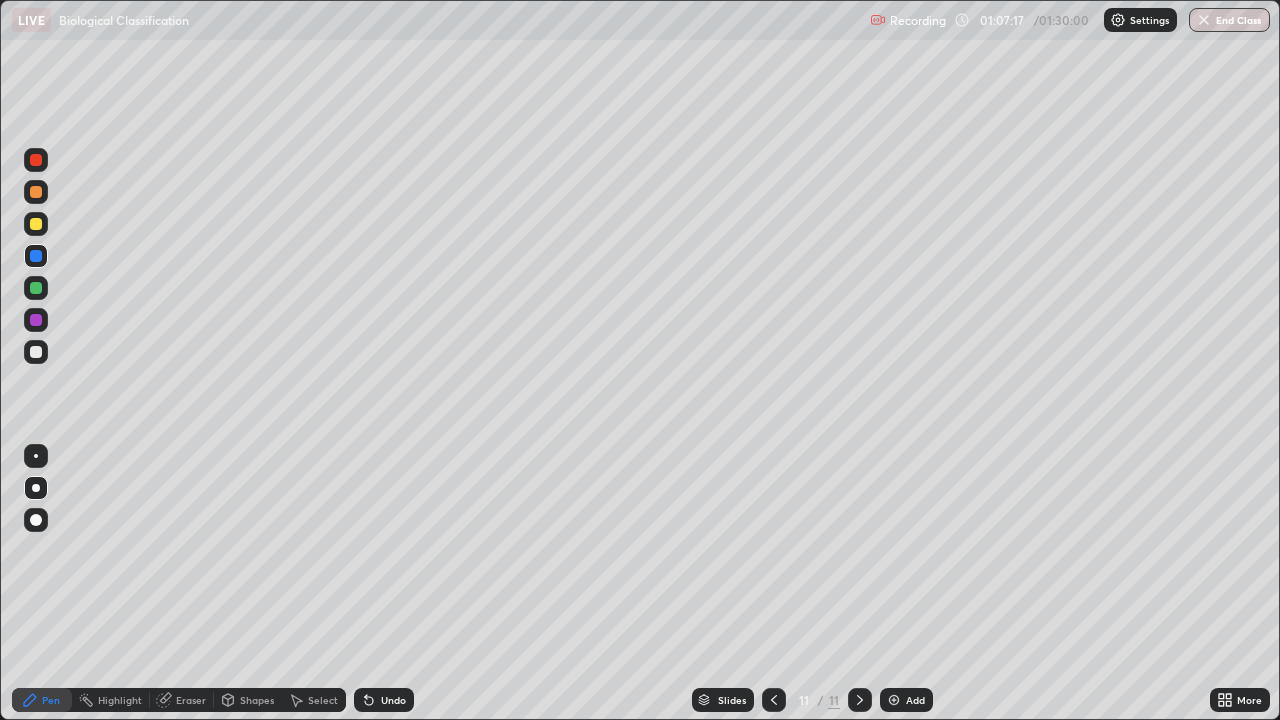 click at bounding box center (36, 288) 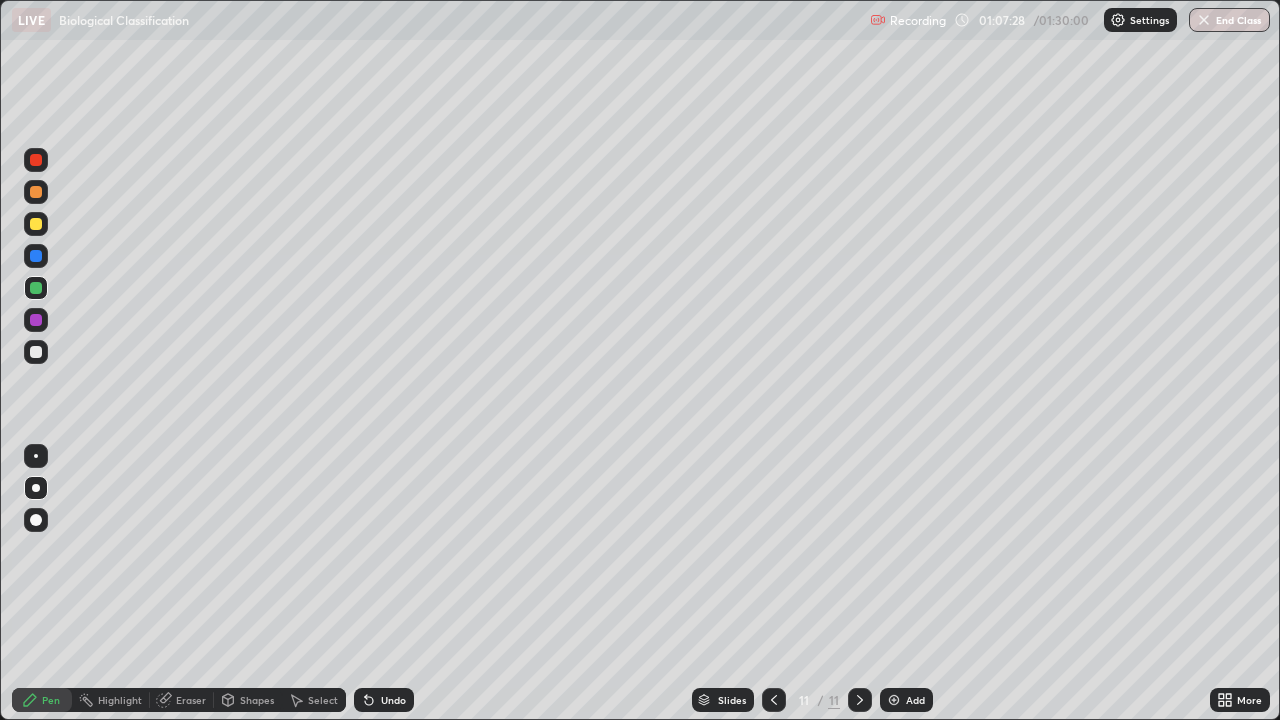 click at bounding box center (36, 320) 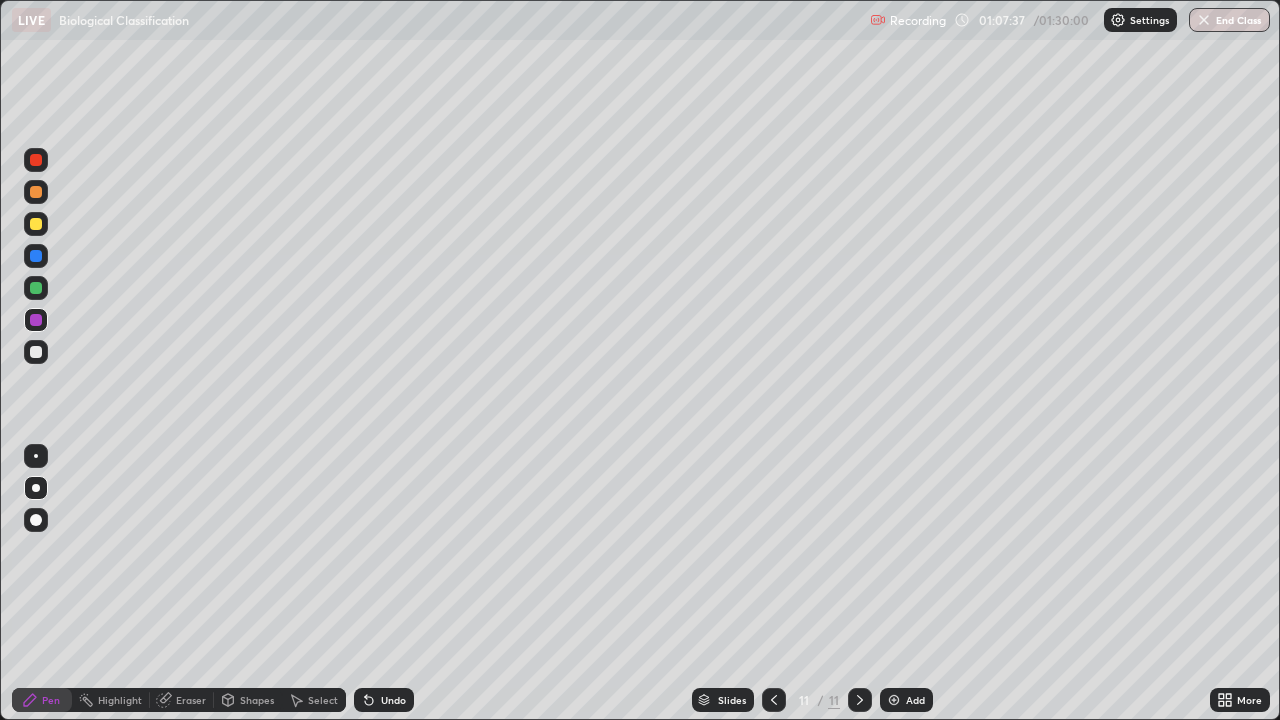 click at bounding box center [36, 224] 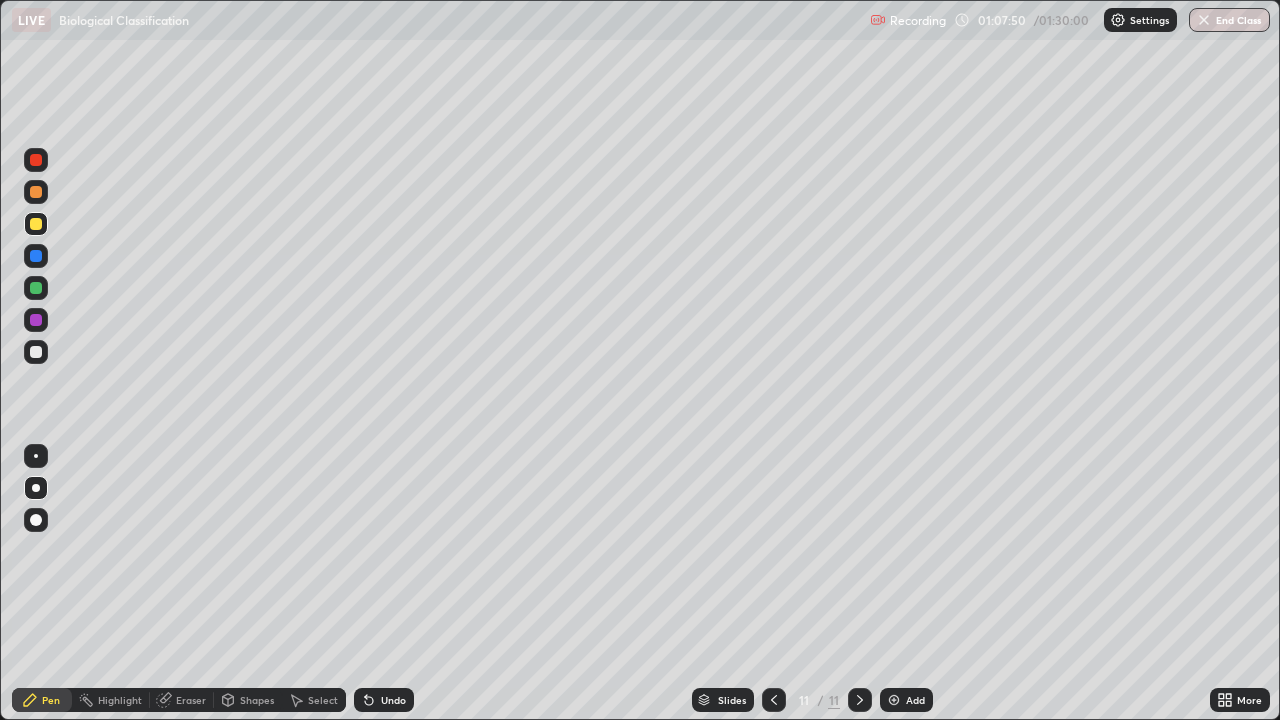 click at bounding box center [36, 352] 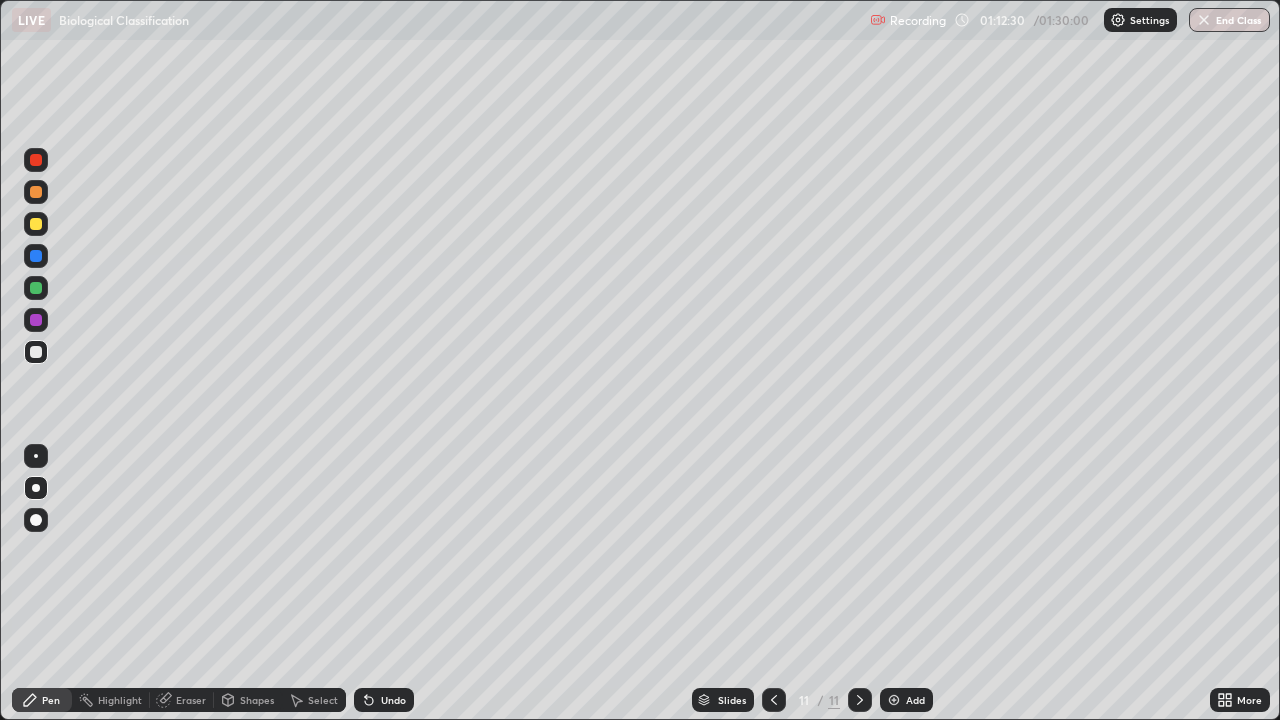 click at bounding box center [894, 700] 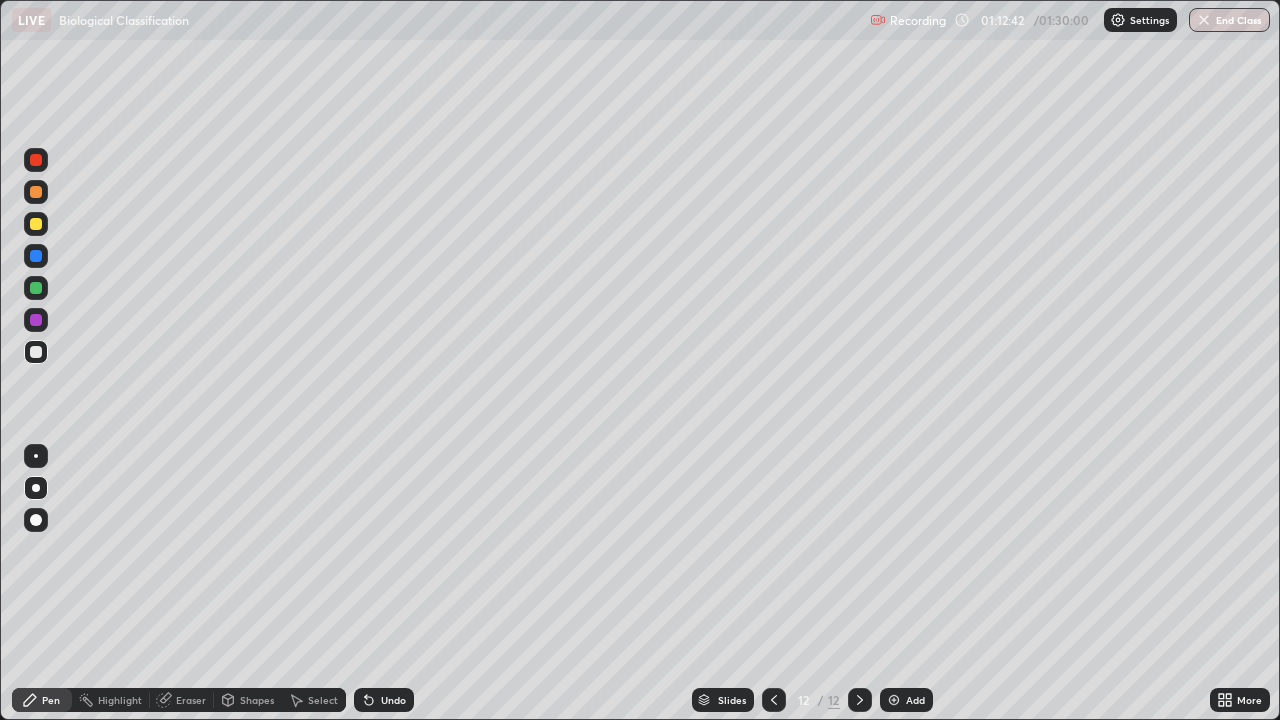 click at bounding box center (36, 352) 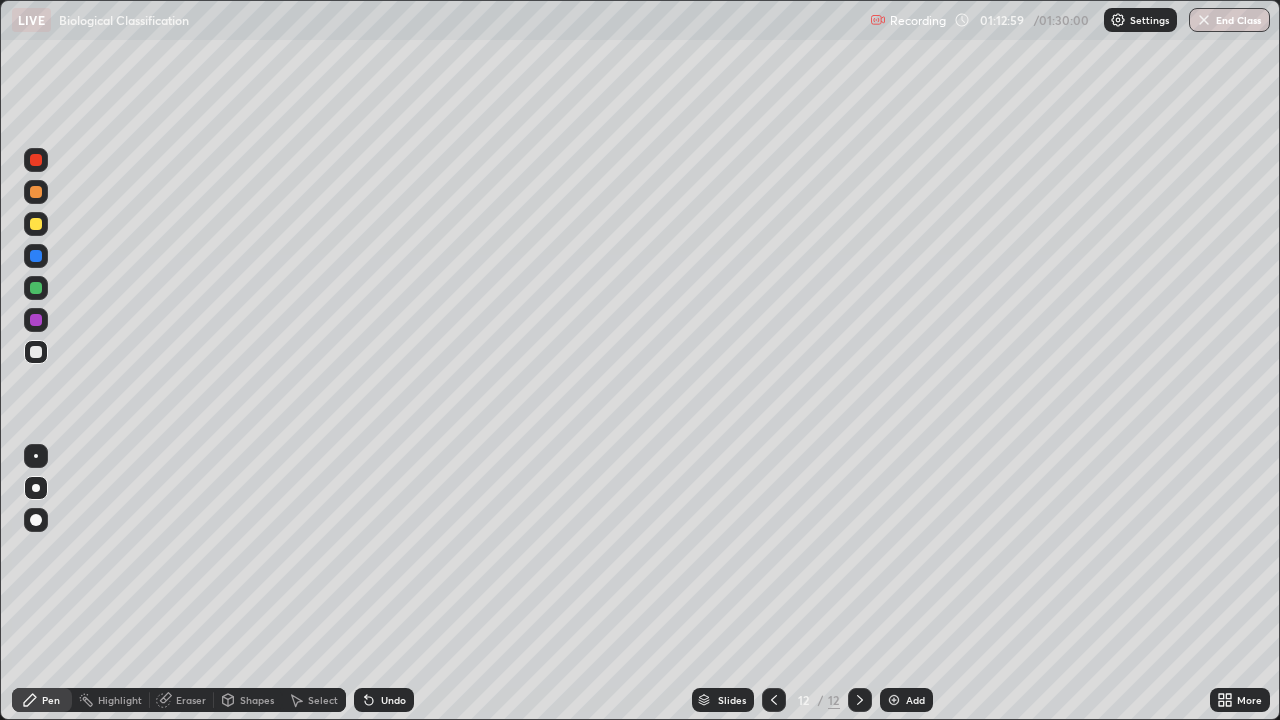click at bounding box center [36, 256] 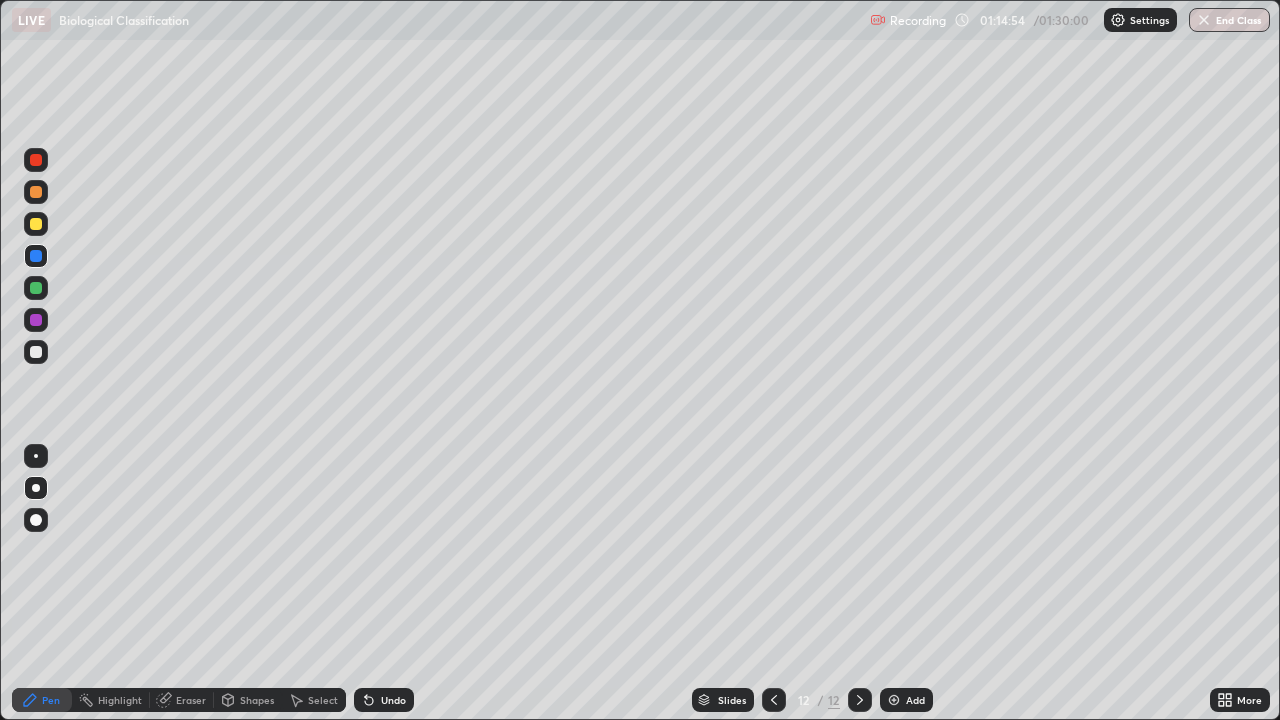 click at bounding box center [36, 288] 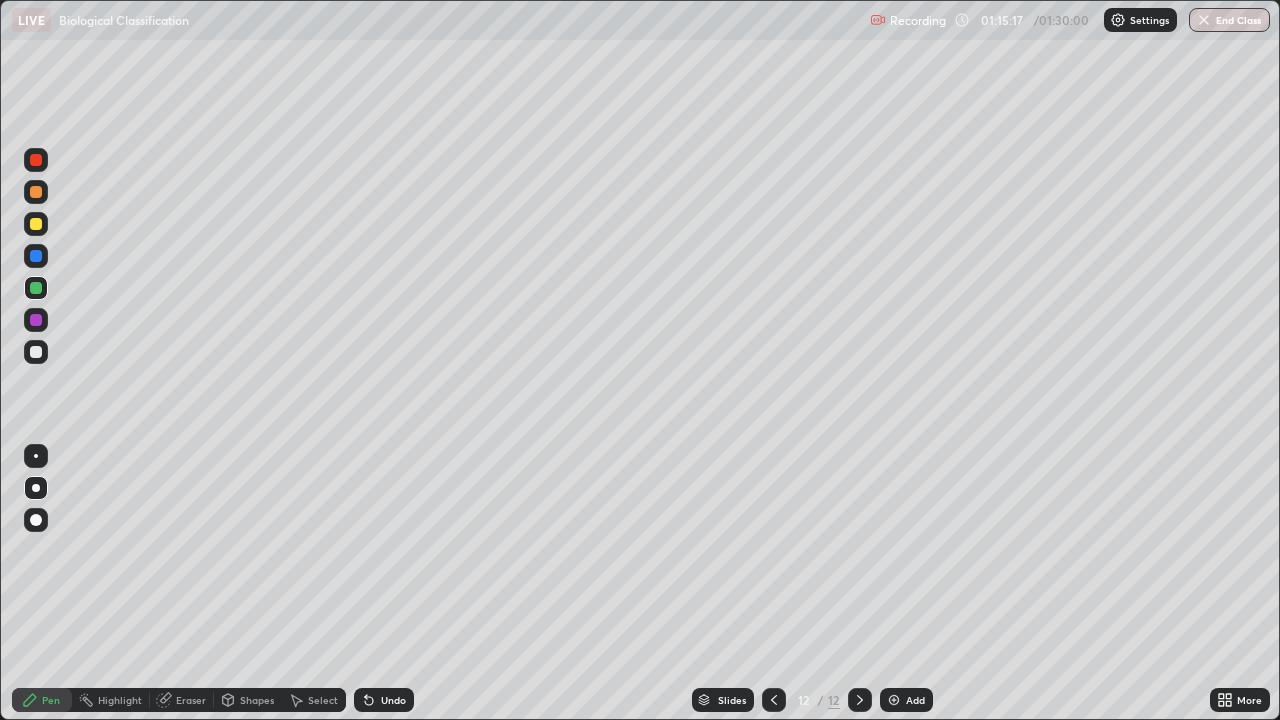 click on "Undo" at bounding box center [393, 700] 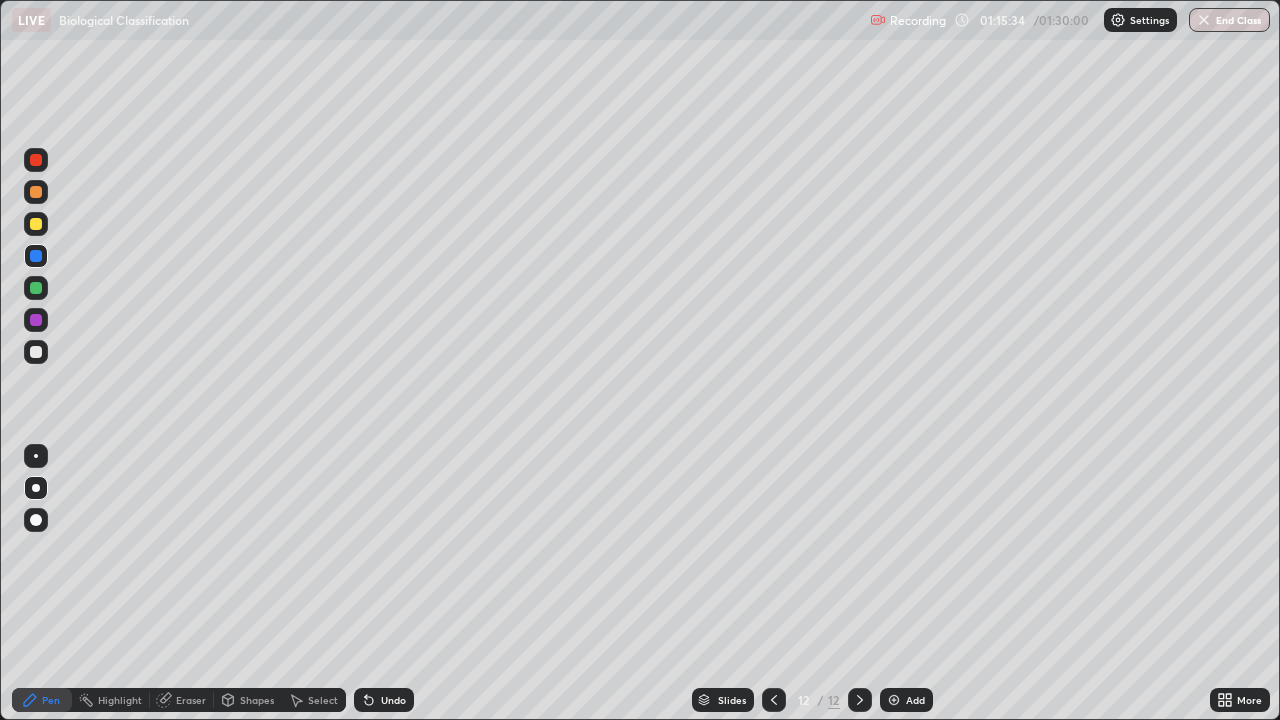 click at bounding box center (36, 288) 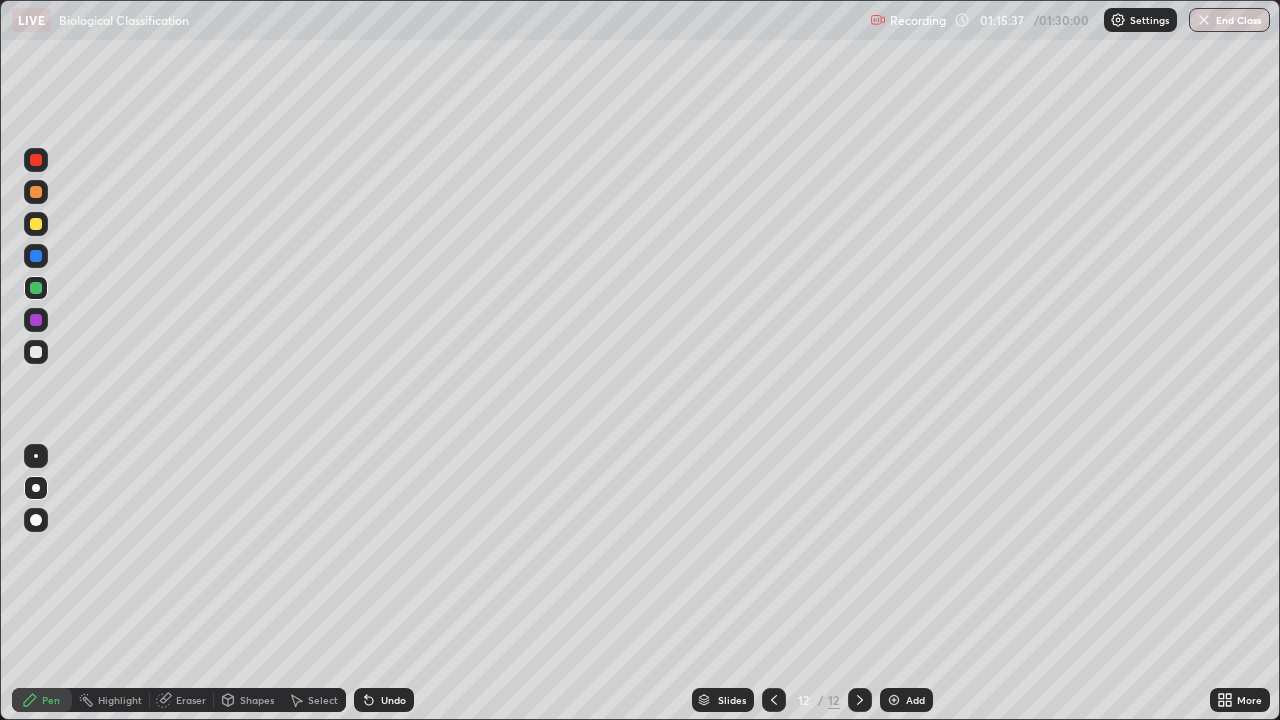 click at bounding box center [36, 160] 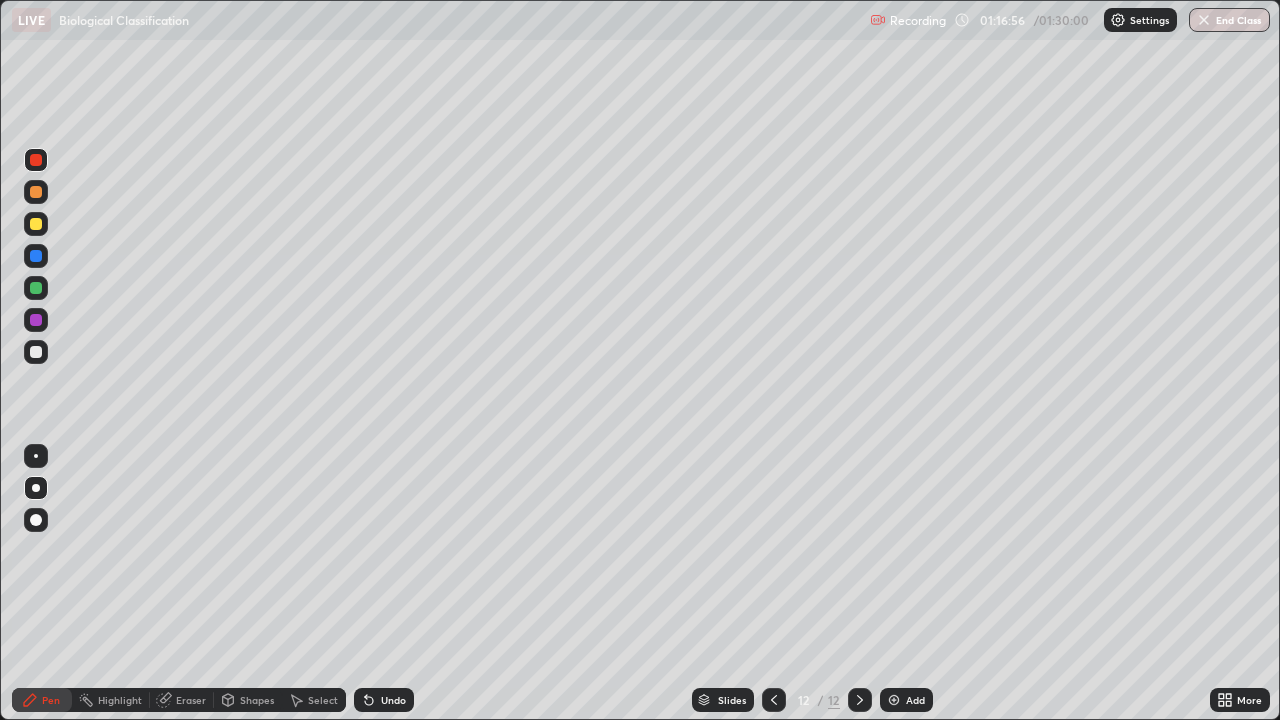 click at bounding box center (36, 288) 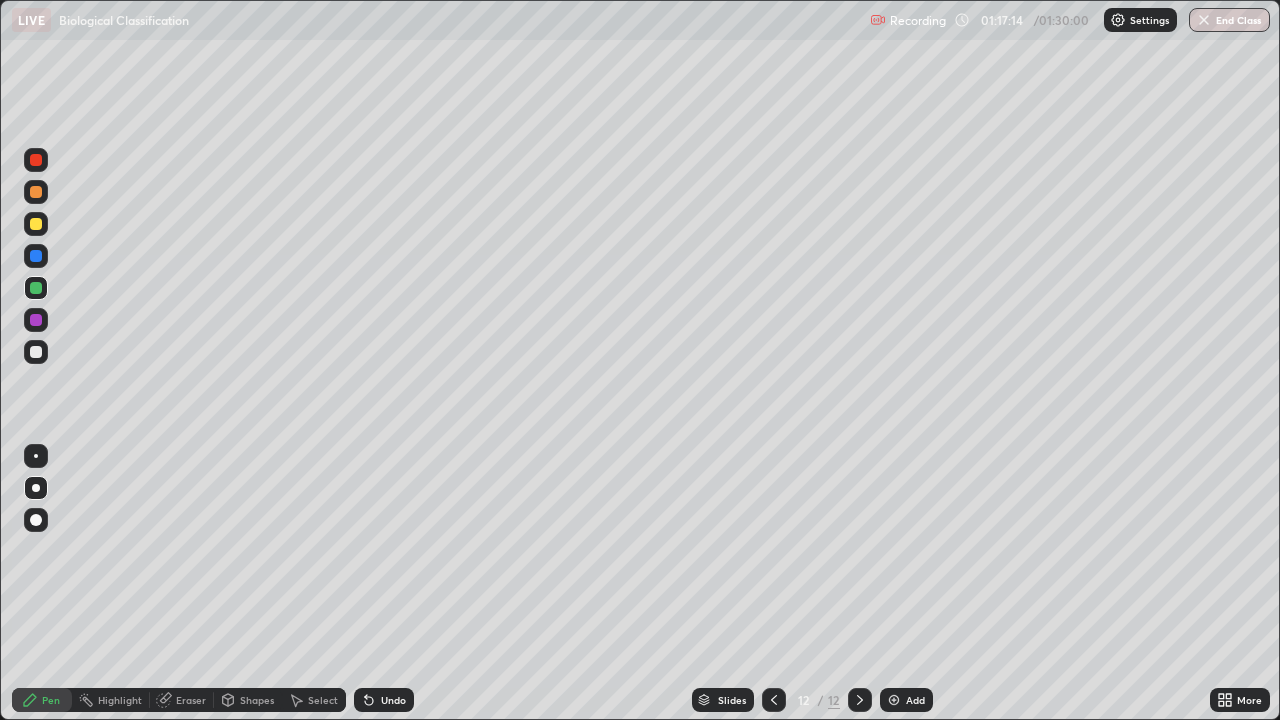 click at bounding box center (36, 224) 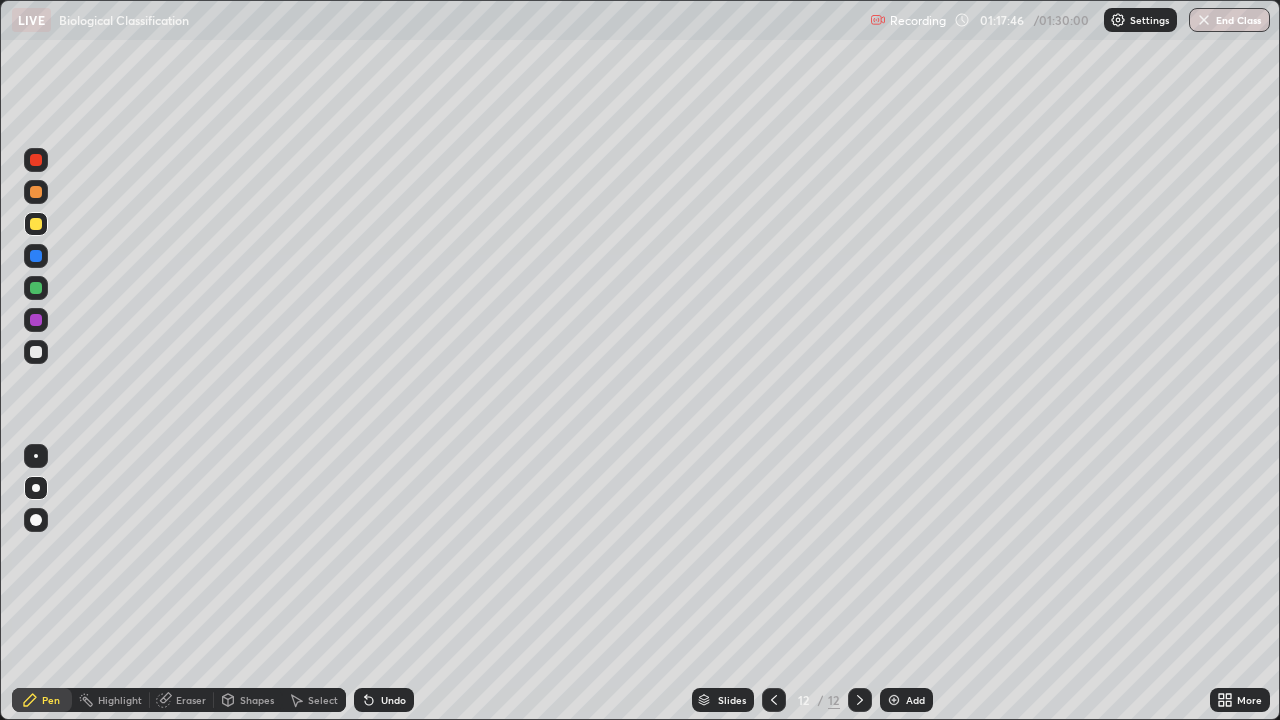 click at bounding box center (36, 320) 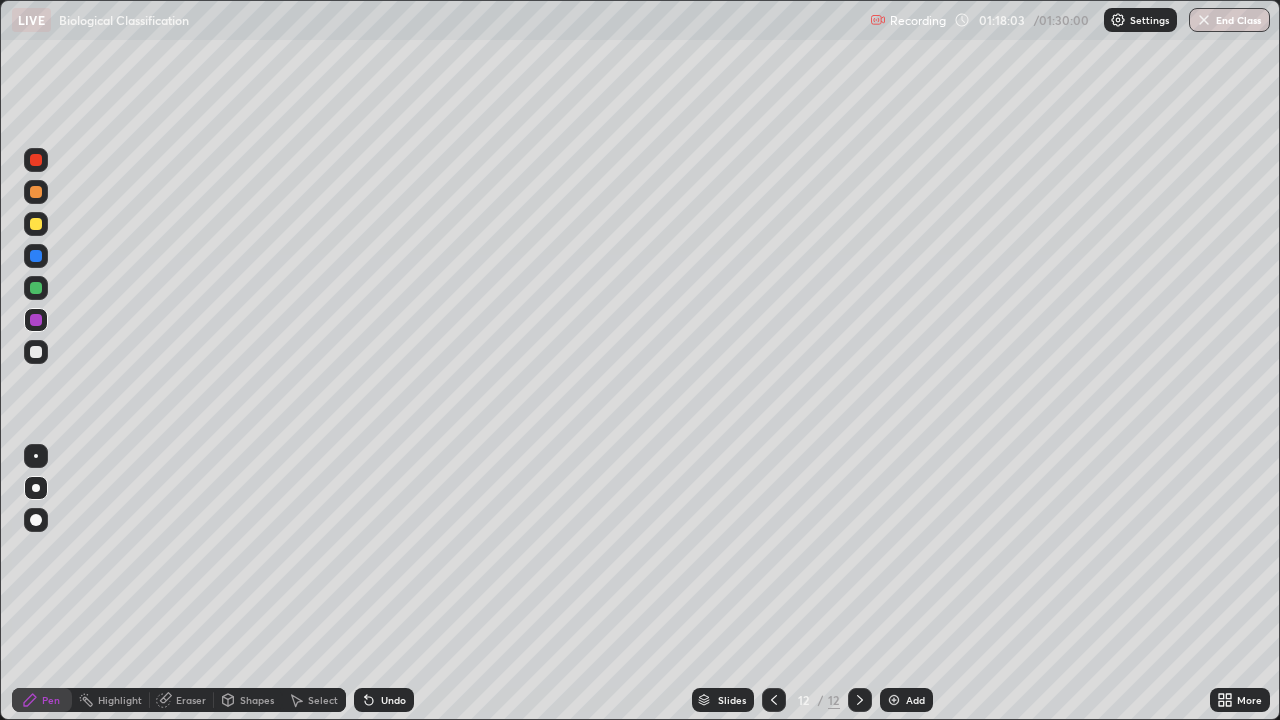 click at bounding box center [36, 288] 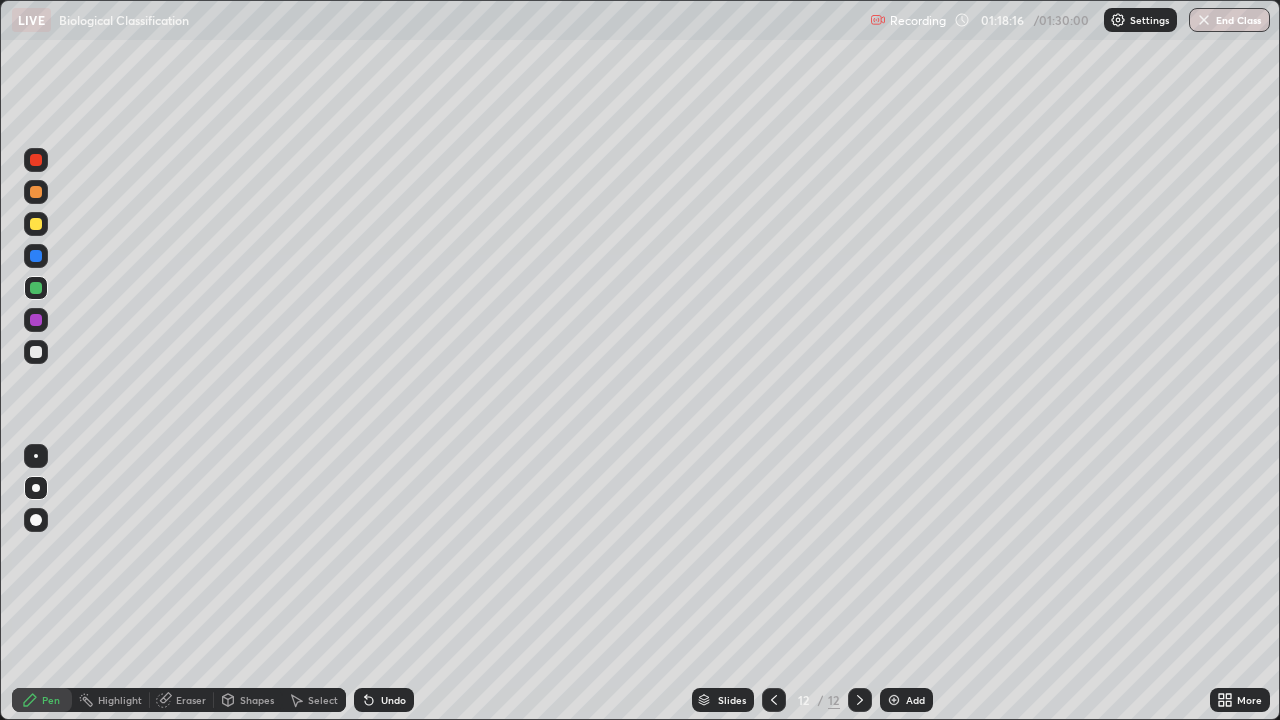 click at bounding box center (36, 320) 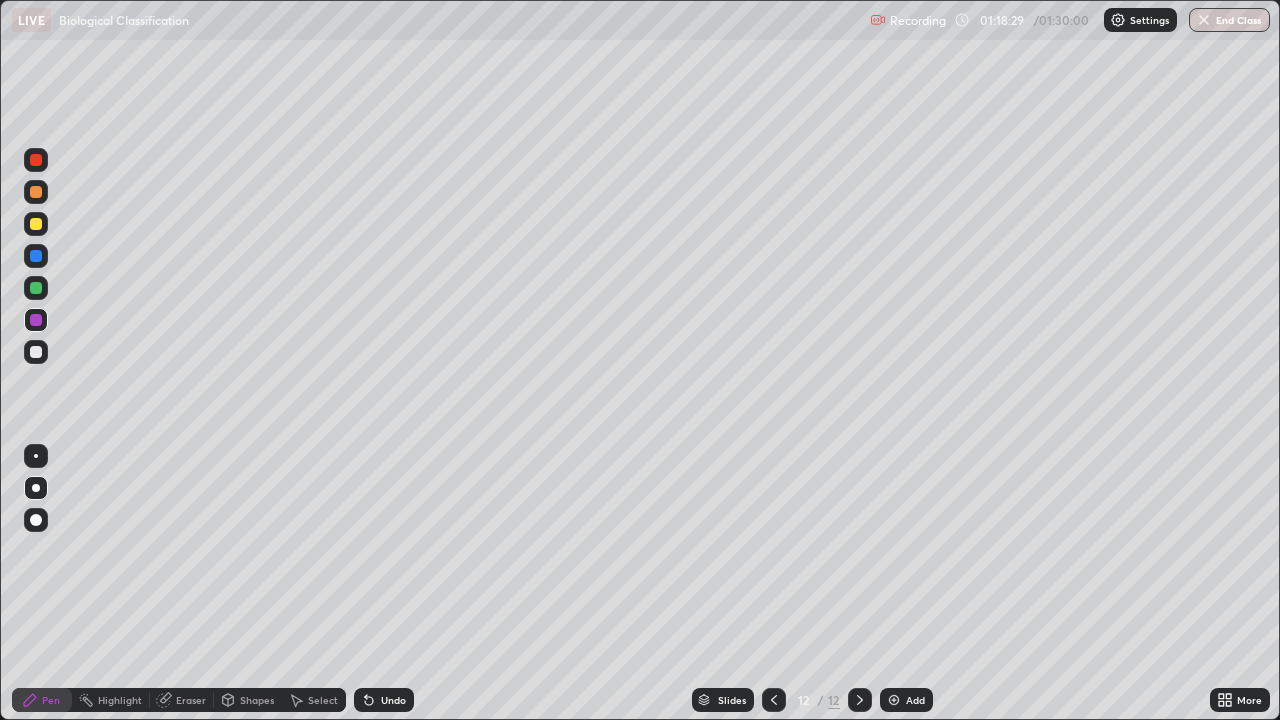 click at bounding box center (36, 288) 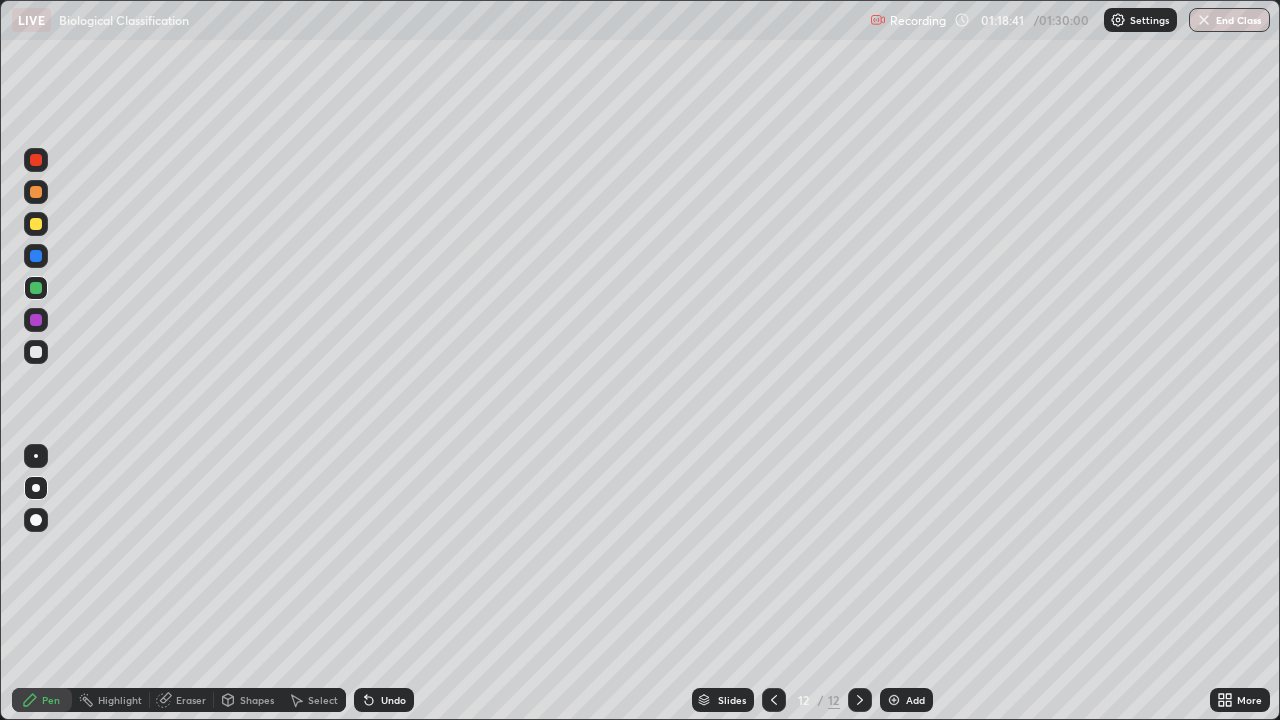 click at bounding box center (36, 352) 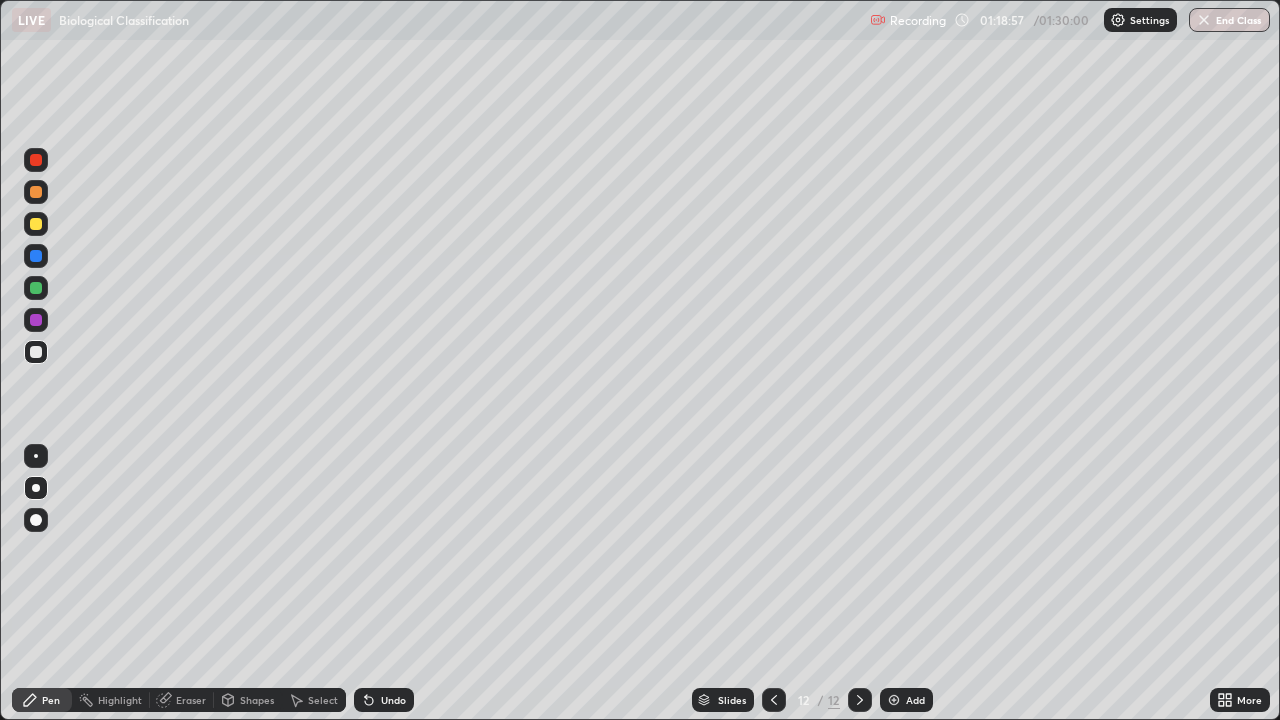 click at bounding box center [36, 320] 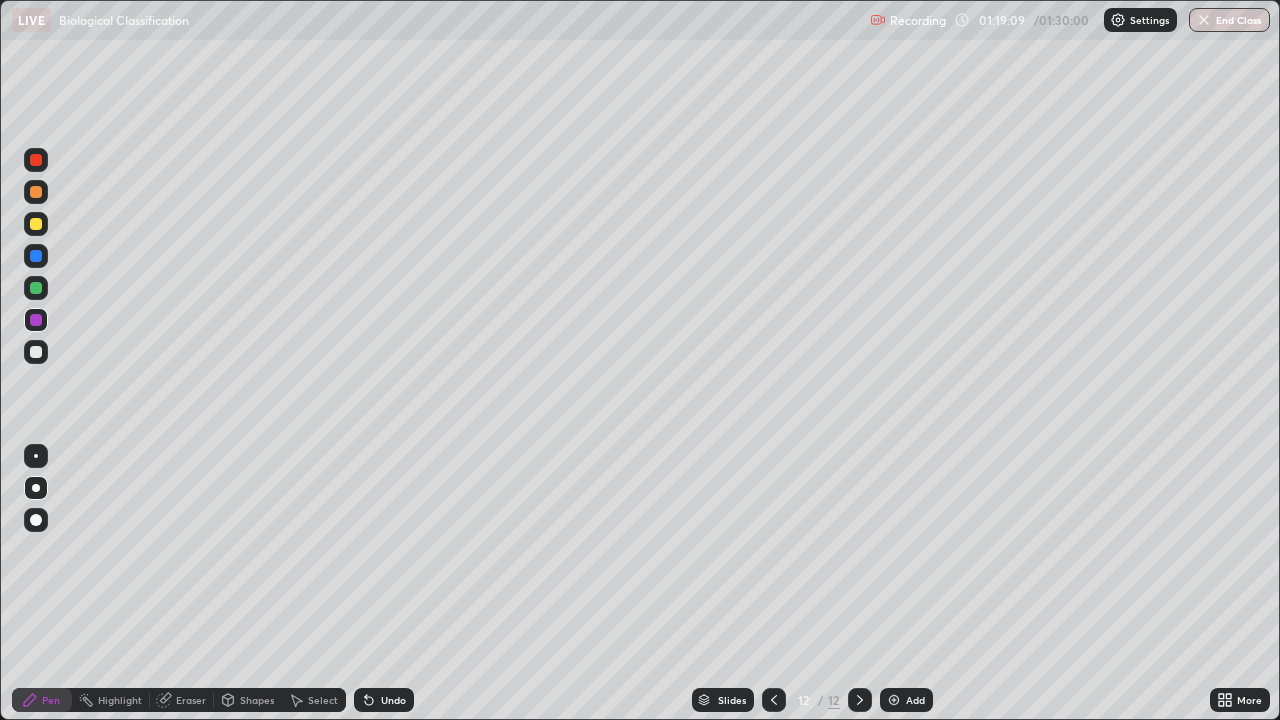 click at bounding box center (36, 352) 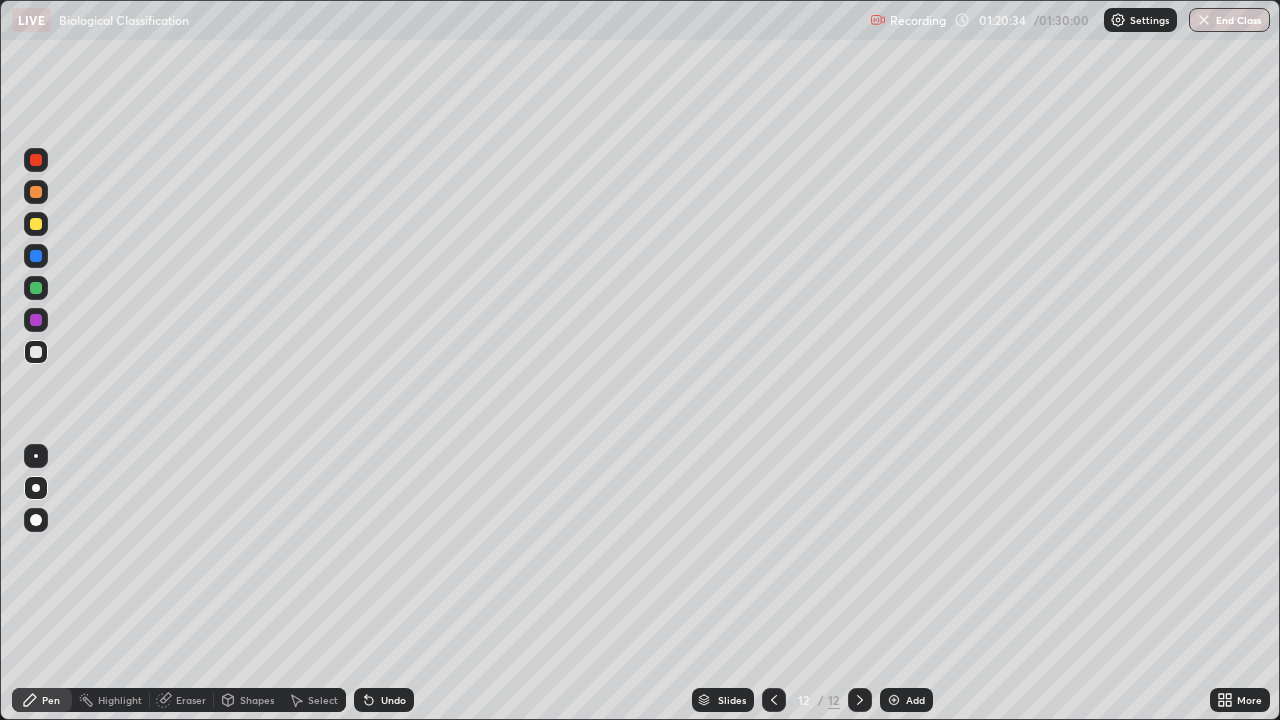 click at bounding box center [36, 160] 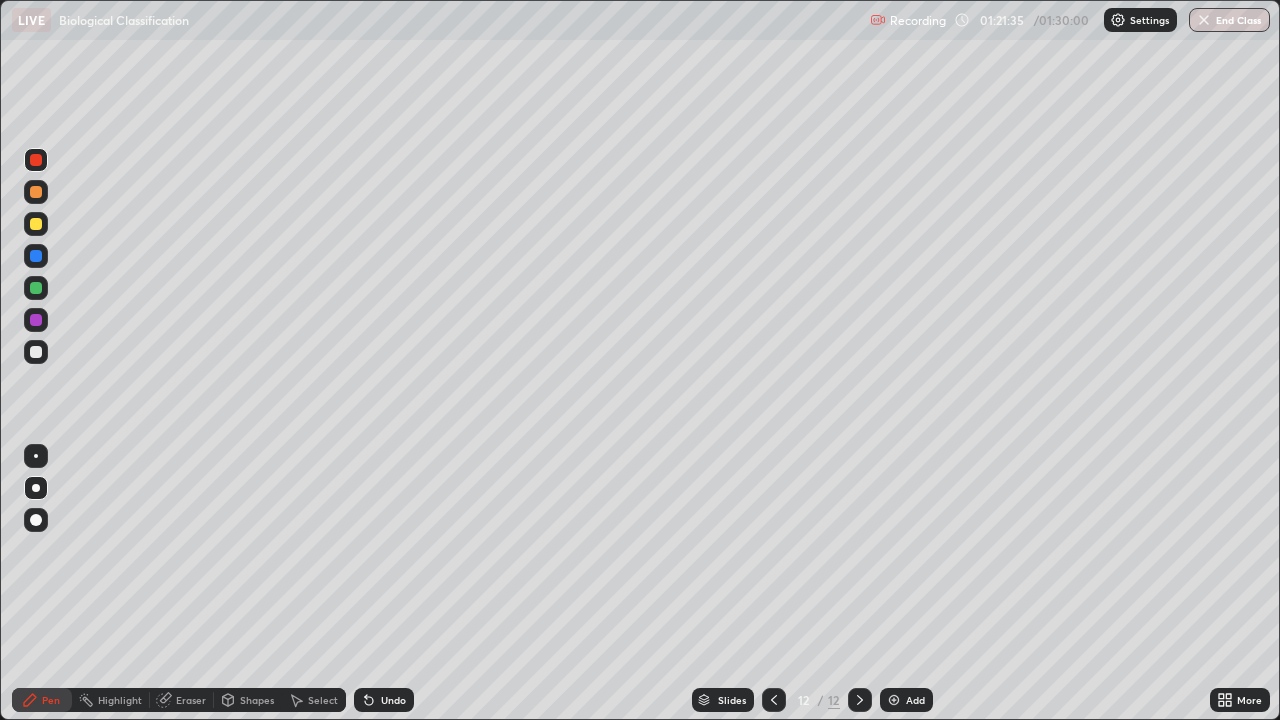 click at bounding box center (36, 160) 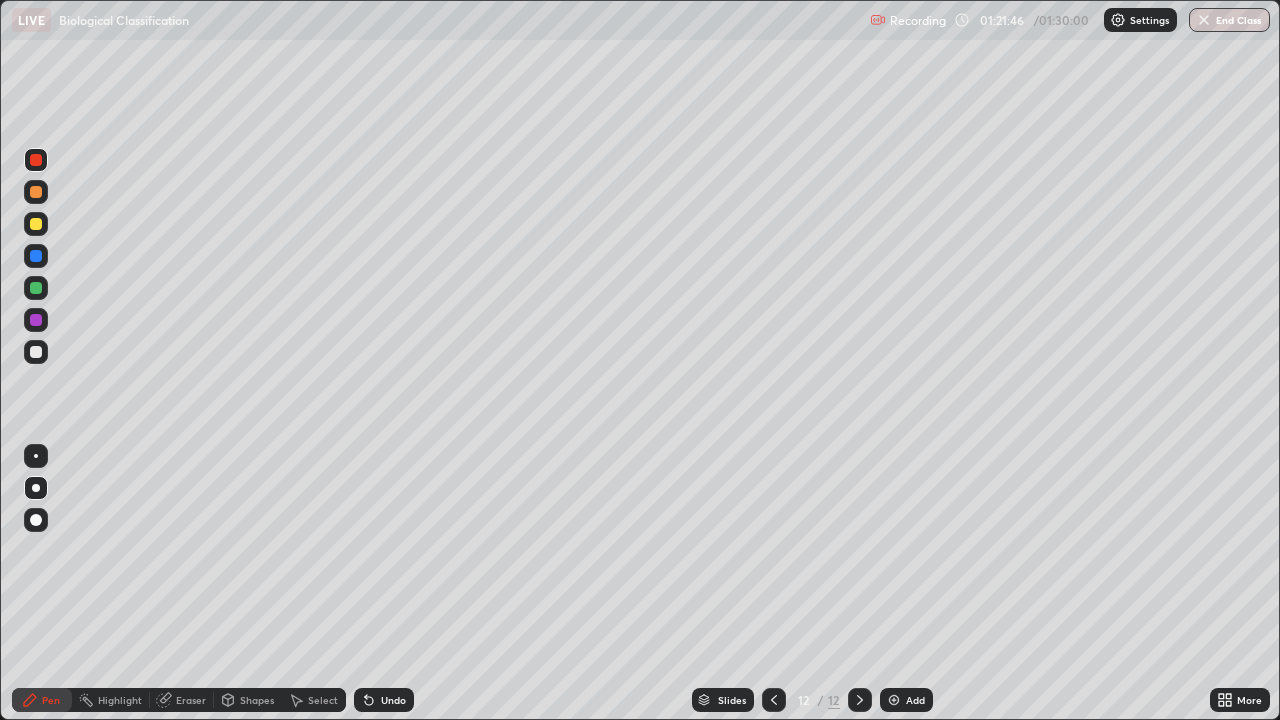click on "Eraser" at bounding box center [191, 700] 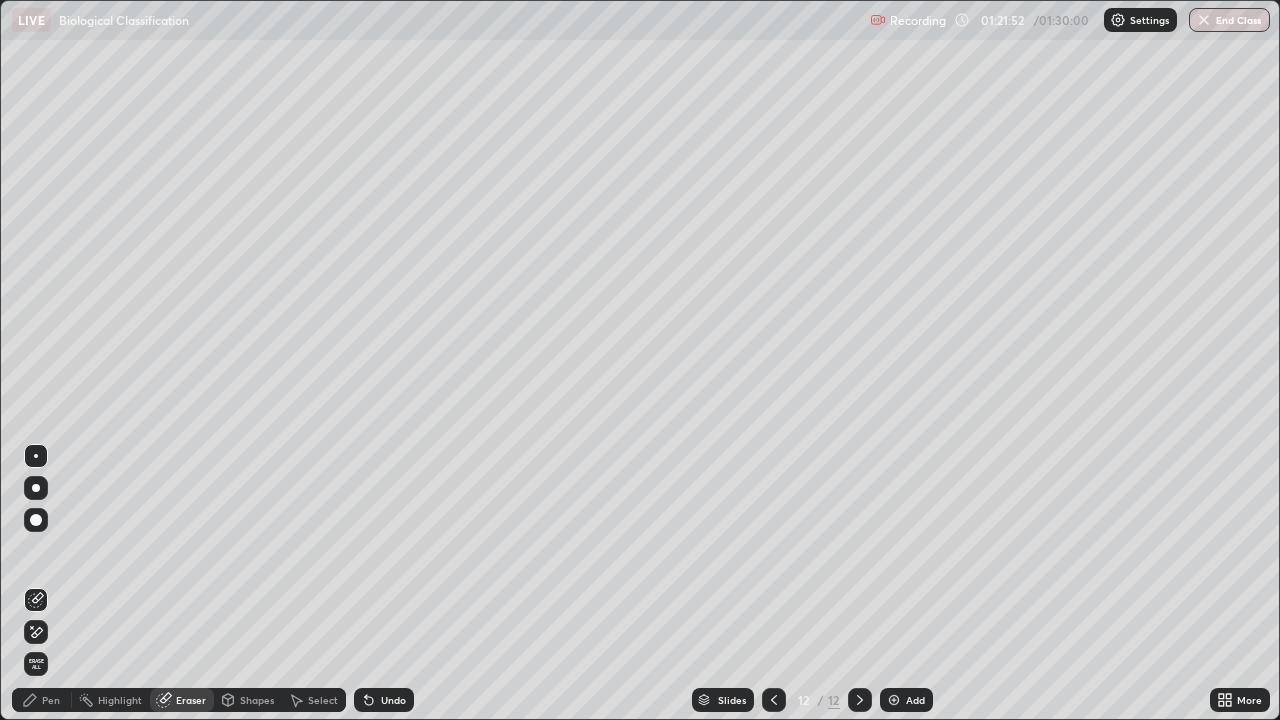 click on "Pen" at bounding box center (51, 700) 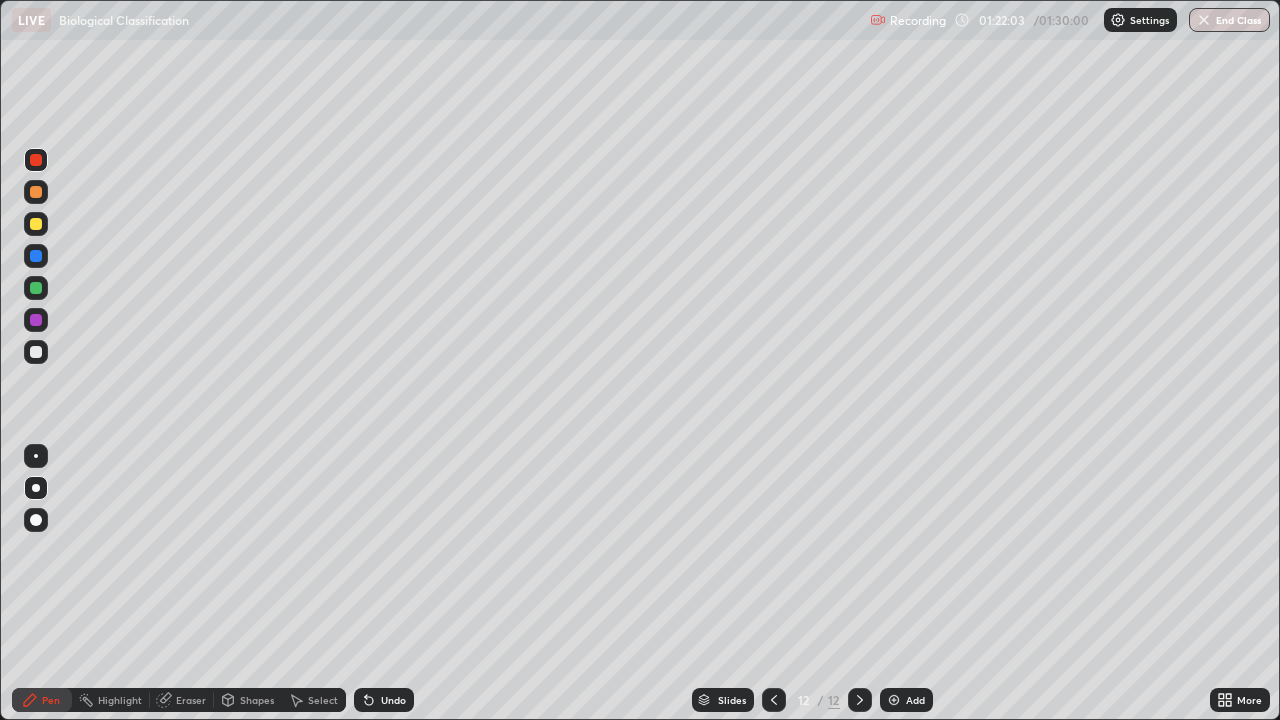 click at bounding box center [894, 700] 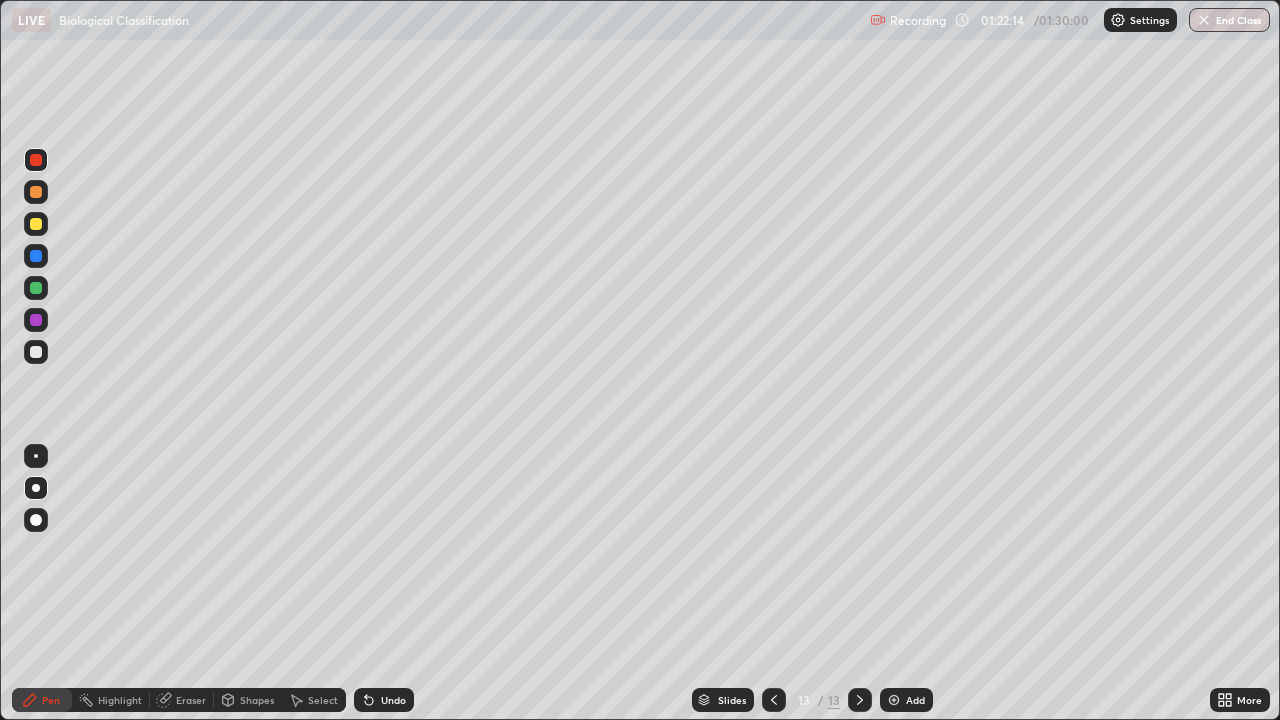 click at bounding box center [36, 256] 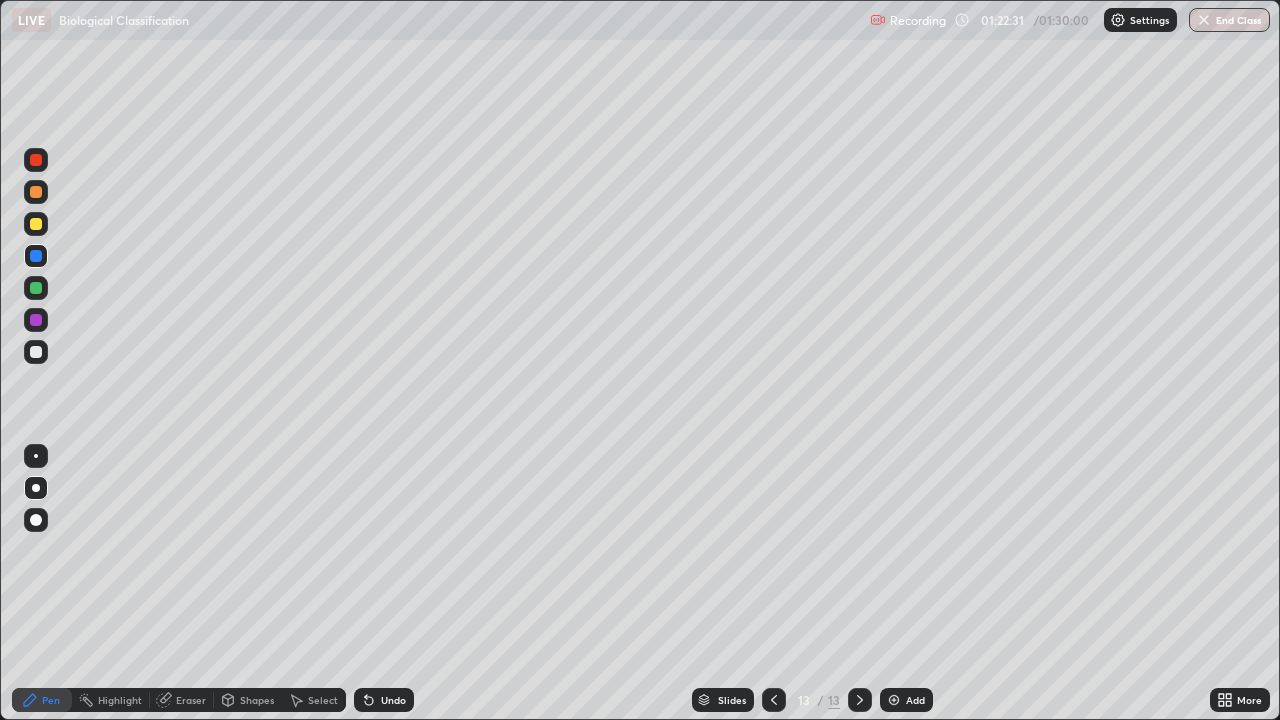 click at bounding box center (36, 320) 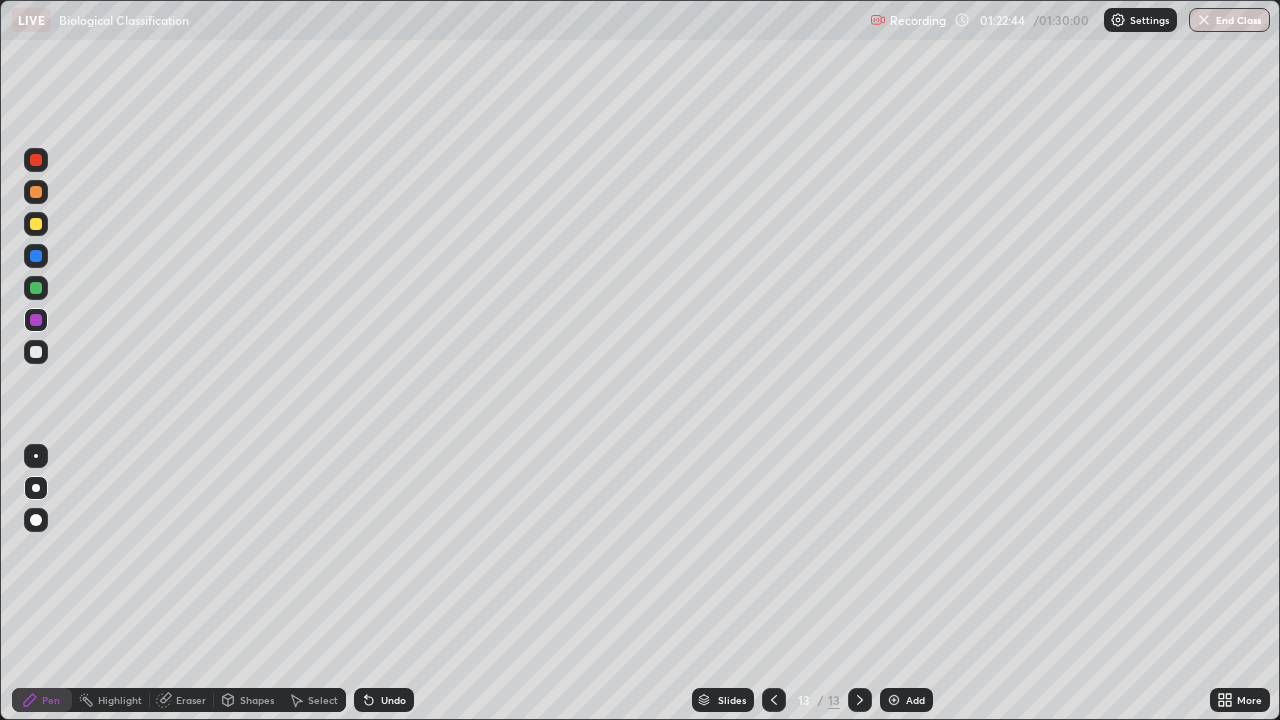 click at bounding box center (36, 352) 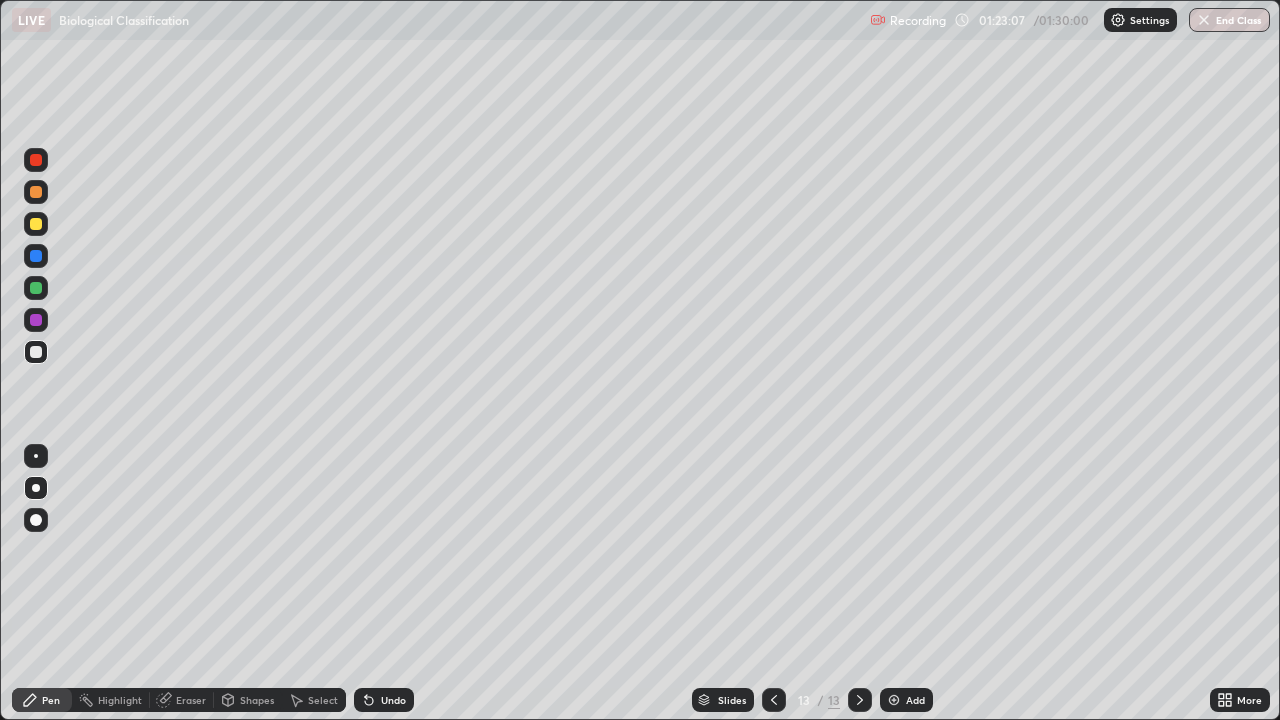 click on "Undo" at bounding box center (393, 700) 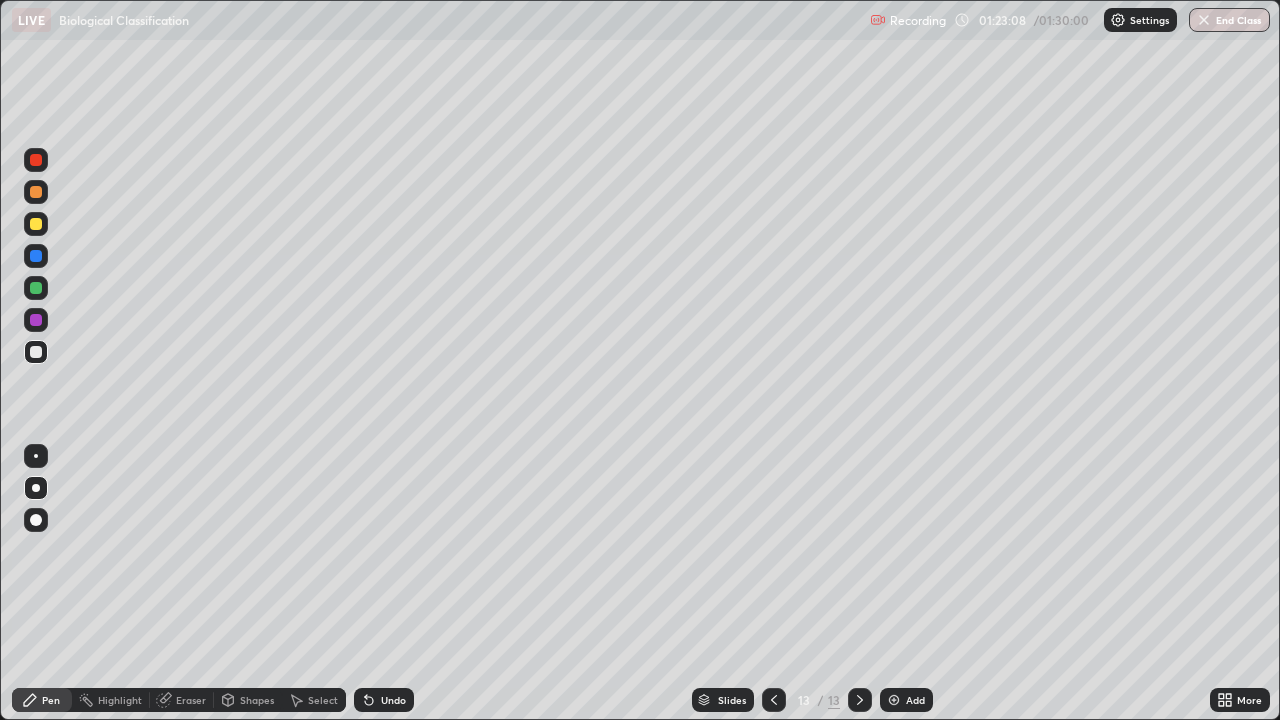 click on "Undo" at bounding box center [393, 700] 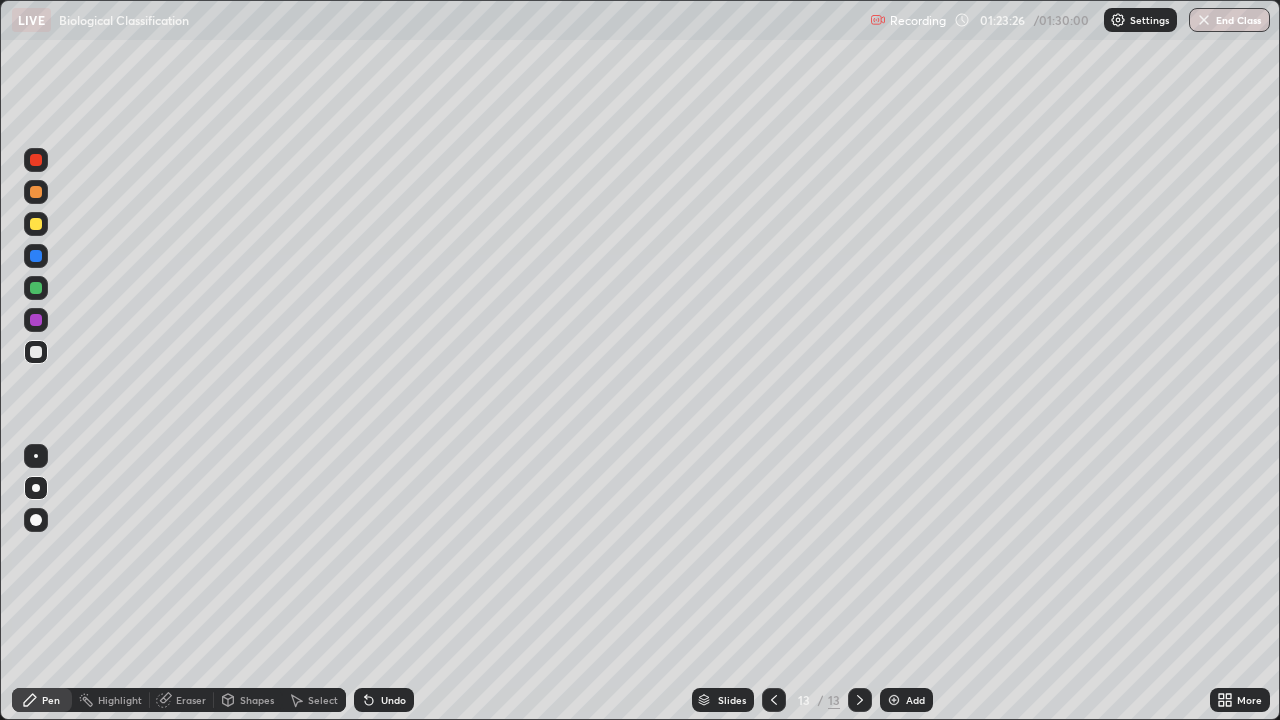 click at bounding box center [36, 288] 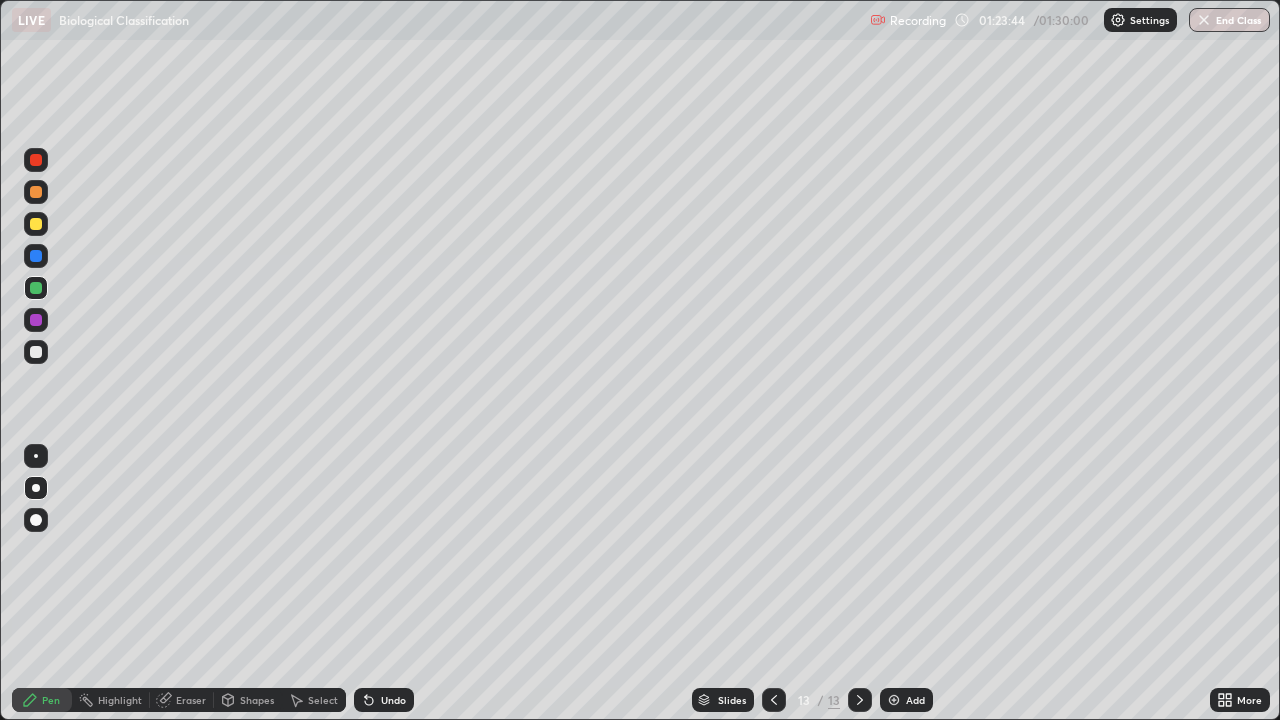 click at bounding box center (36, 256) 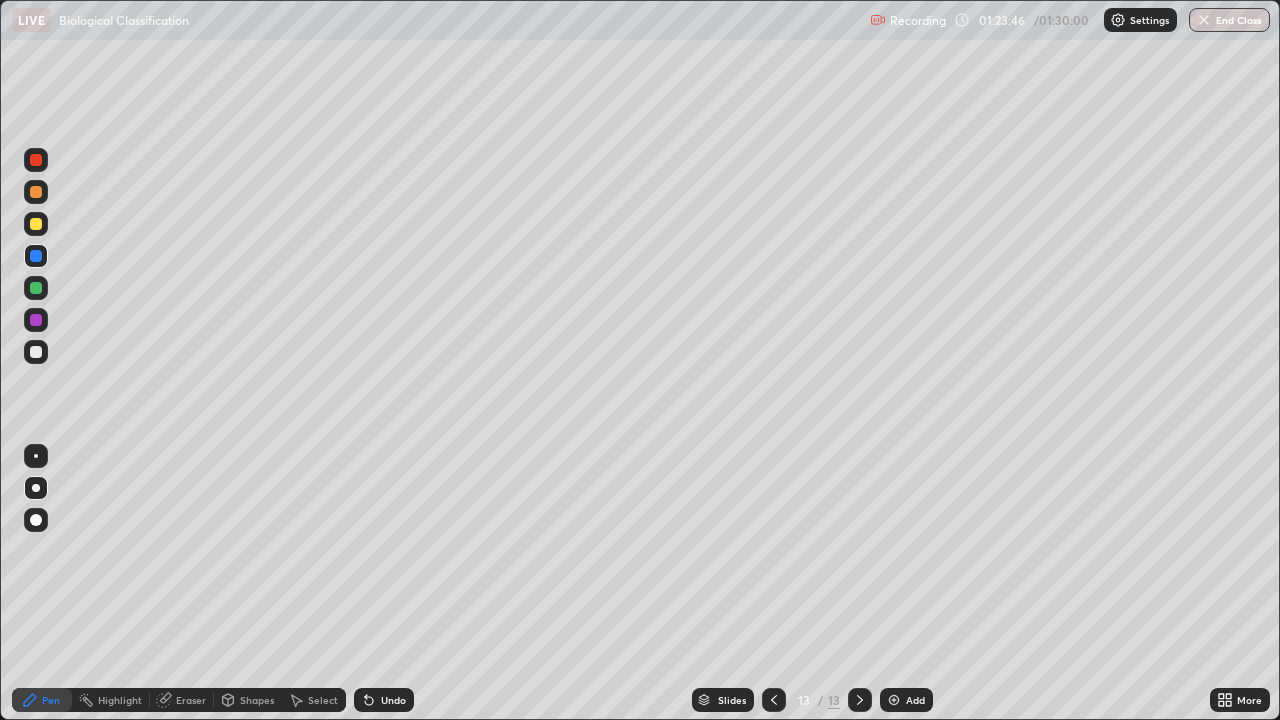 click at bounding box center (36, 352) 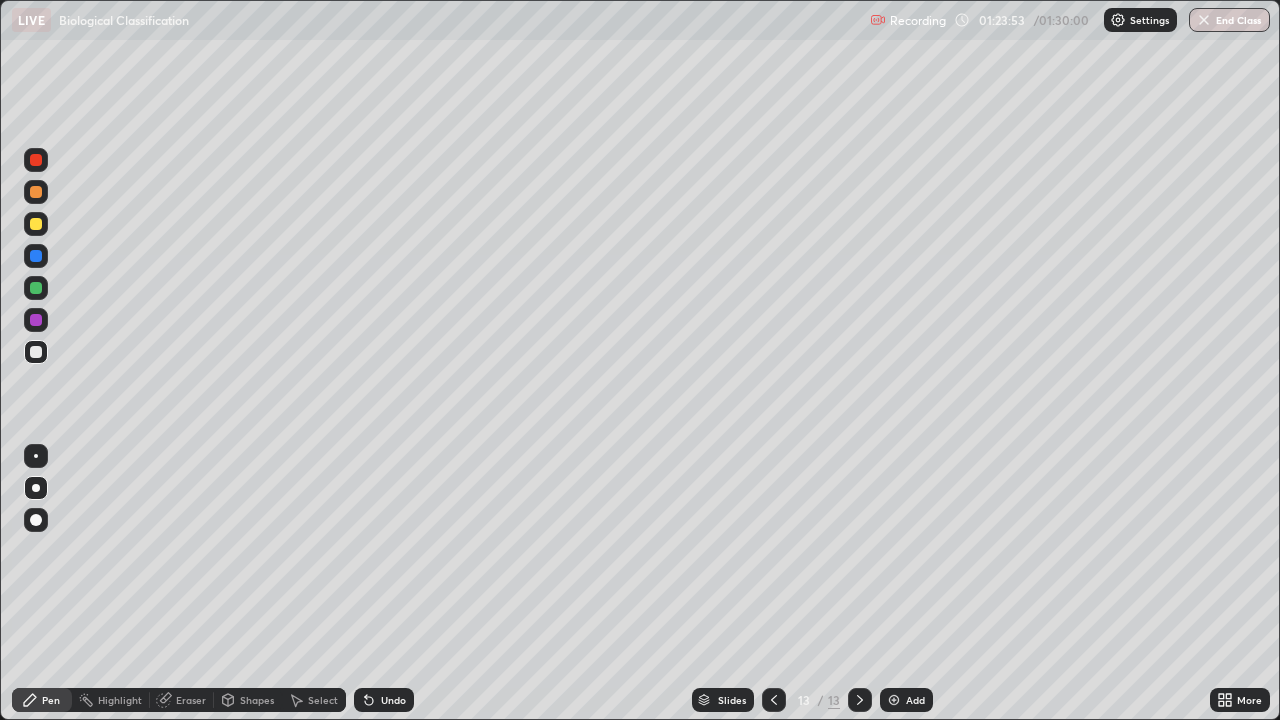 click 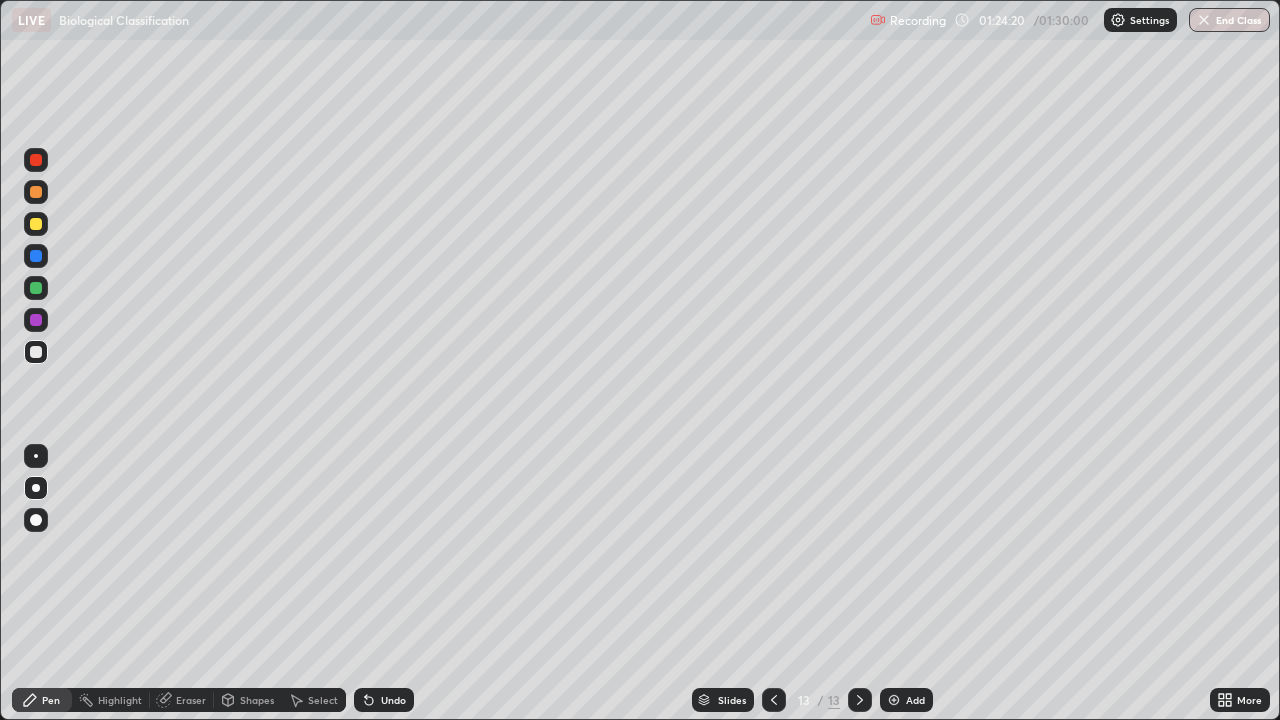click at bounding box center [36, 192] 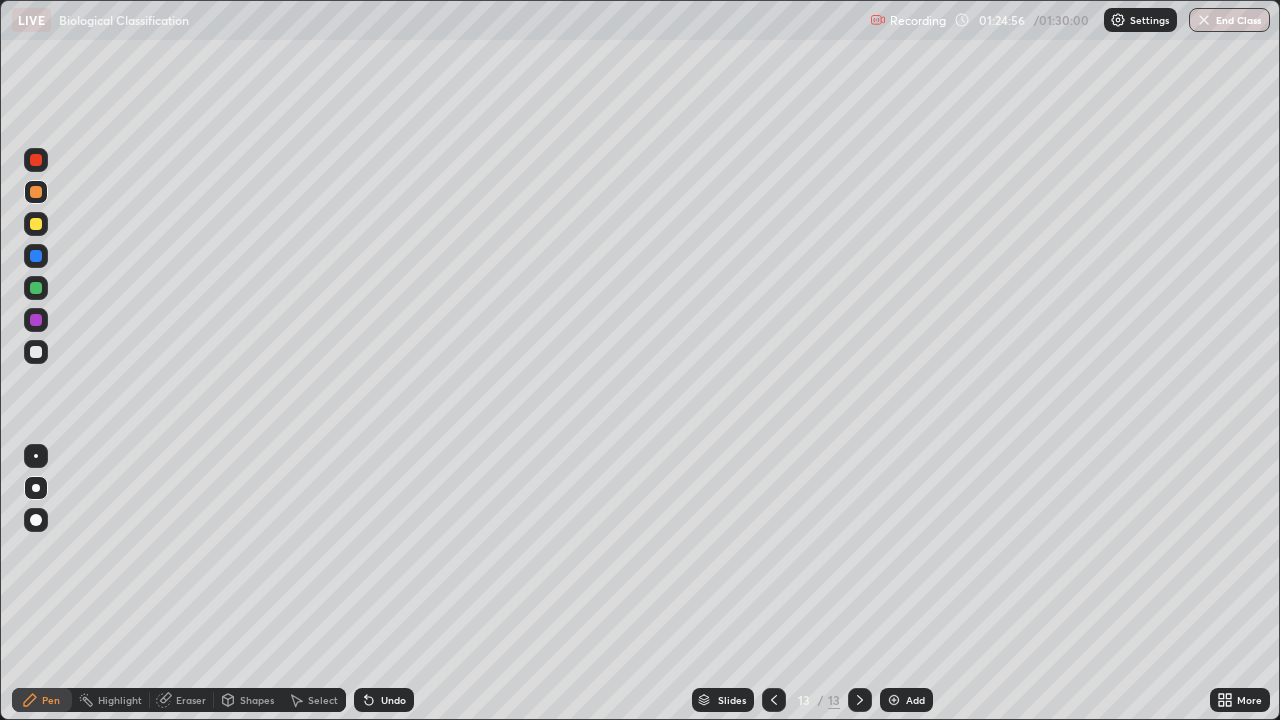 click 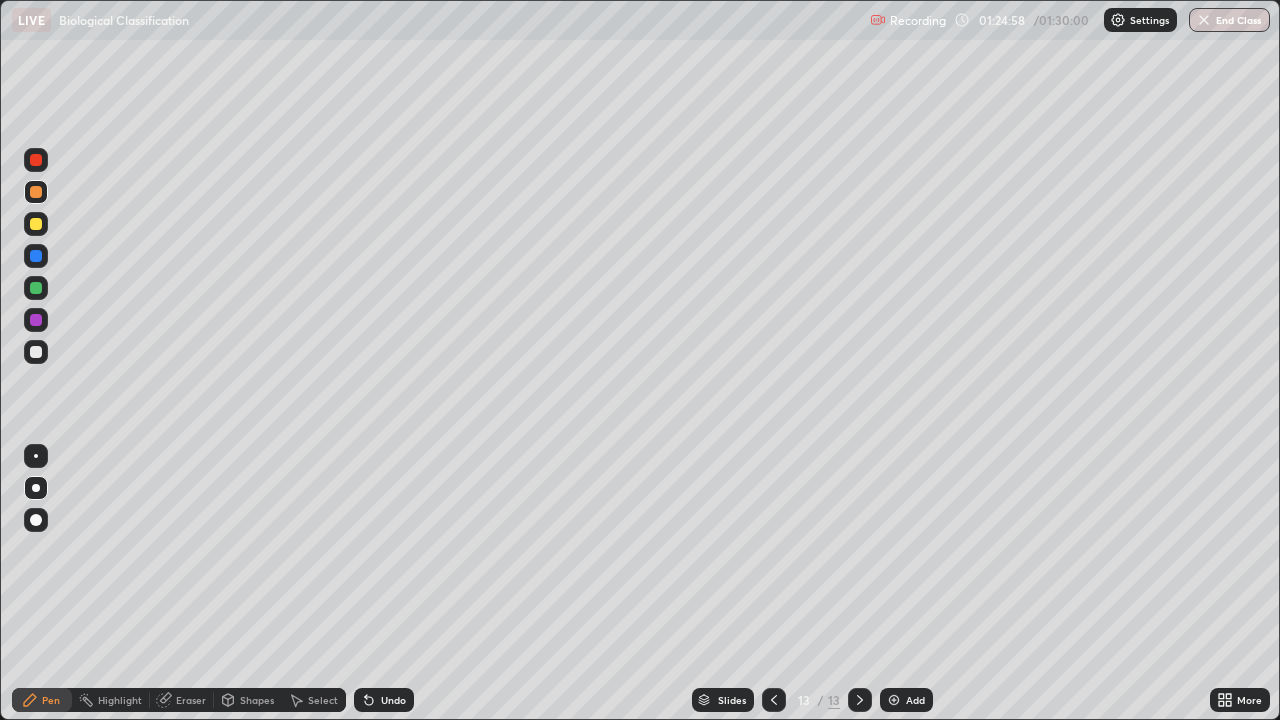 click on "Undo" at bounding box center [384, 700] 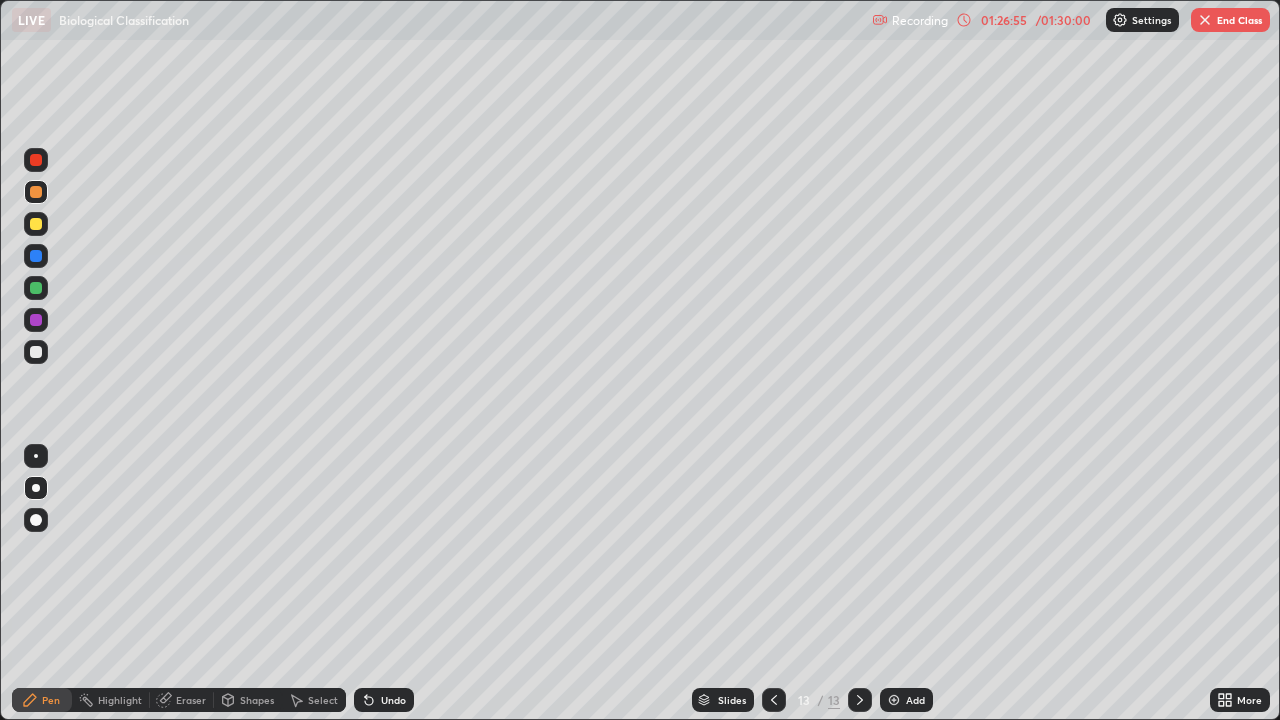 click at bounding box center (1205, 20) 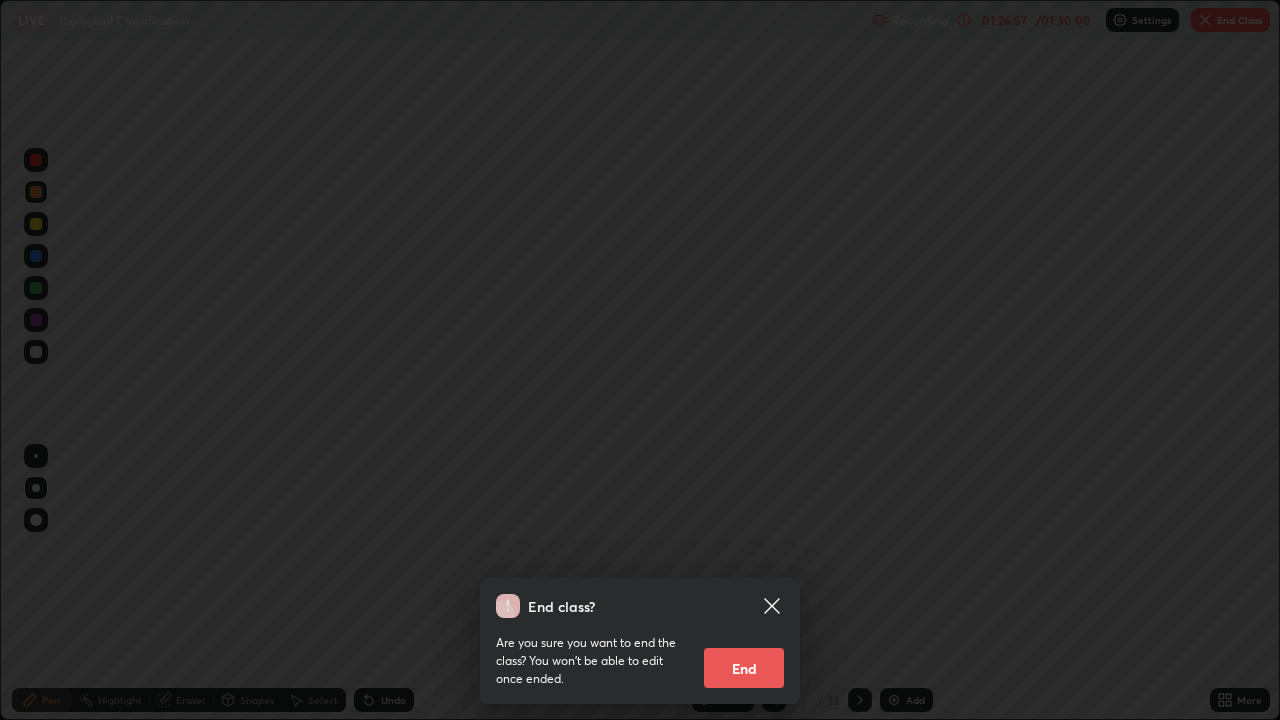 click on "End" at bounding box center (744, 668) 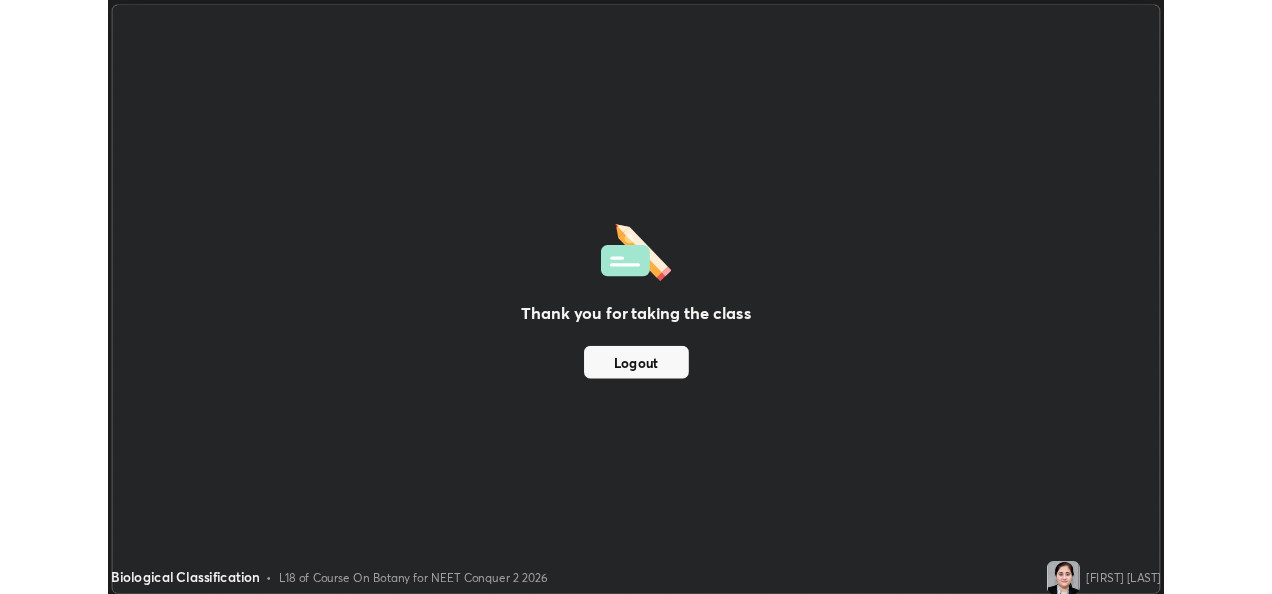 scroll, scrollTop: 594, scrollLeft: 1272, axis: both 